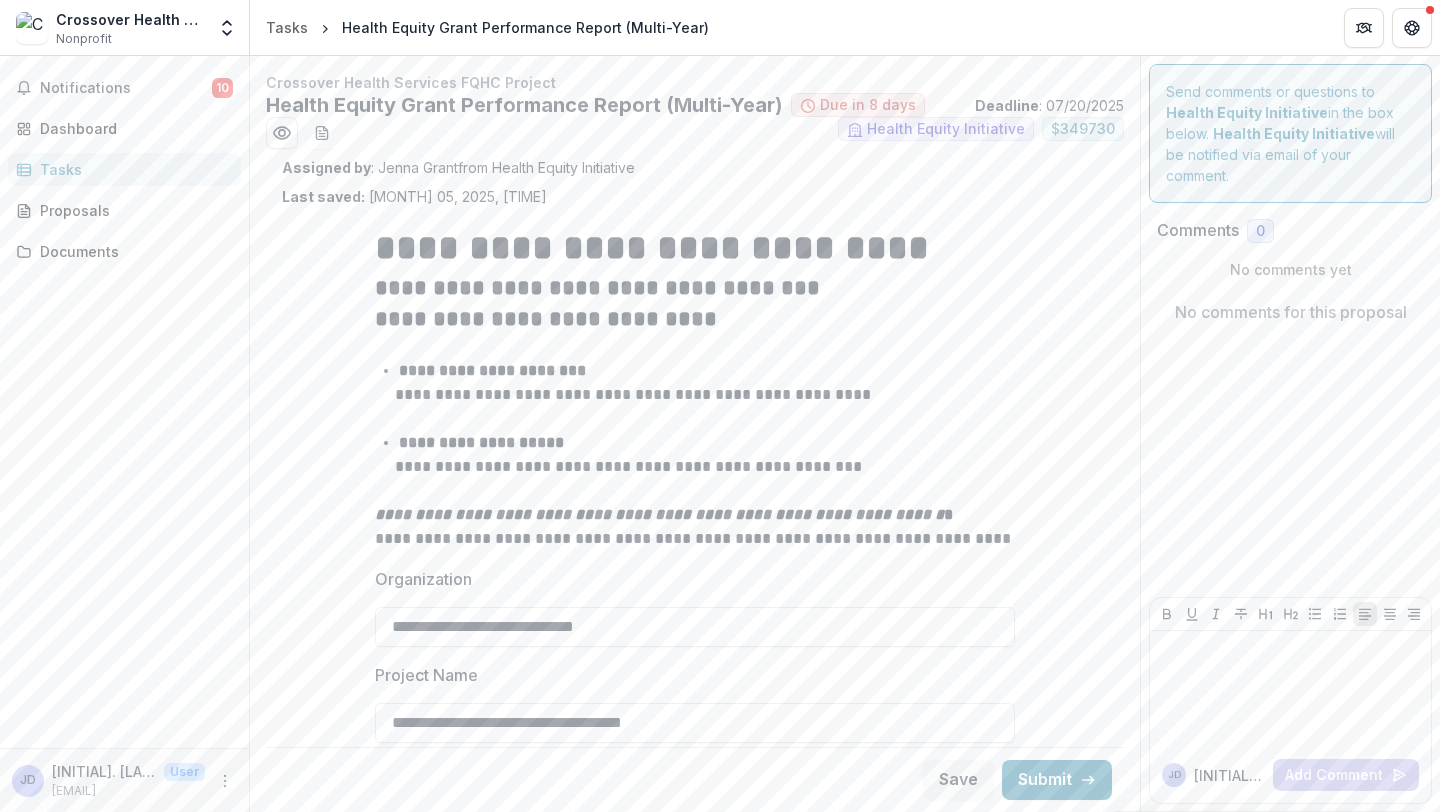 scroll, scrollTop: 0, scrollLeft: 0, axis: both 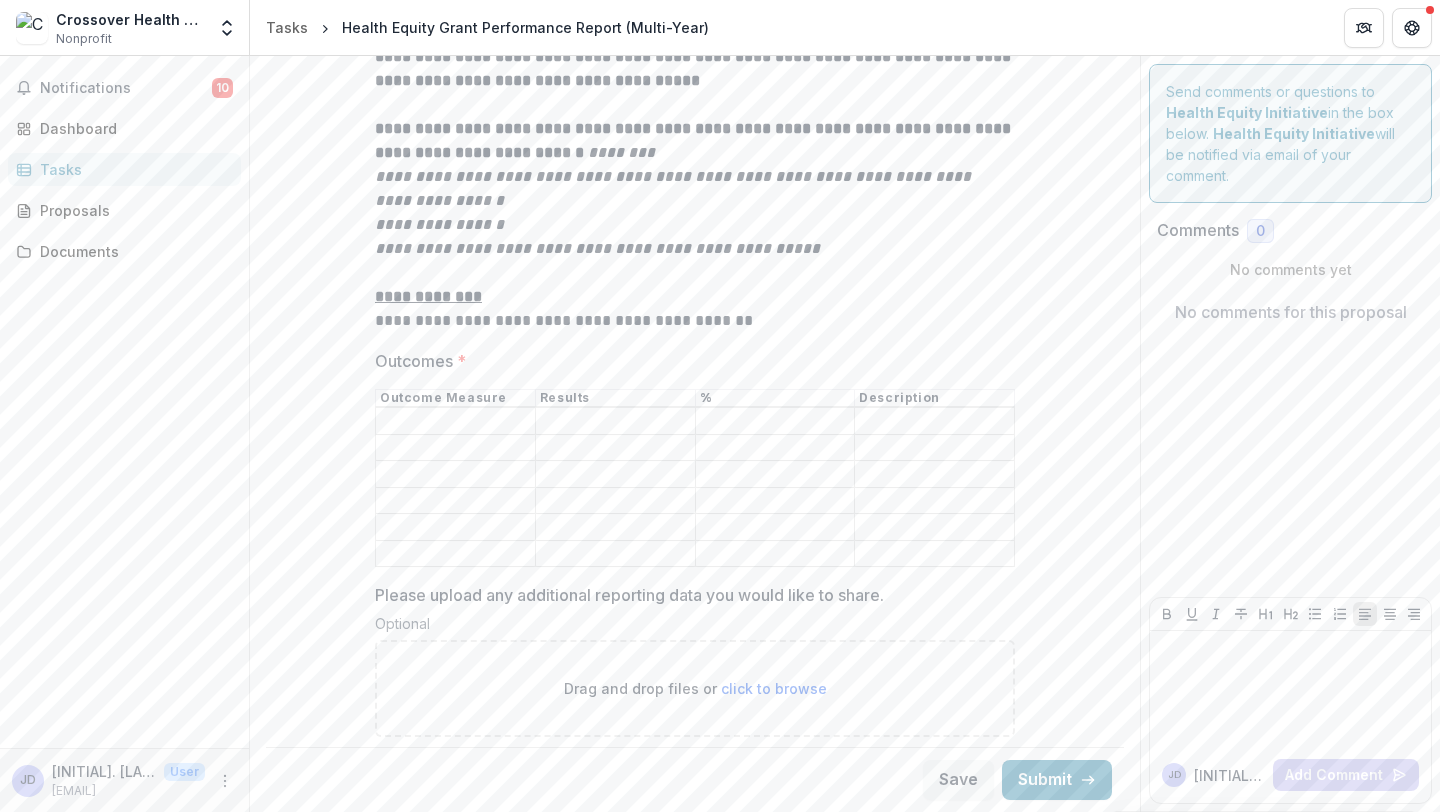 click on "Outcomes *" at bounding box center [615, 448] 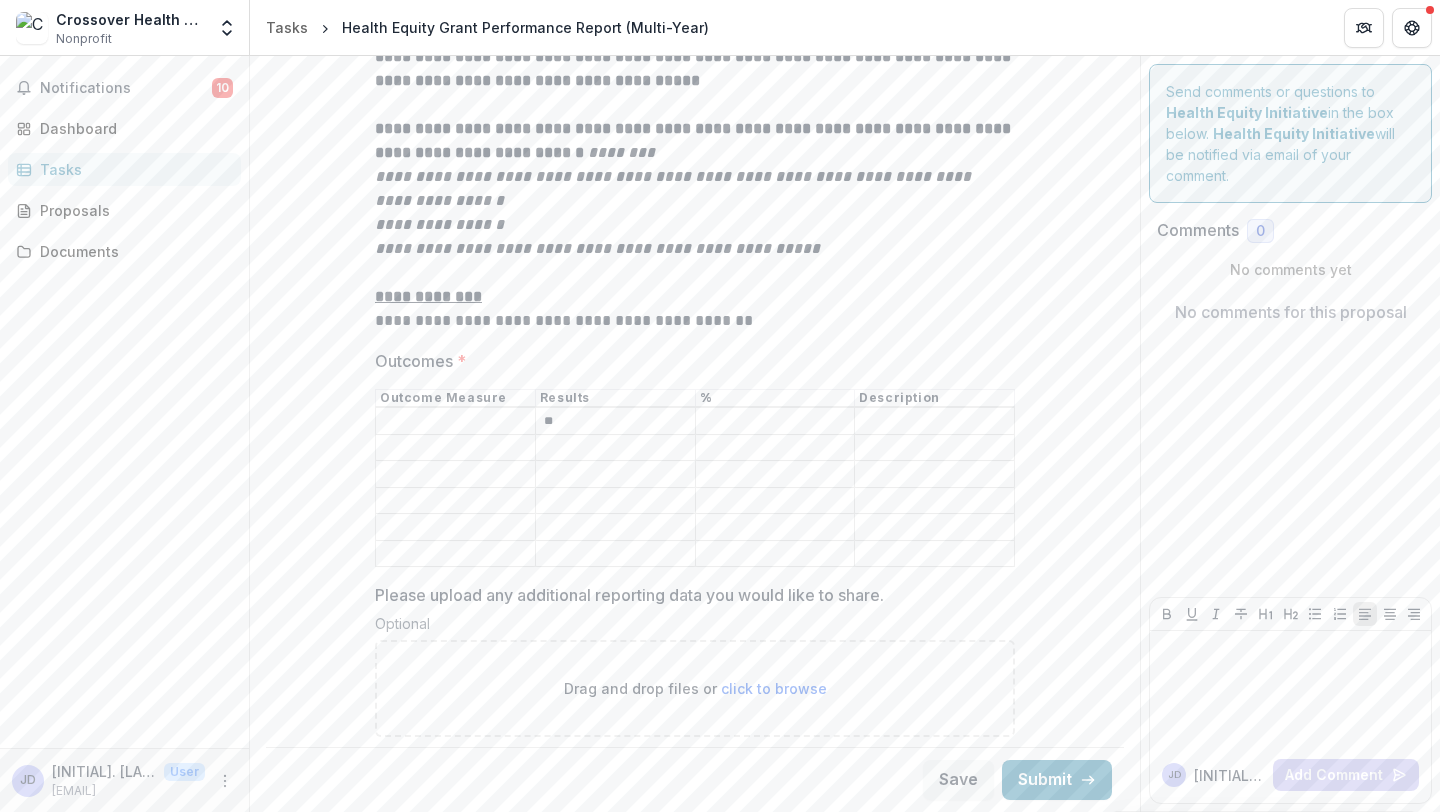 type on "*" 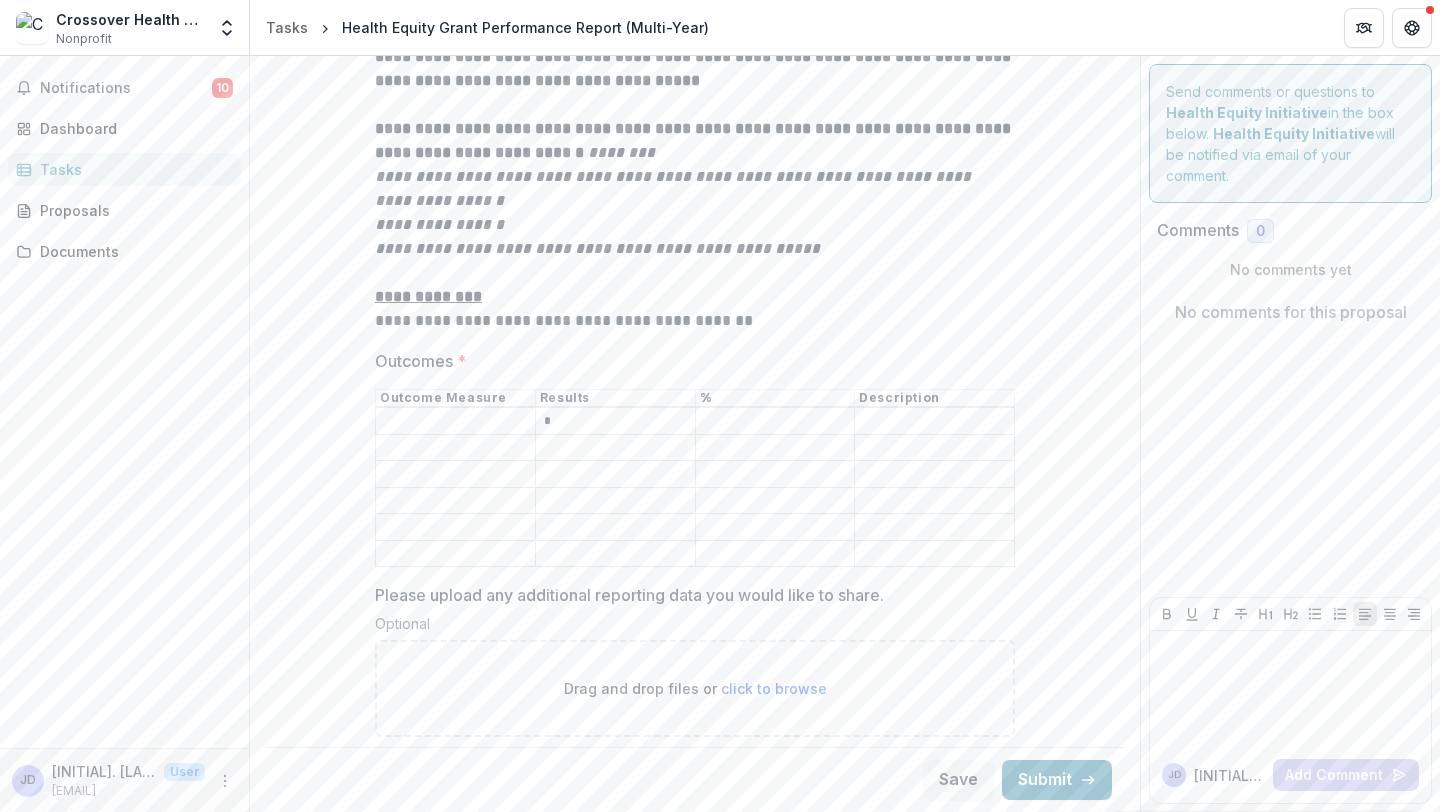 type 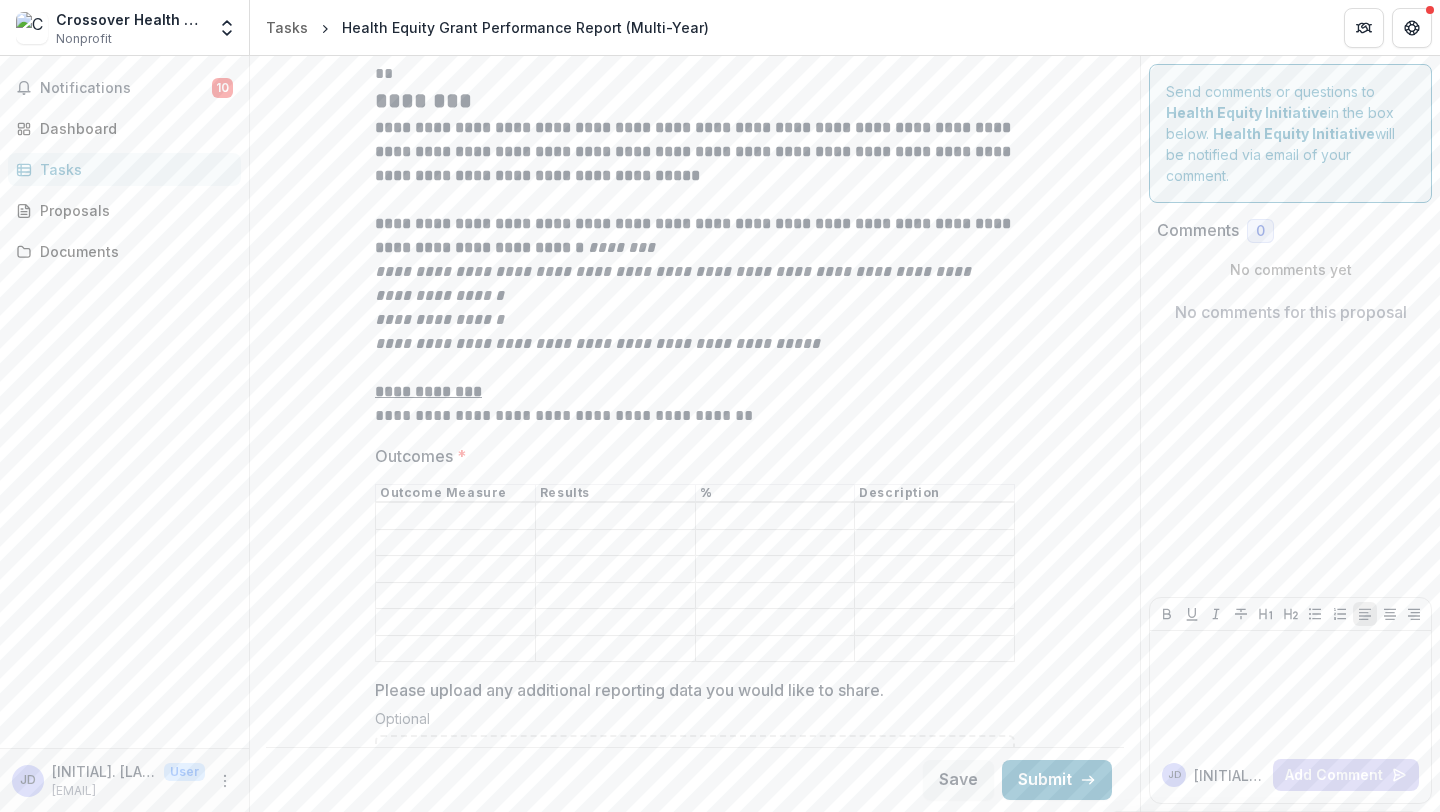 scroll, scrollTop: 3483, scrollLeft: 0, axis: vertical 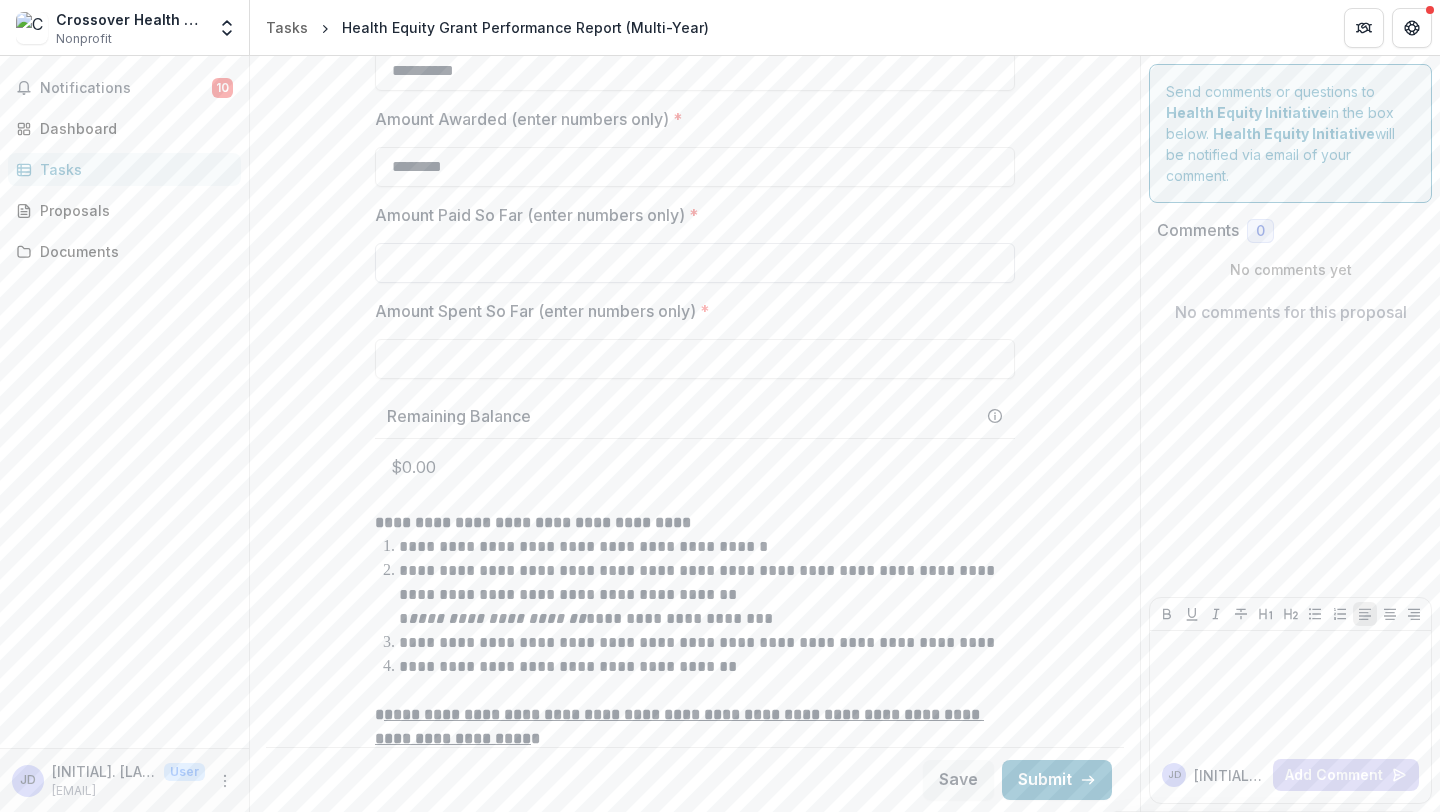 click on "Amount Paid So Far (enter numbers only) *" at bounding box center [695, 263] 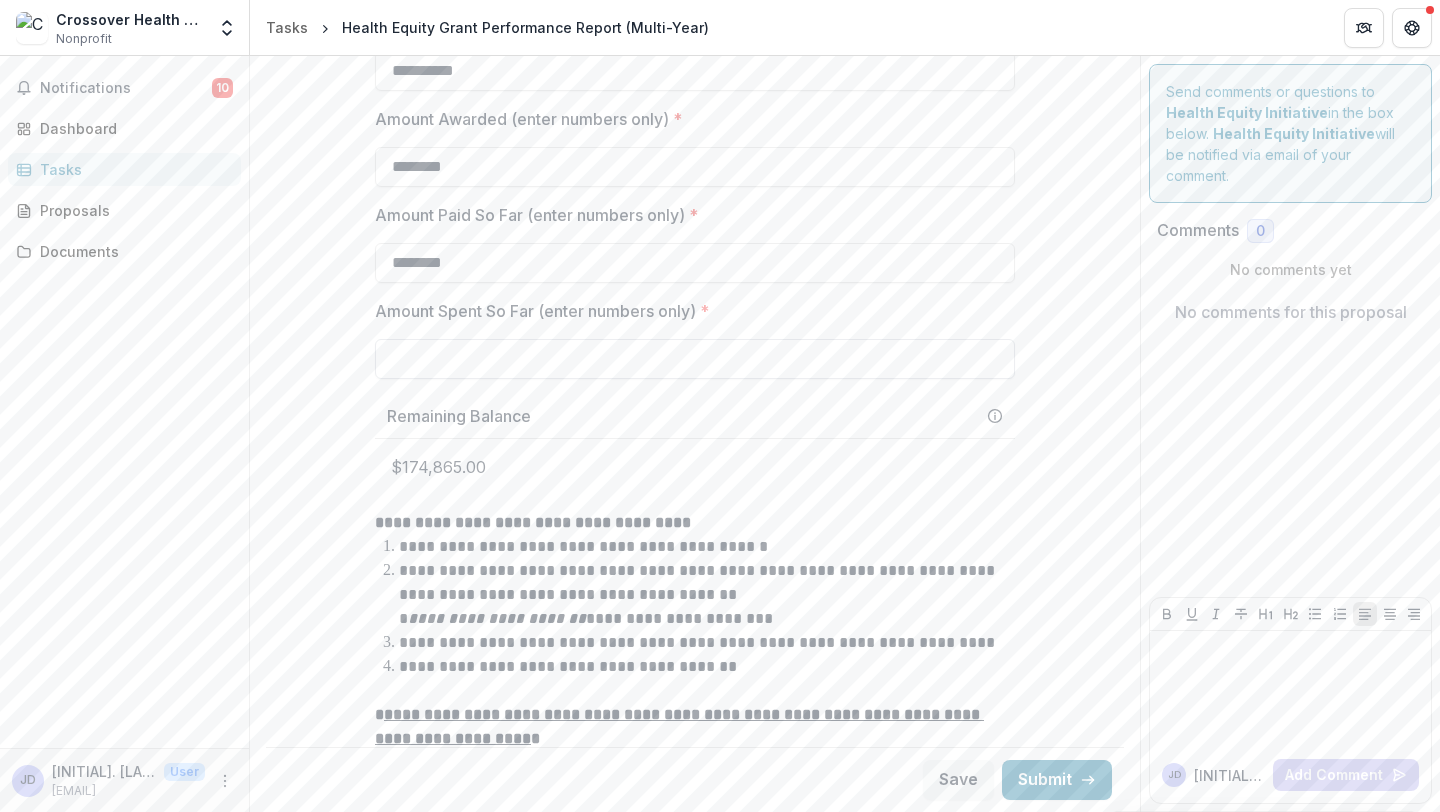 type on "********" 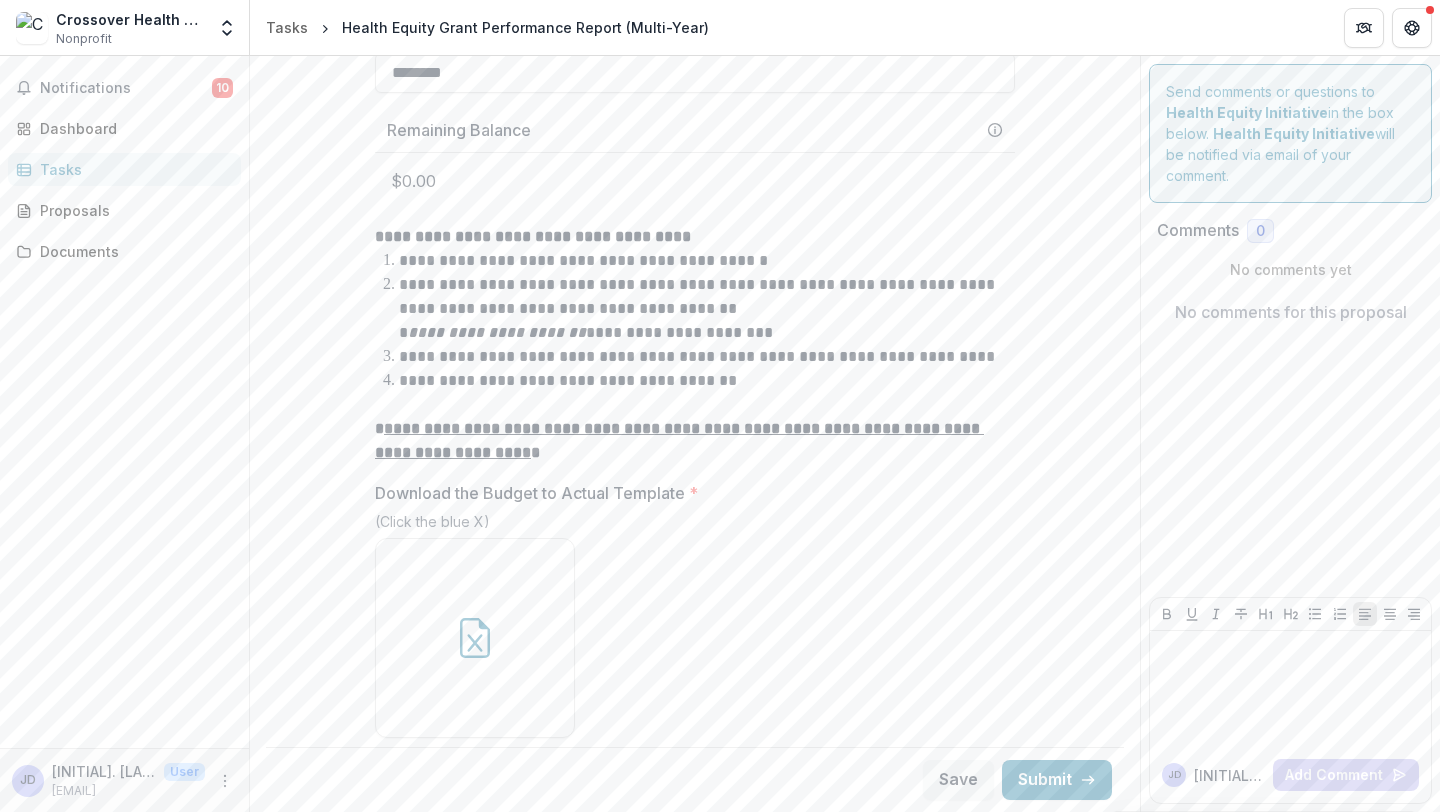 scroll, scrollTop: 1227, scrollLeft: 0, axis: vertical 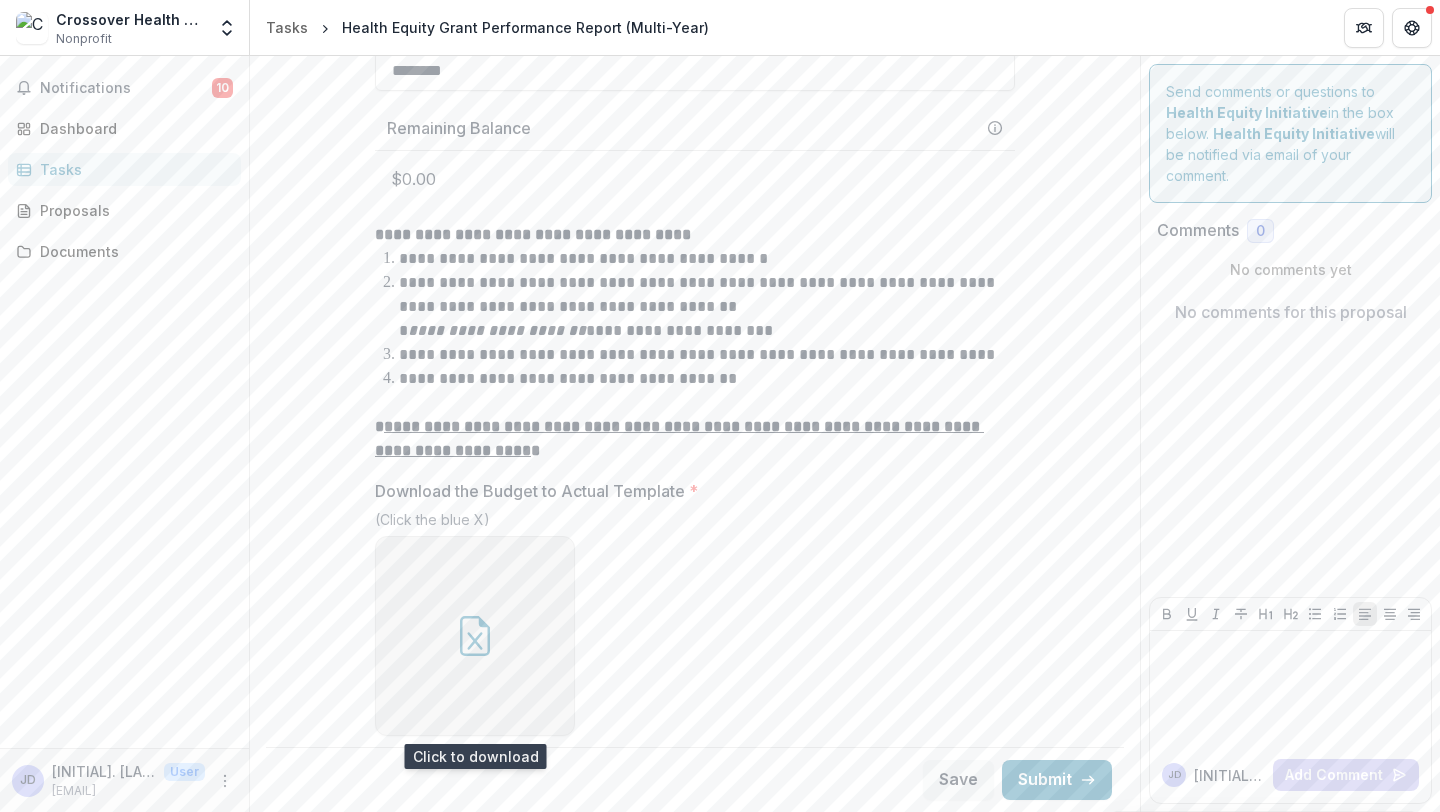 type on "********" 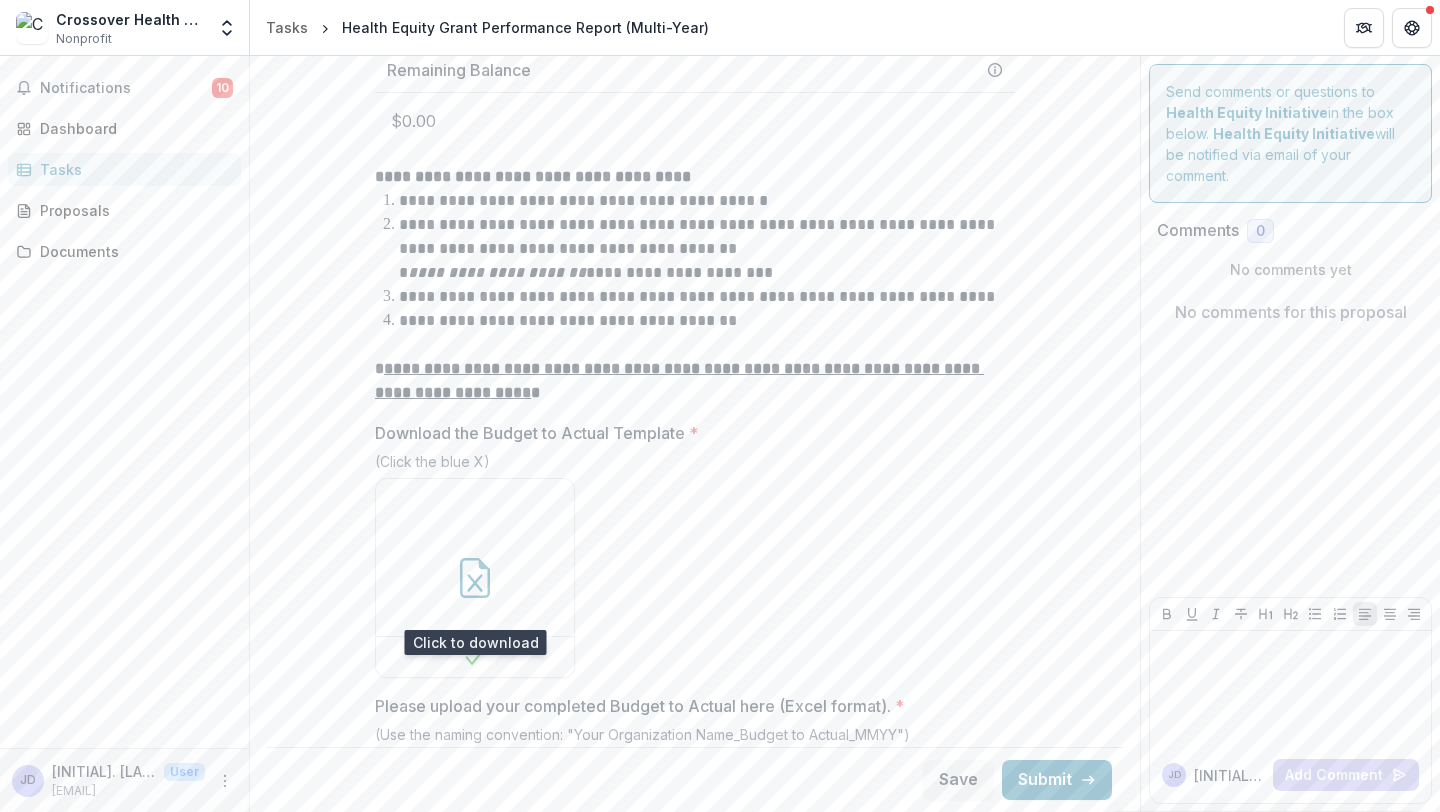 scroll, scrollTop: 1430, scrollLeft: 0, axis: vertical 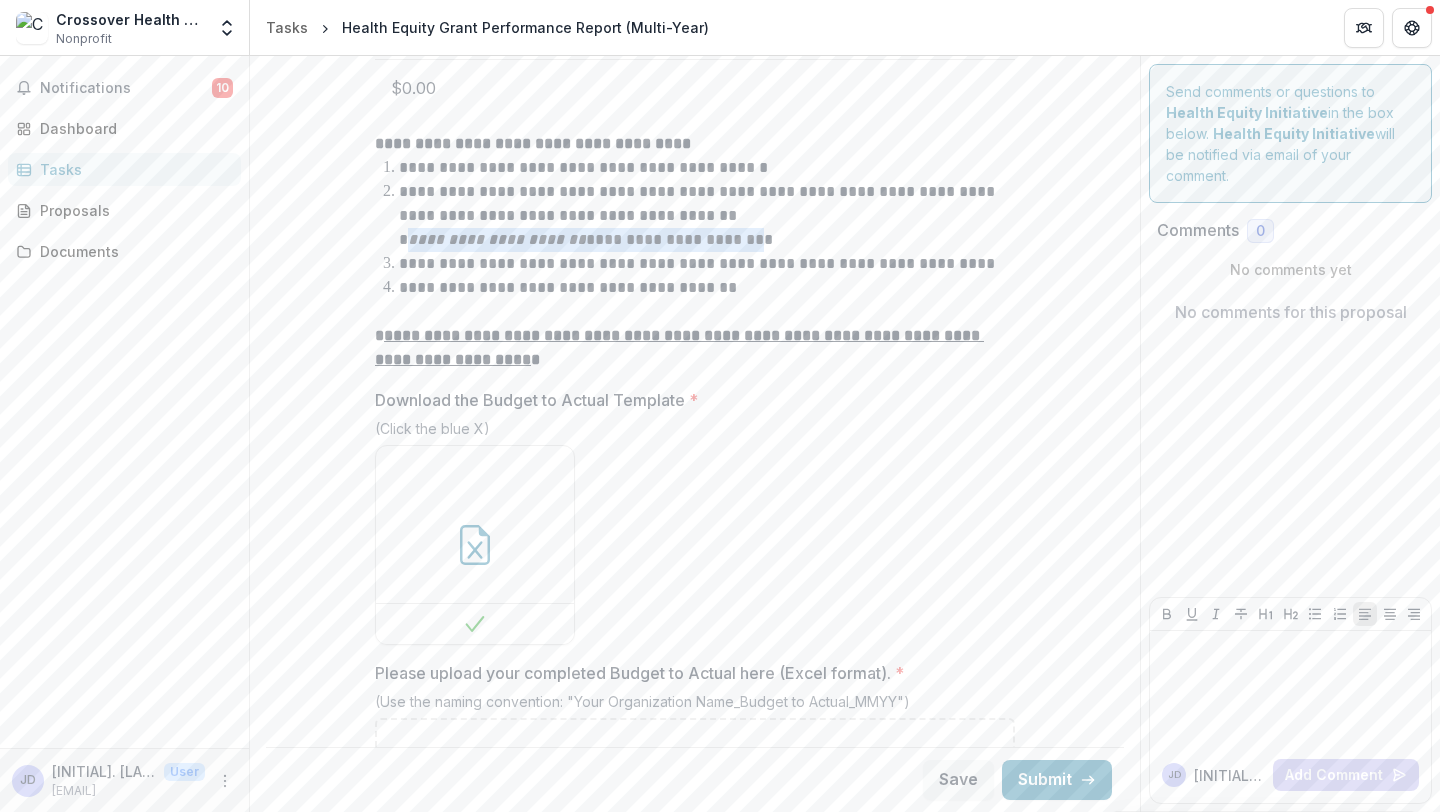 drag, startPoint x: 781, startPoint y: 240, endPoint x: 404, endPoint y: 244, distance: 377.0212 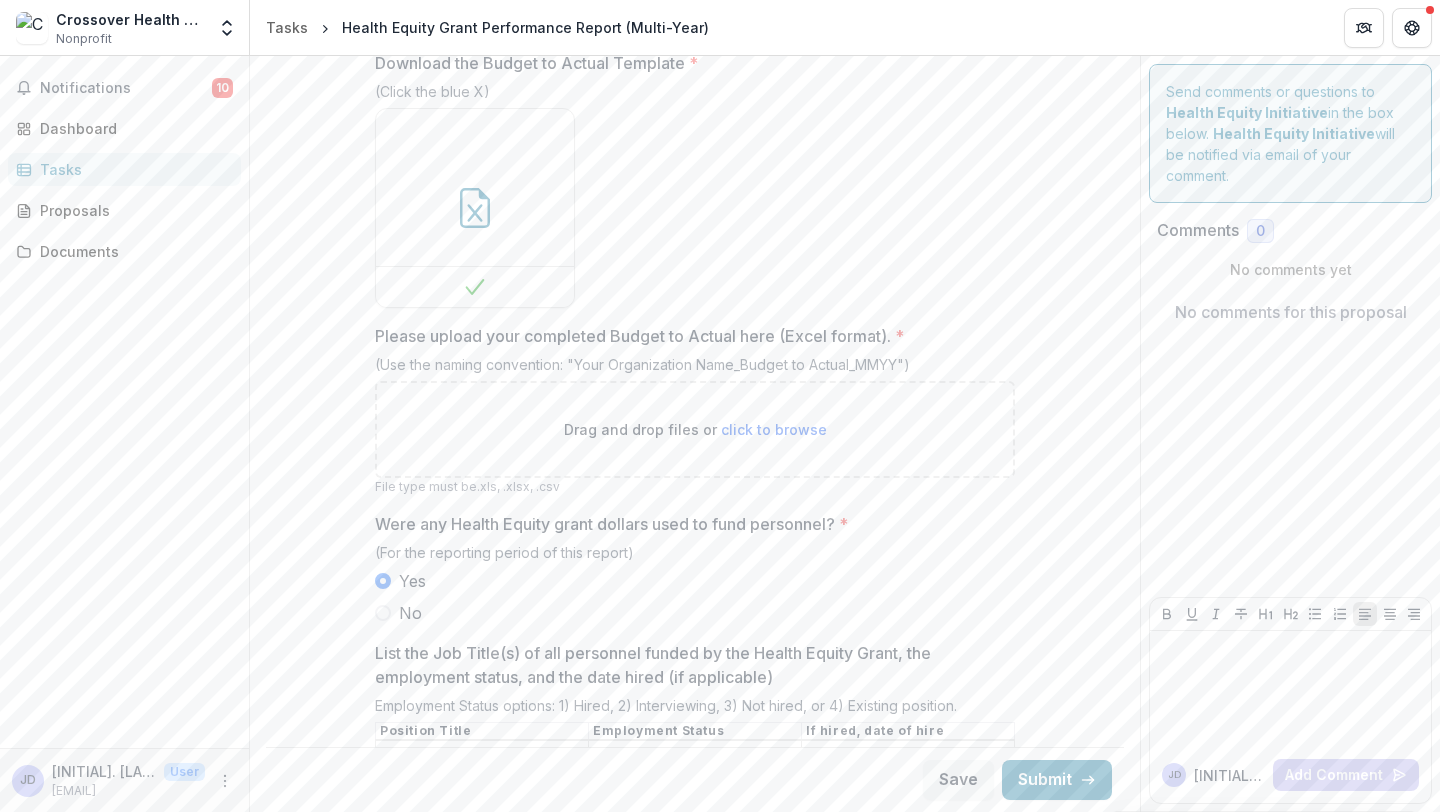 scroll, scrollTop: 1657, scrollLeft: 0, axis: vertical 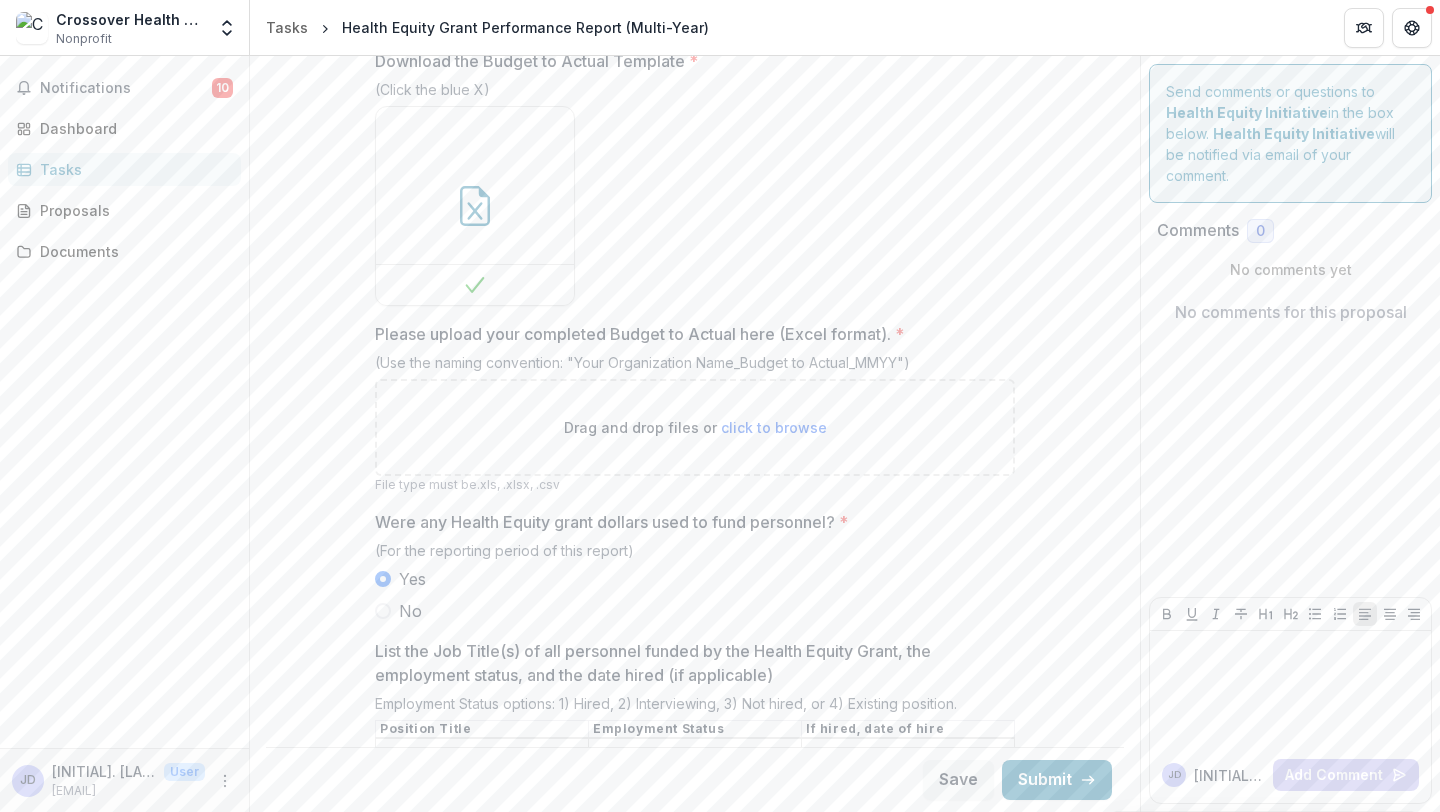 click on "click to browse" at bounding box center (774, 427) 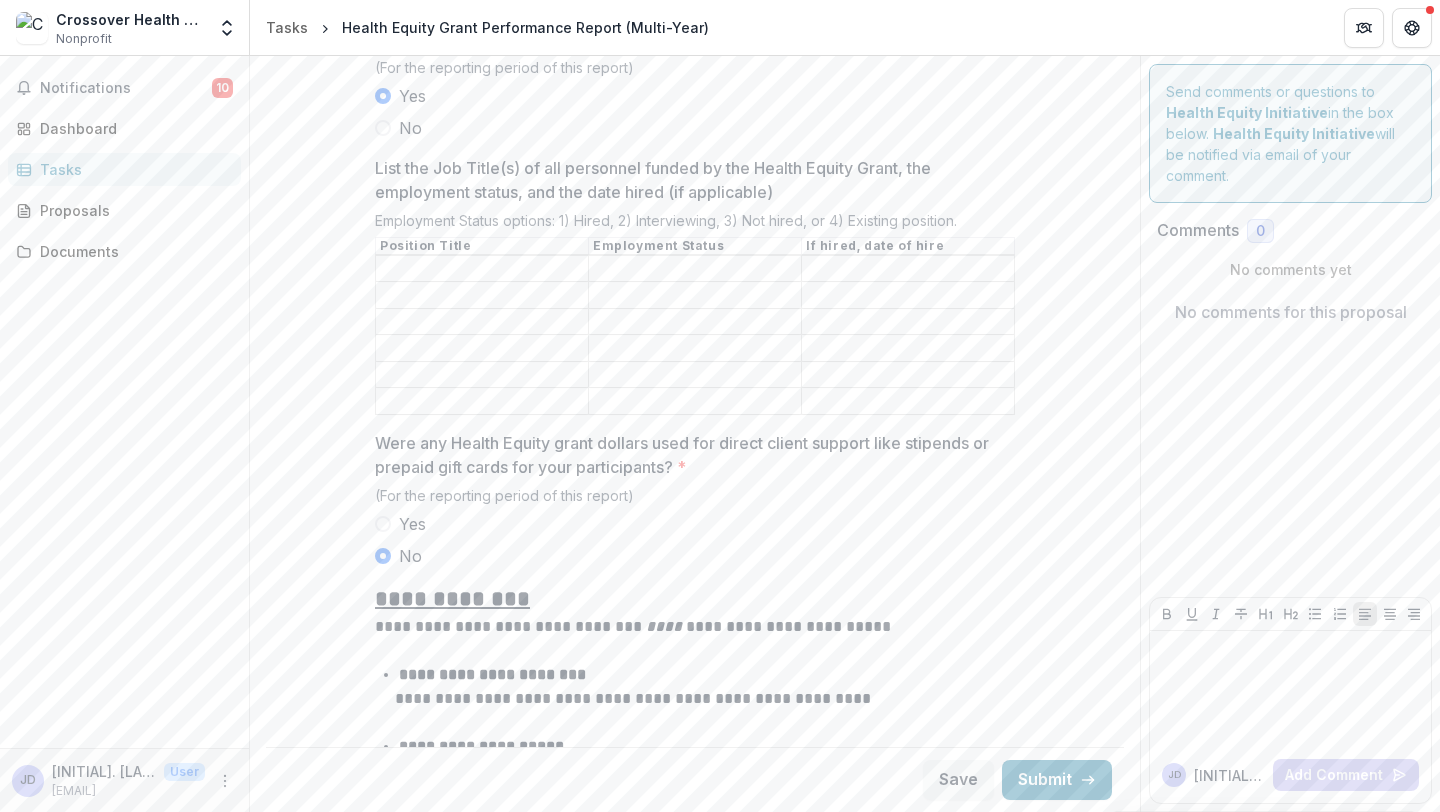 scroll, scrollTop: 2311, scrollLeft: 0, axis: vertical 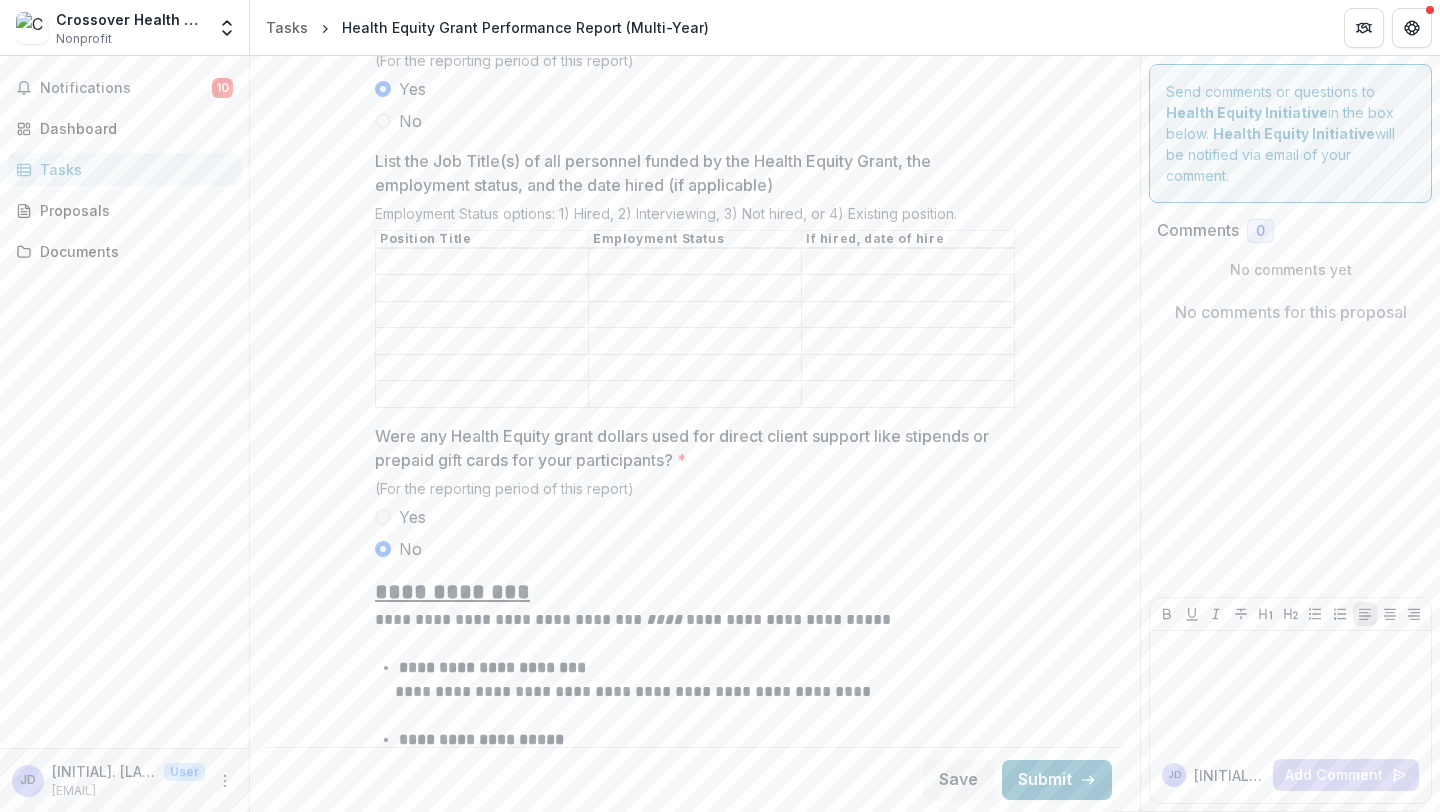 click on "Send comments or questions to   Health Equity Initiative  in the box below.   Health Equity Initiative  will be notified via email of your comment. Comments 0 No comments yet No comments for this proposal [INITIAL] [LAST] Add Comment" at bounding box center (1290, 434) 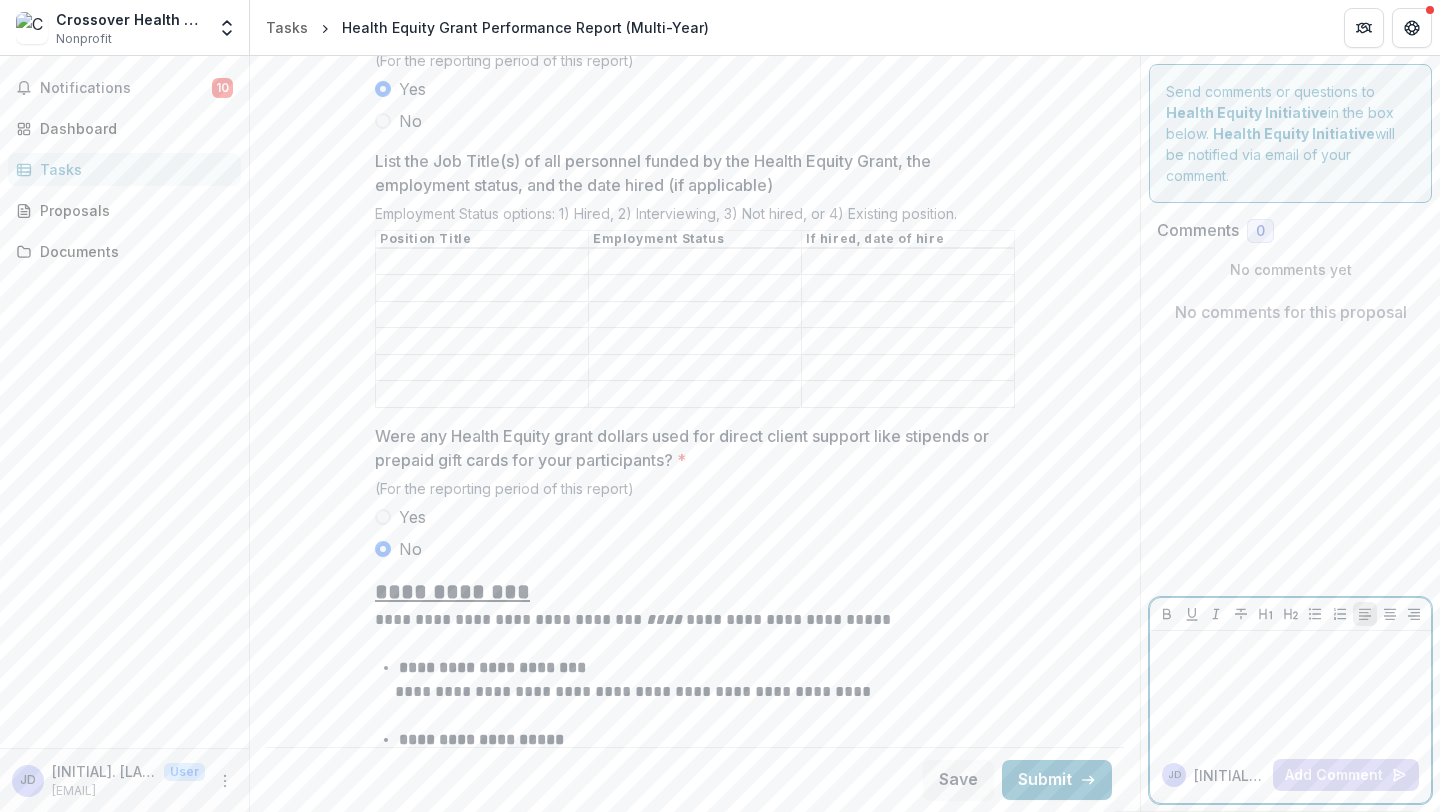 click at bounding box center (1290, 689) 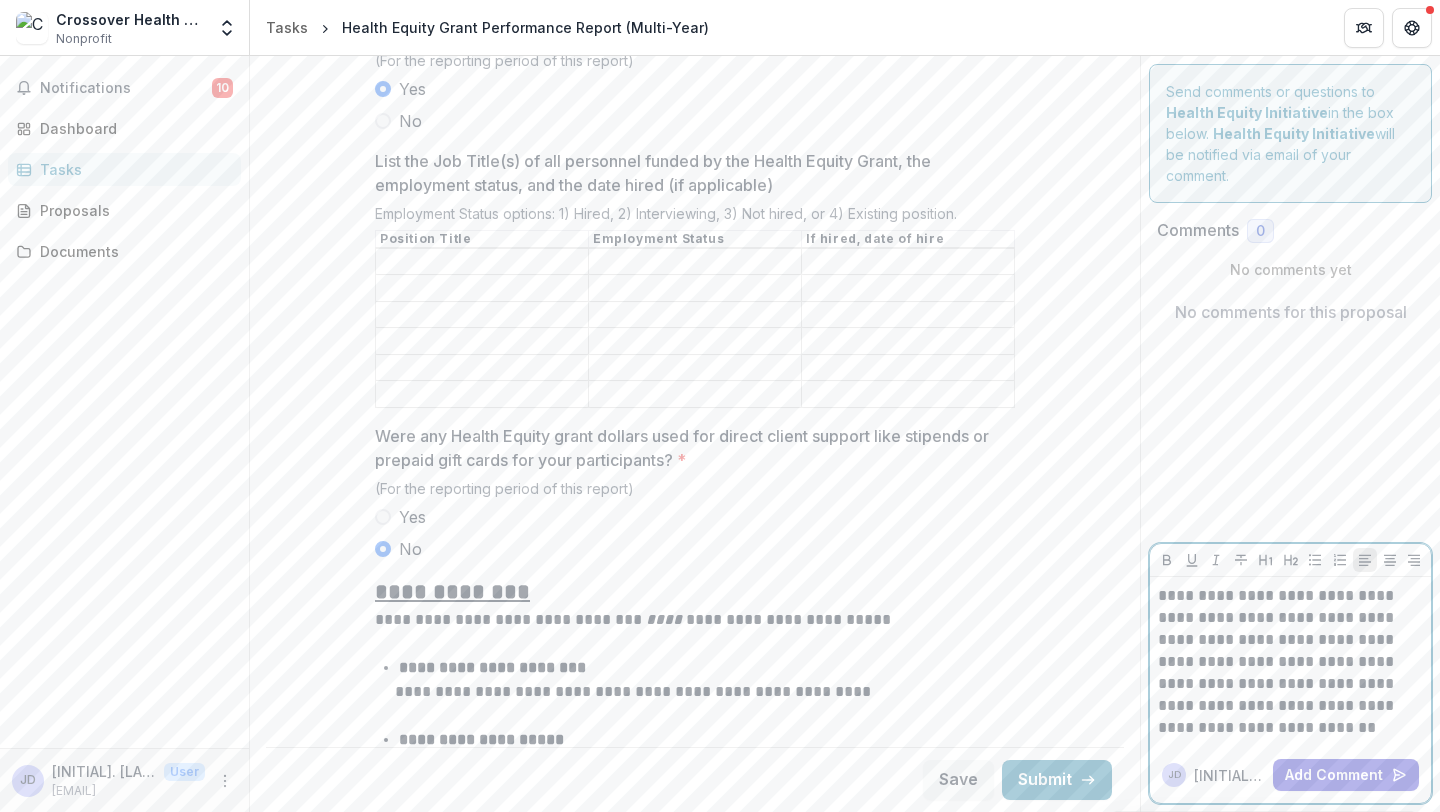 scroll, scrollTop: 2359, scrollLeft: 0, axis: vertical 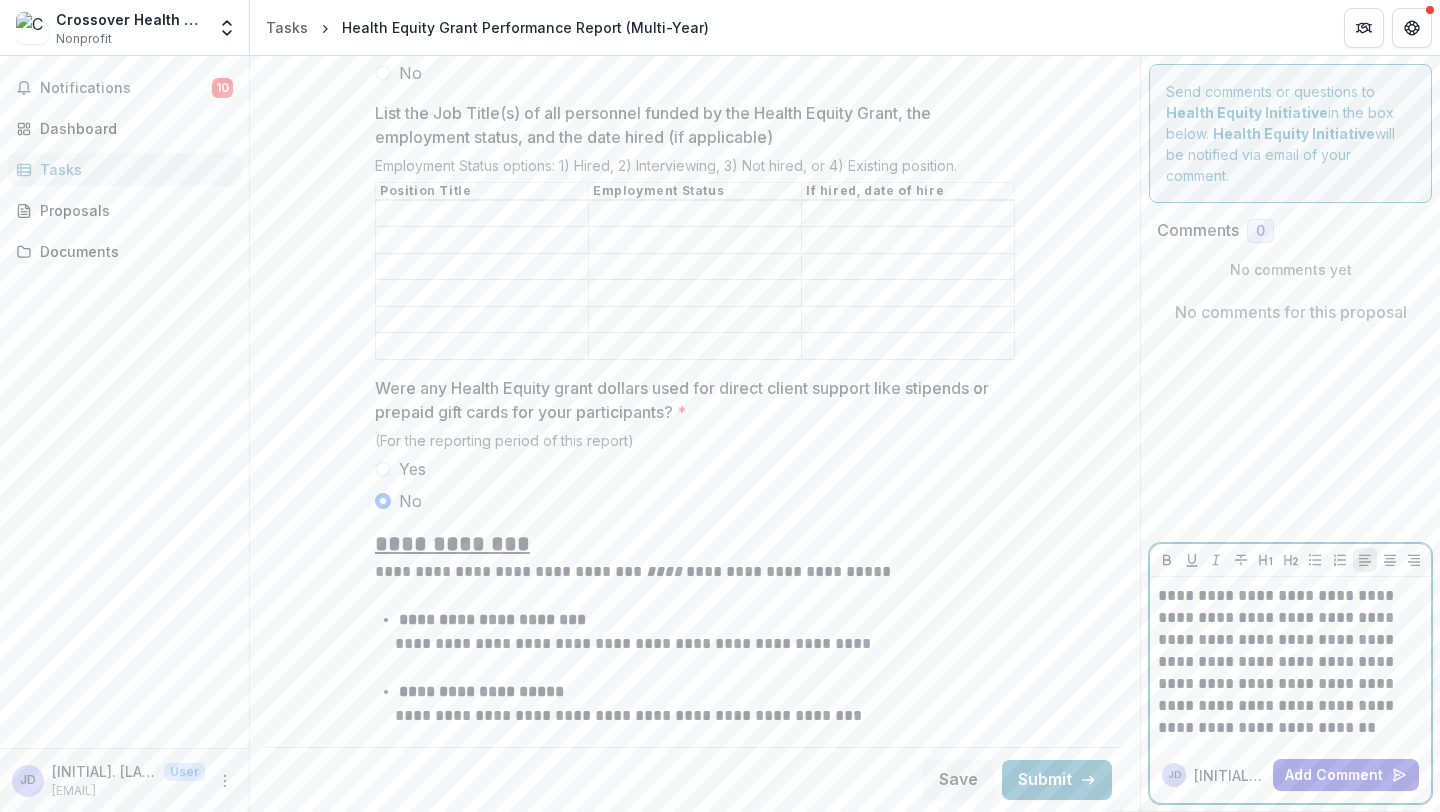 click on "**********" at bounding box center [1290, 662] 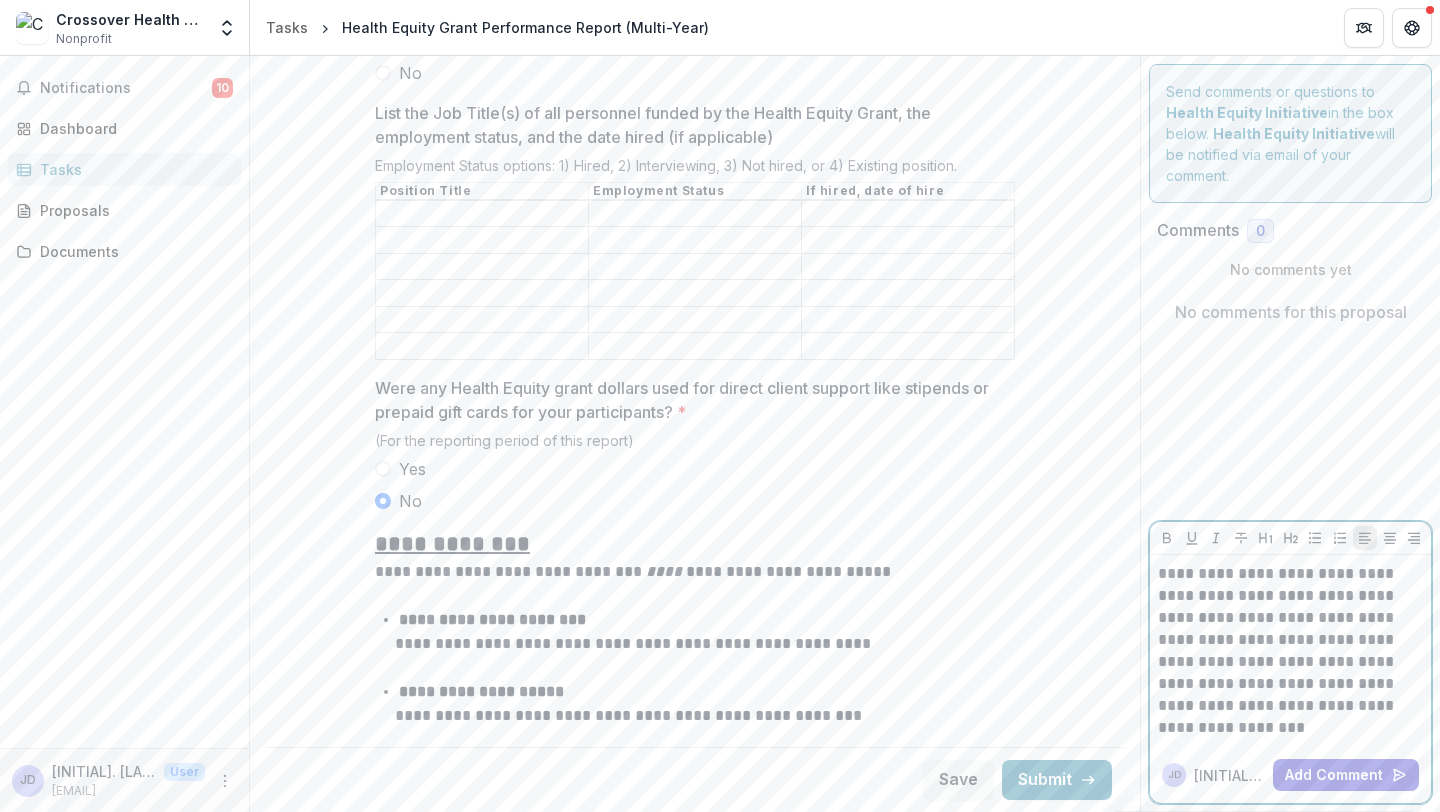 click on "**********" at bounding box center [1290, 651] 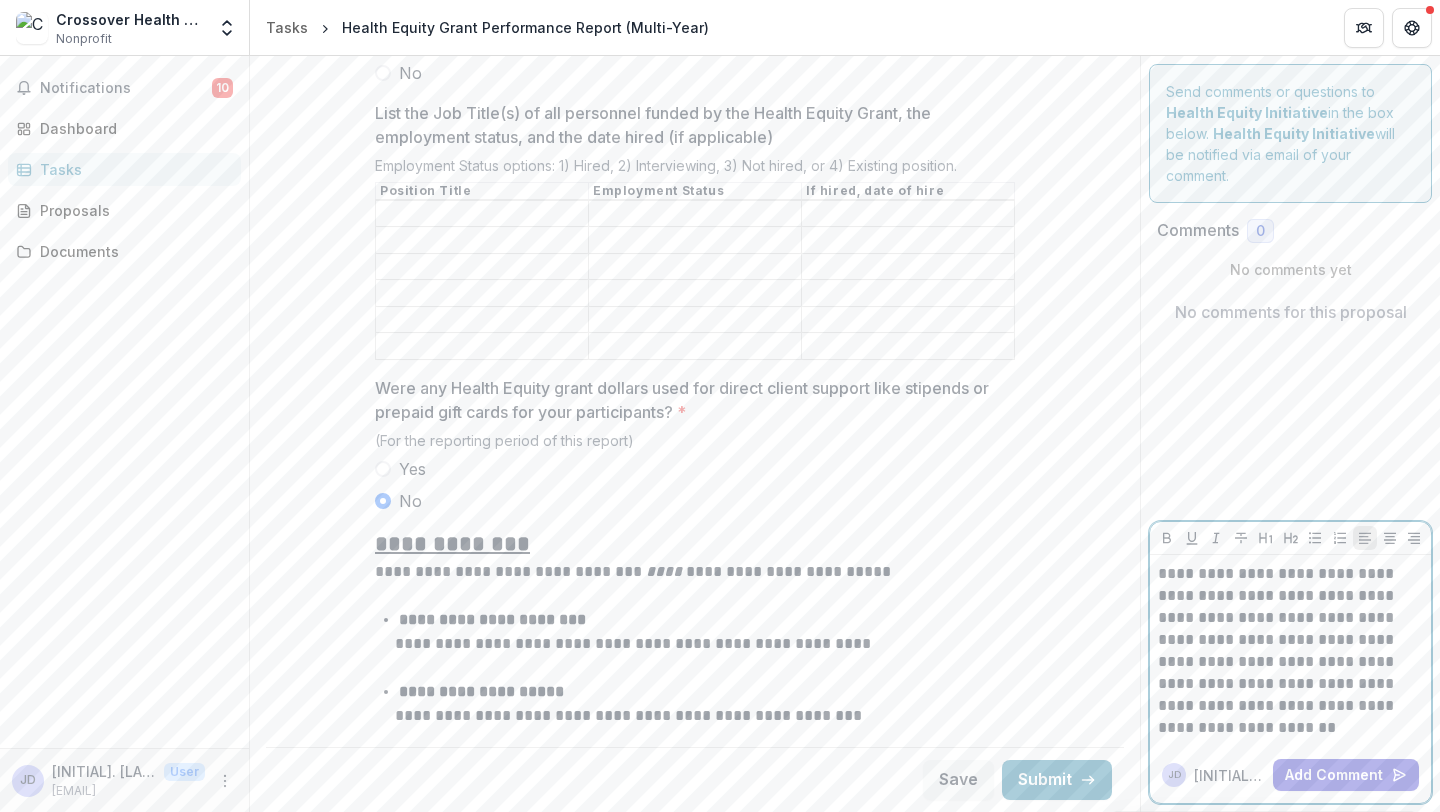 drag, startPoint x: 1294, startPoint y: 568, endPoint x: 1372, endPoint y: 602, distance: 85.08819 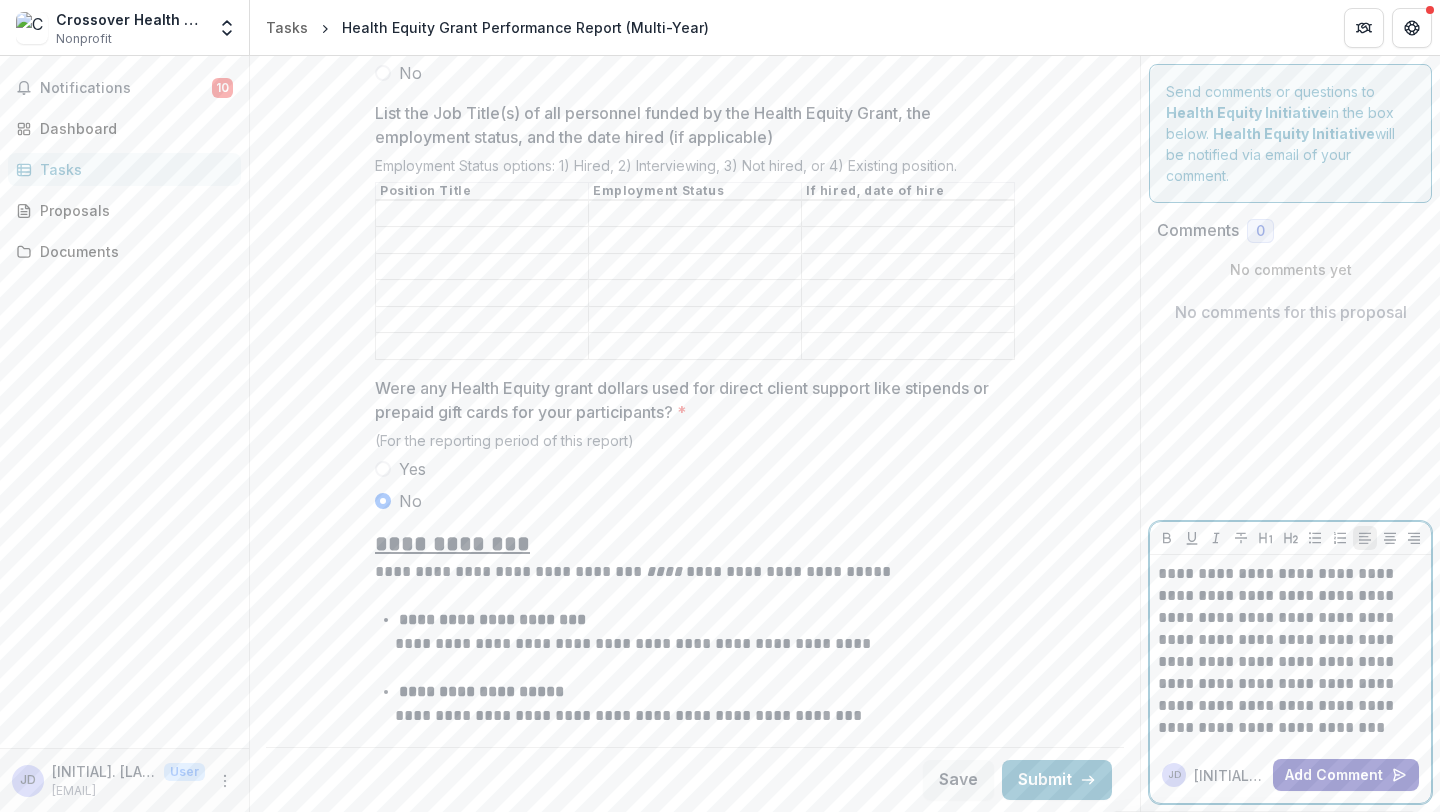 click on "Add Comment" at bounding box center [1346, 775] 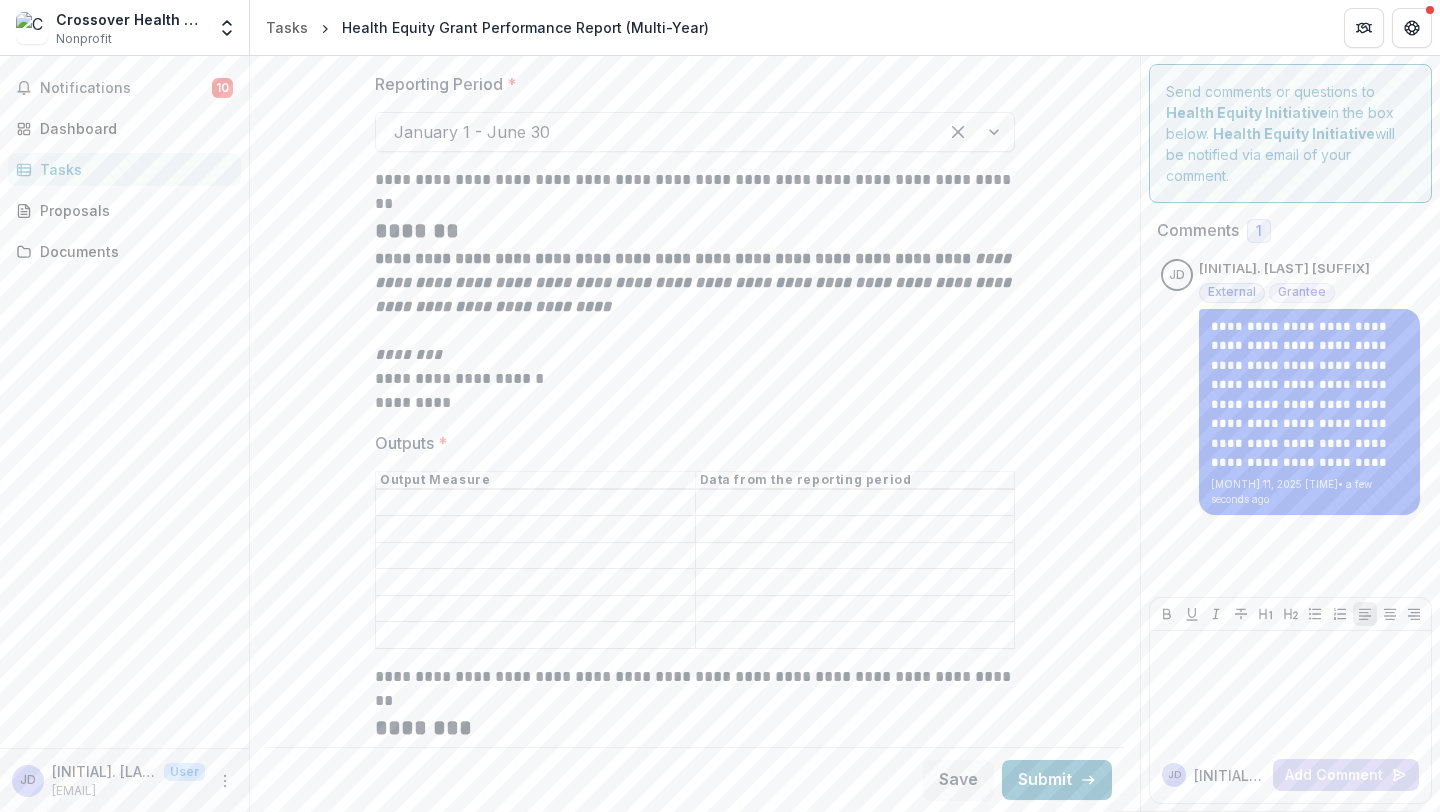 scroll, scrollTop: 3198, scrollLeft: 0, axis: vertical 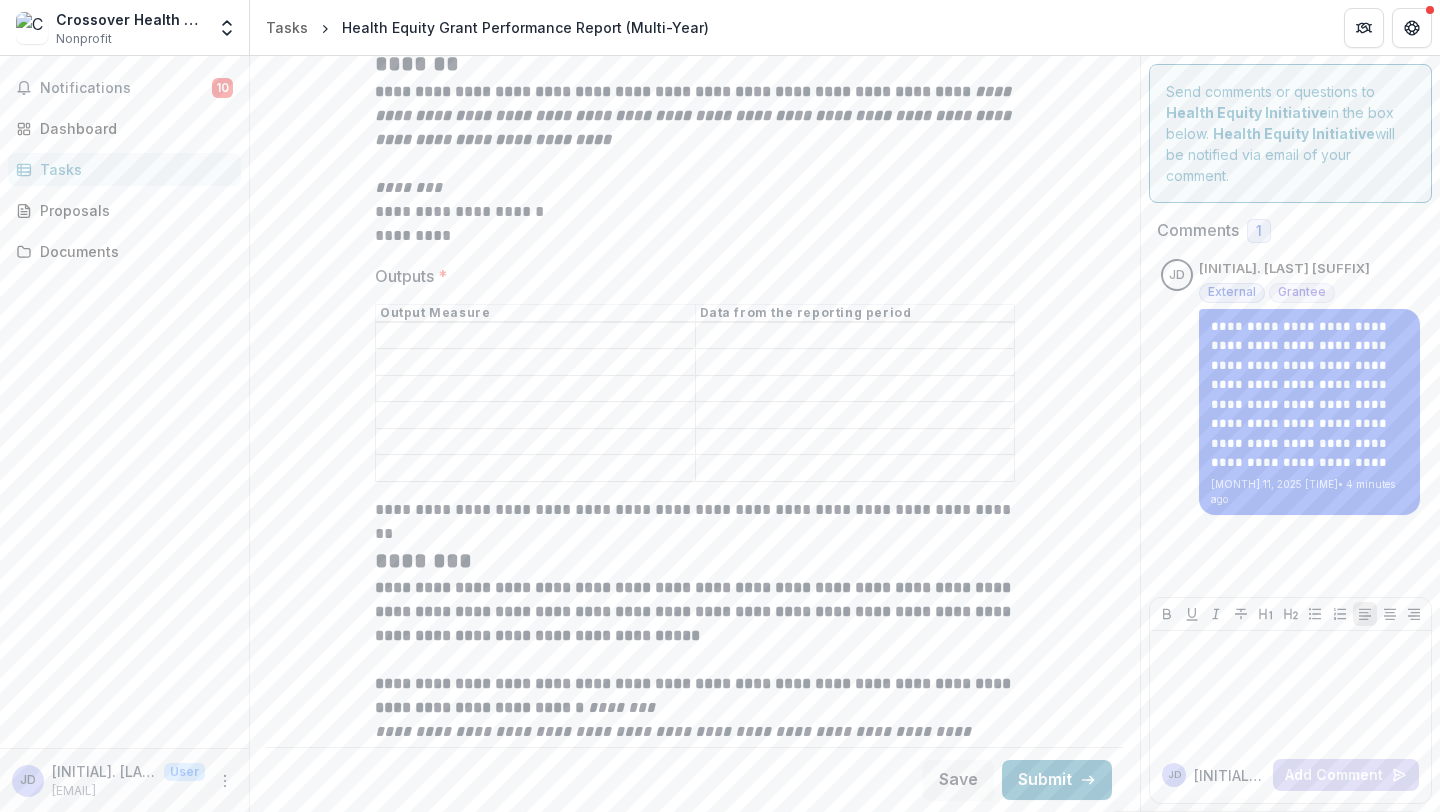 click on "Outputs *" at bounding box center [535, 363] 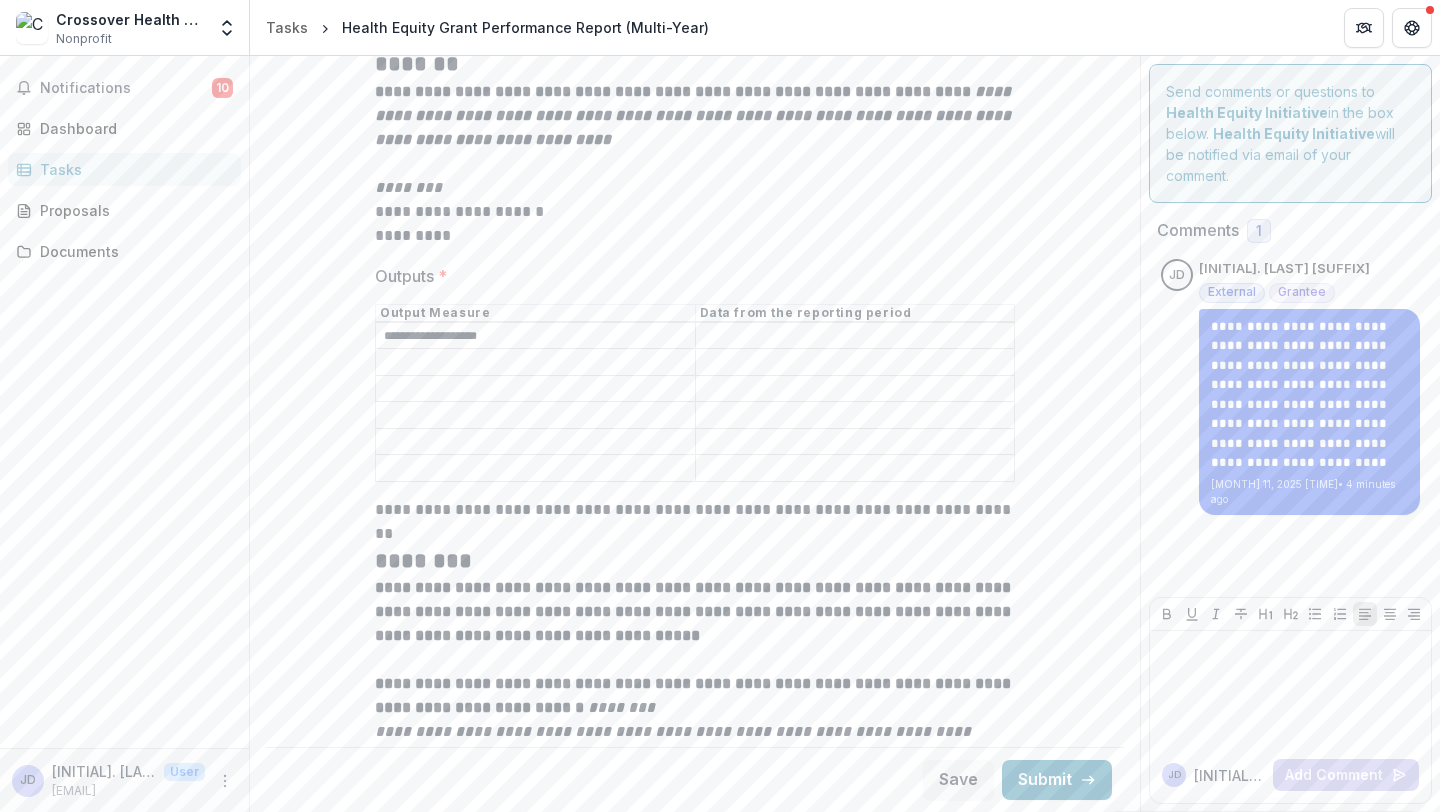 type on "**********" 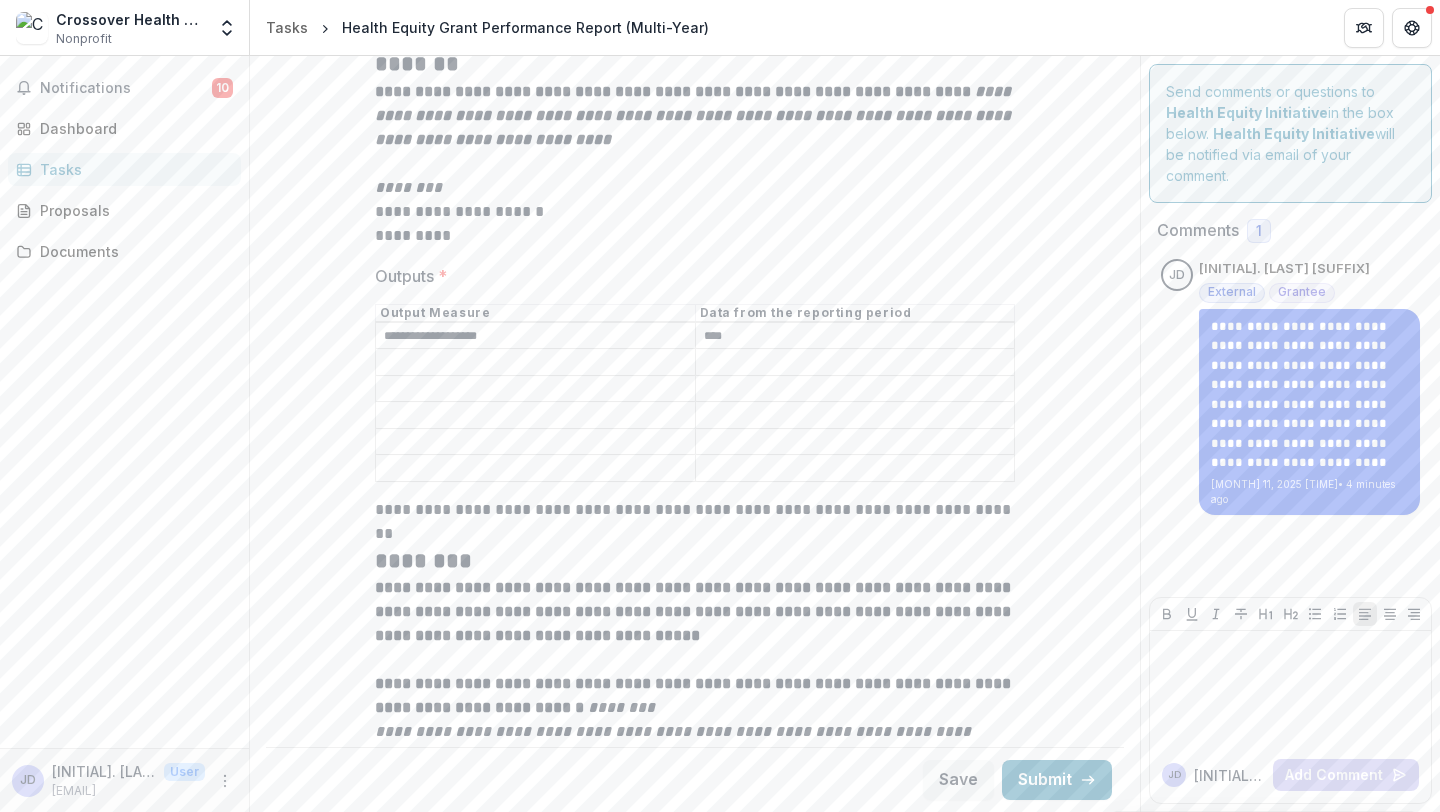 type on "****" 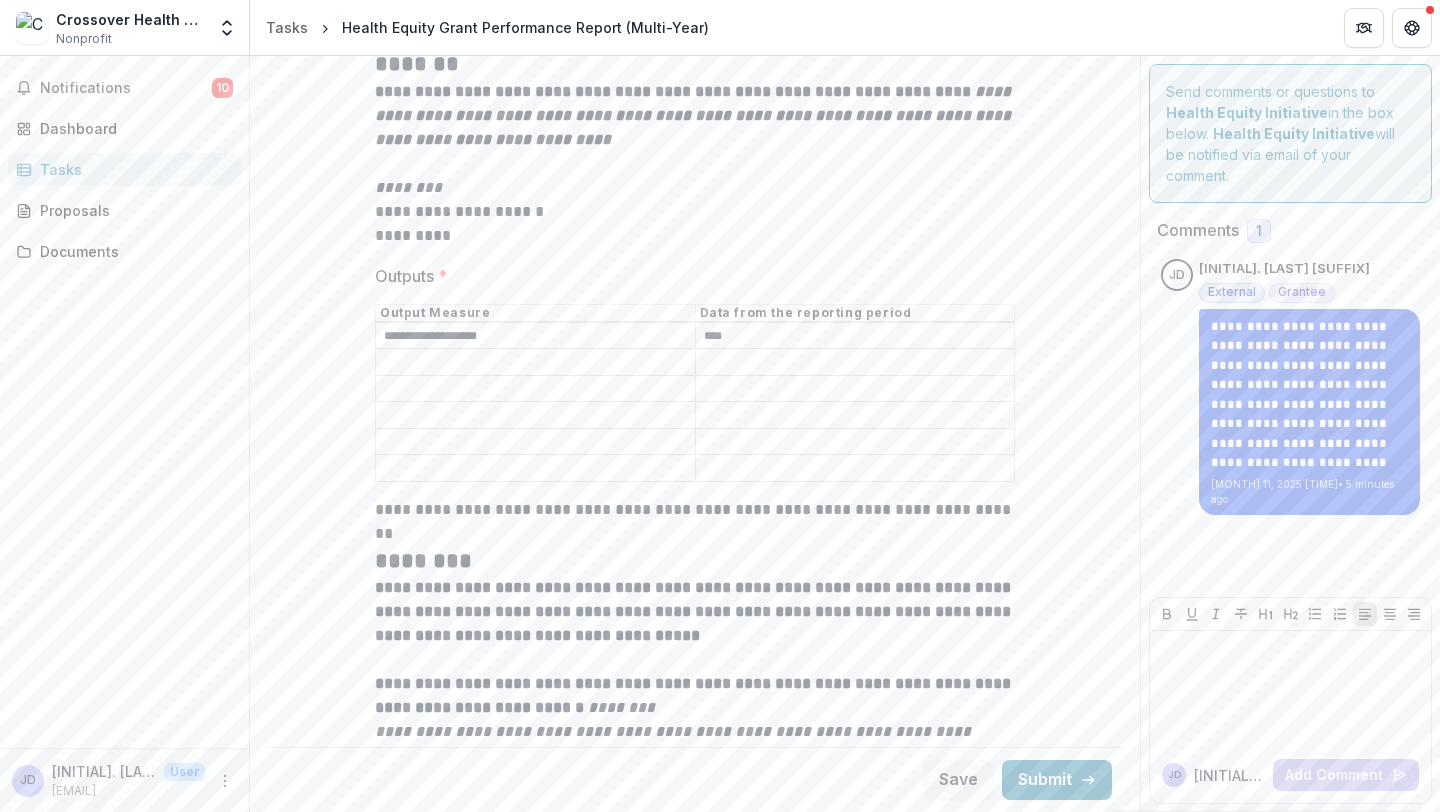 click on "Outputs *" at bounding box center [535, 363] 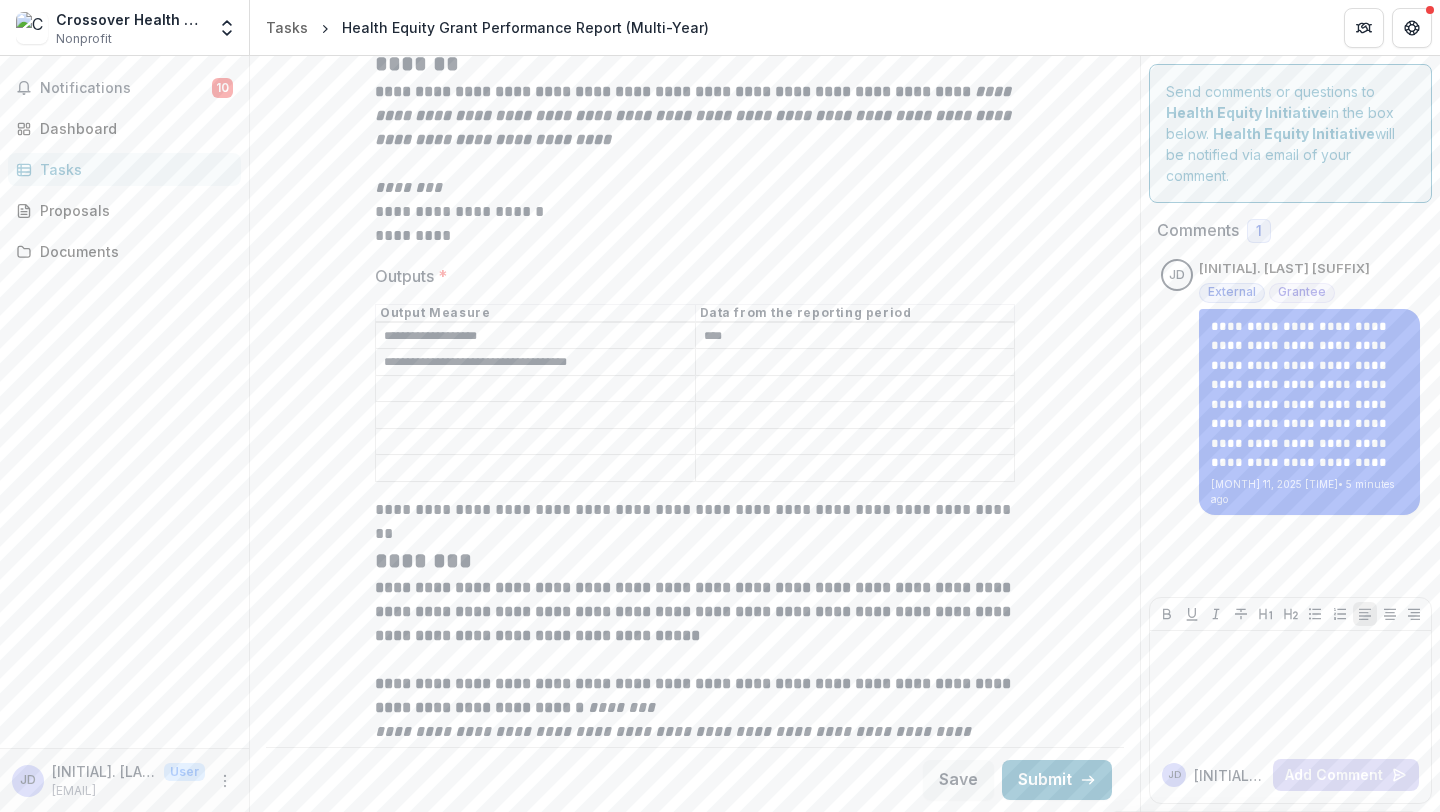 type on "**********" 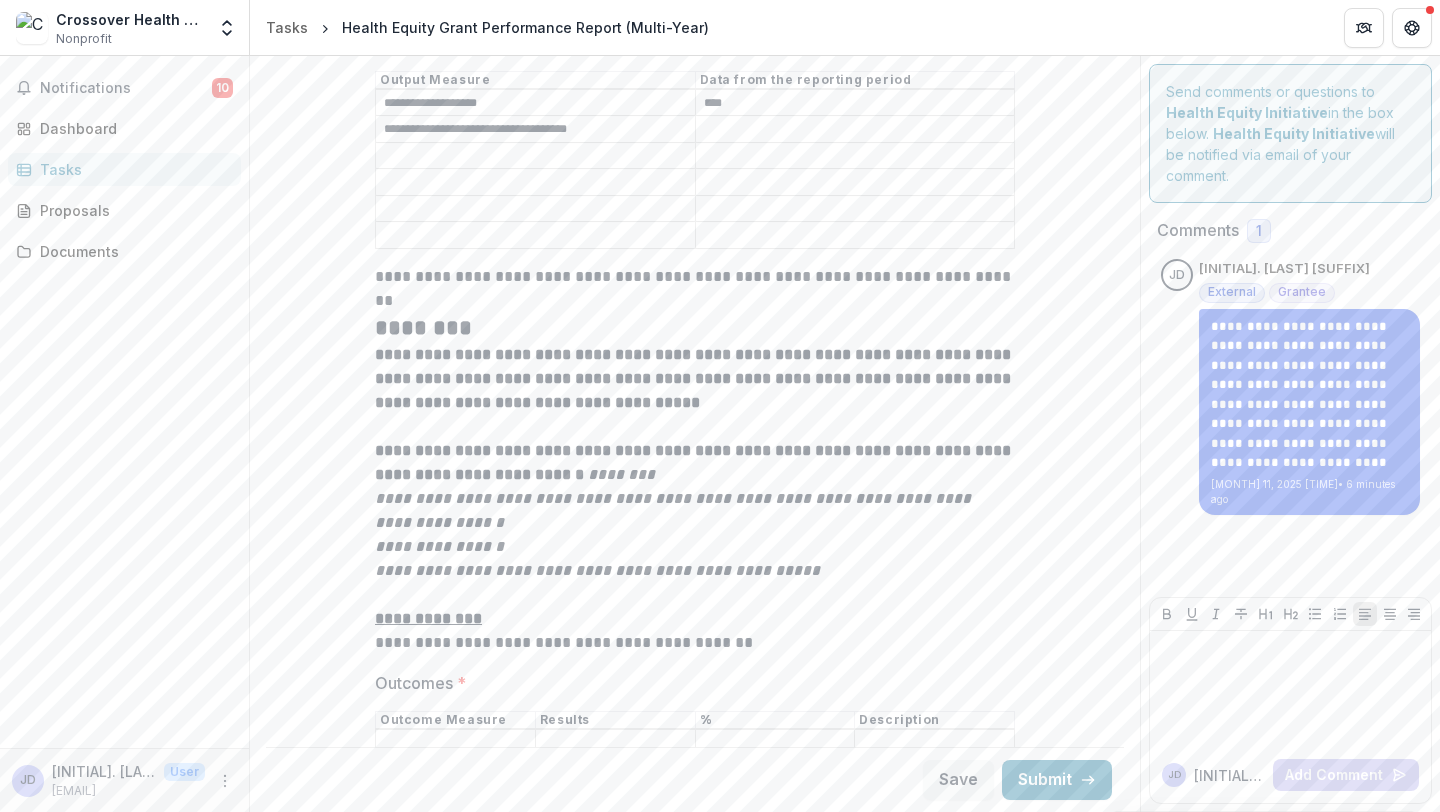 scroll, scrollTop: 3433, scrollLeft: 0, axis: vertical 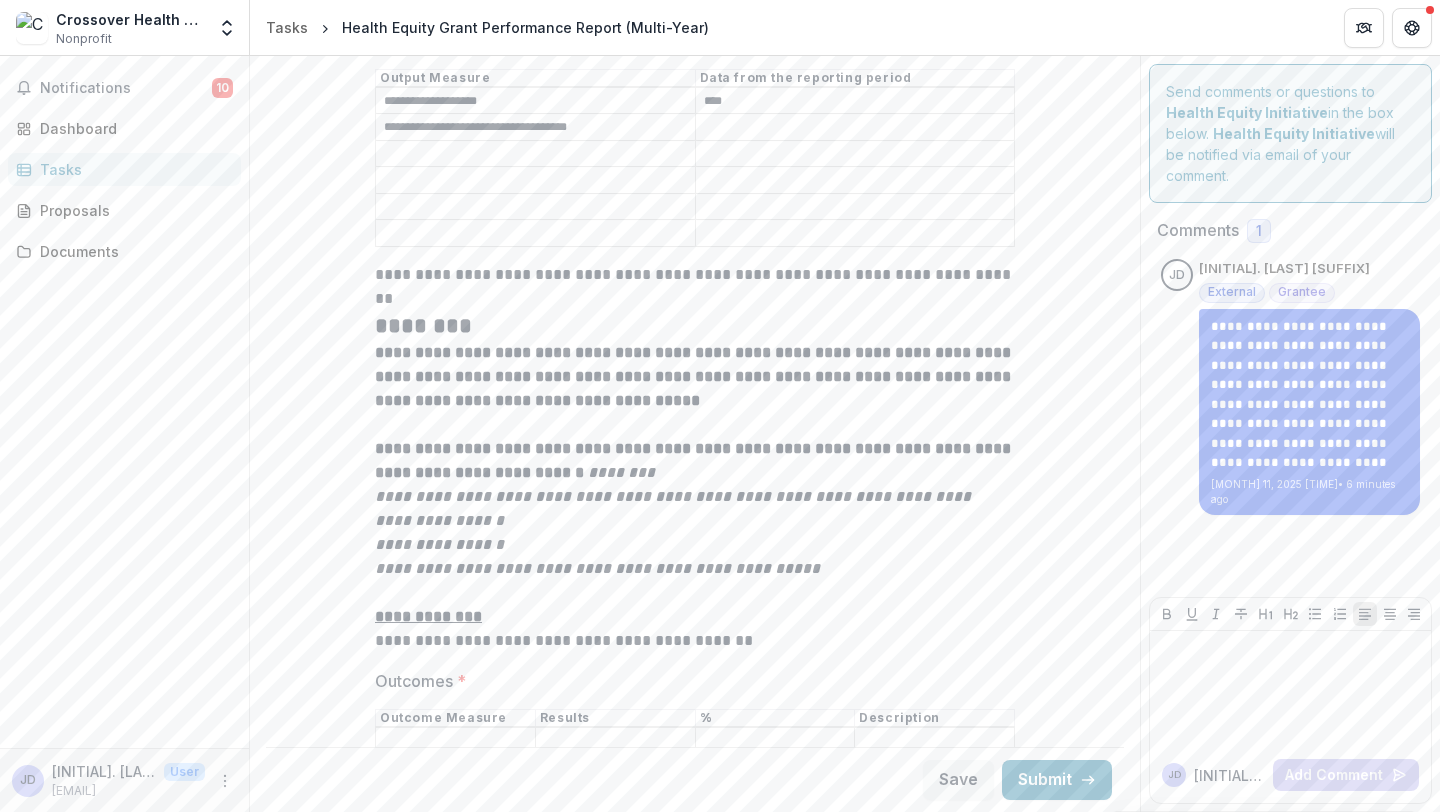drag, startPoint x: 606, startPoint y: 115, endPoint x: 365, endPoint y: 116, distance: 241.00208 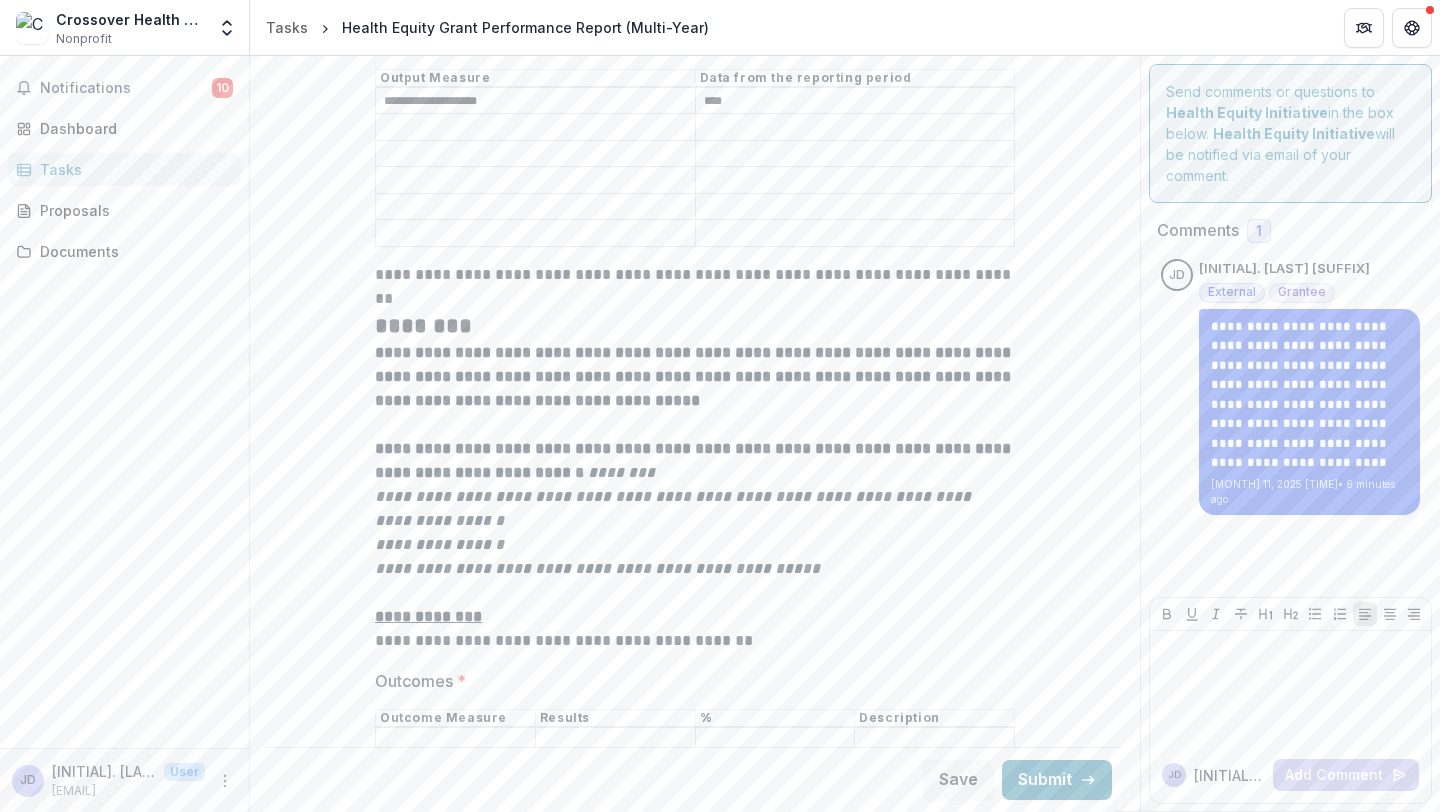 type 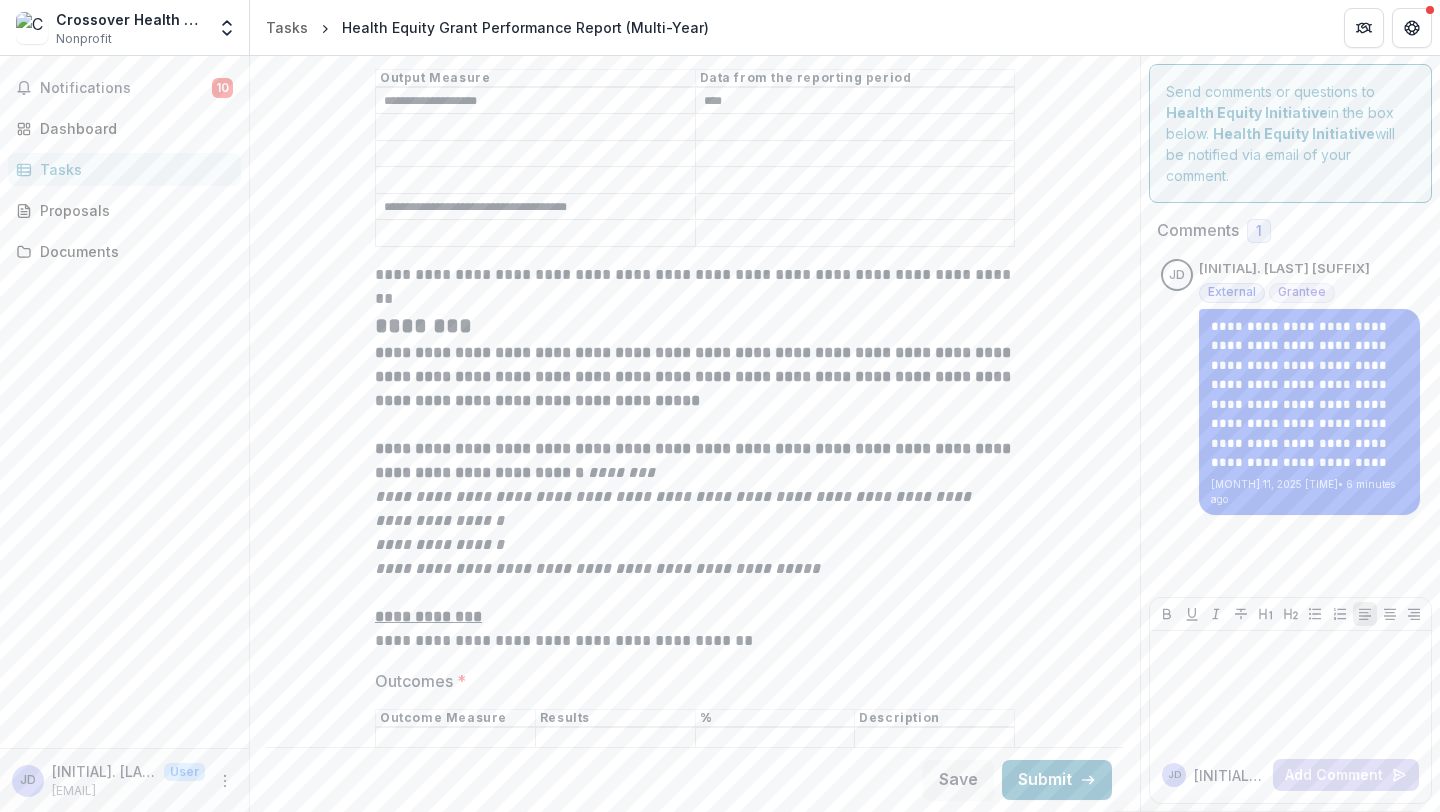 type on "**********" 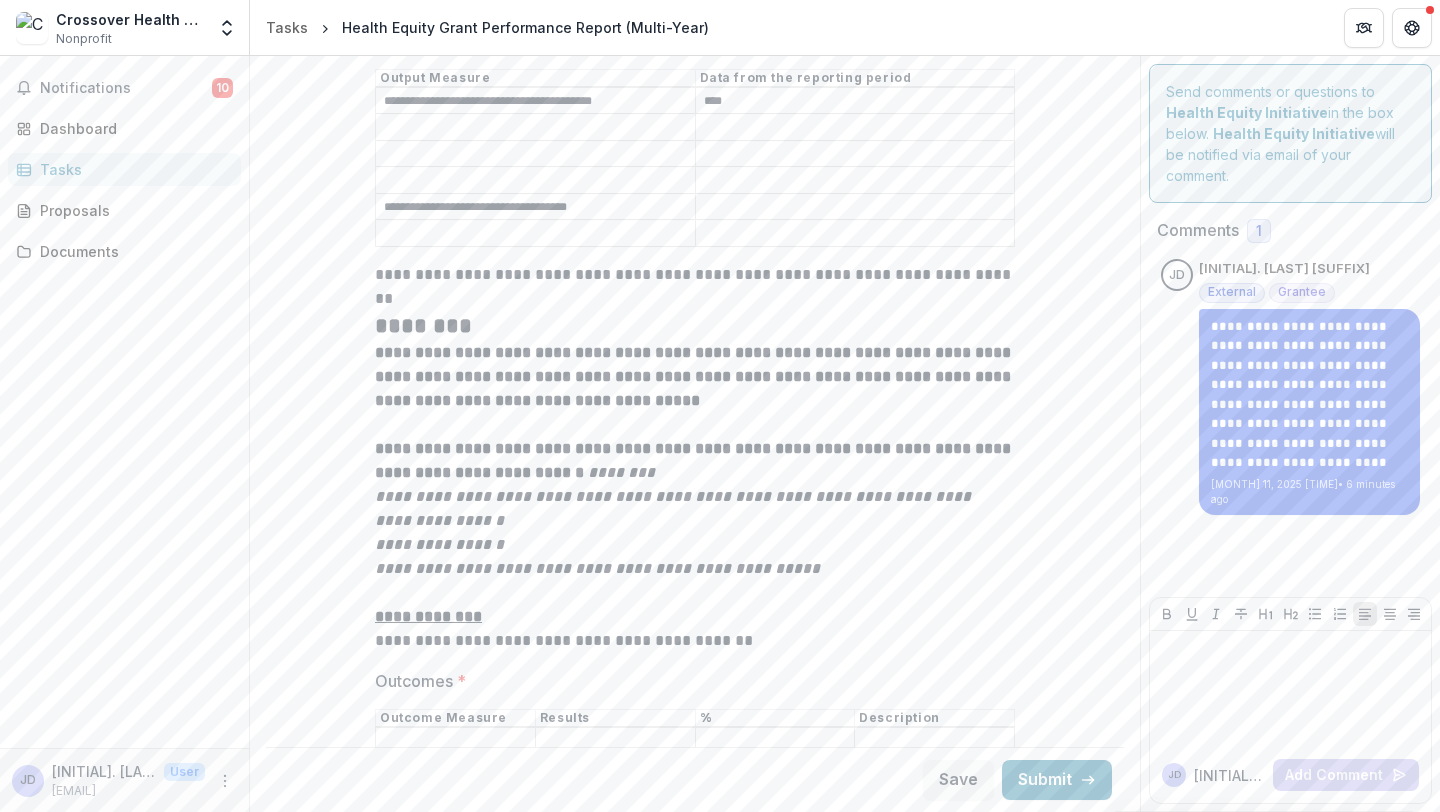 drag, startPoint x: 489, startPoint y: 88, endPoint x: 511, endPoint y: 107, distance: 29.068884 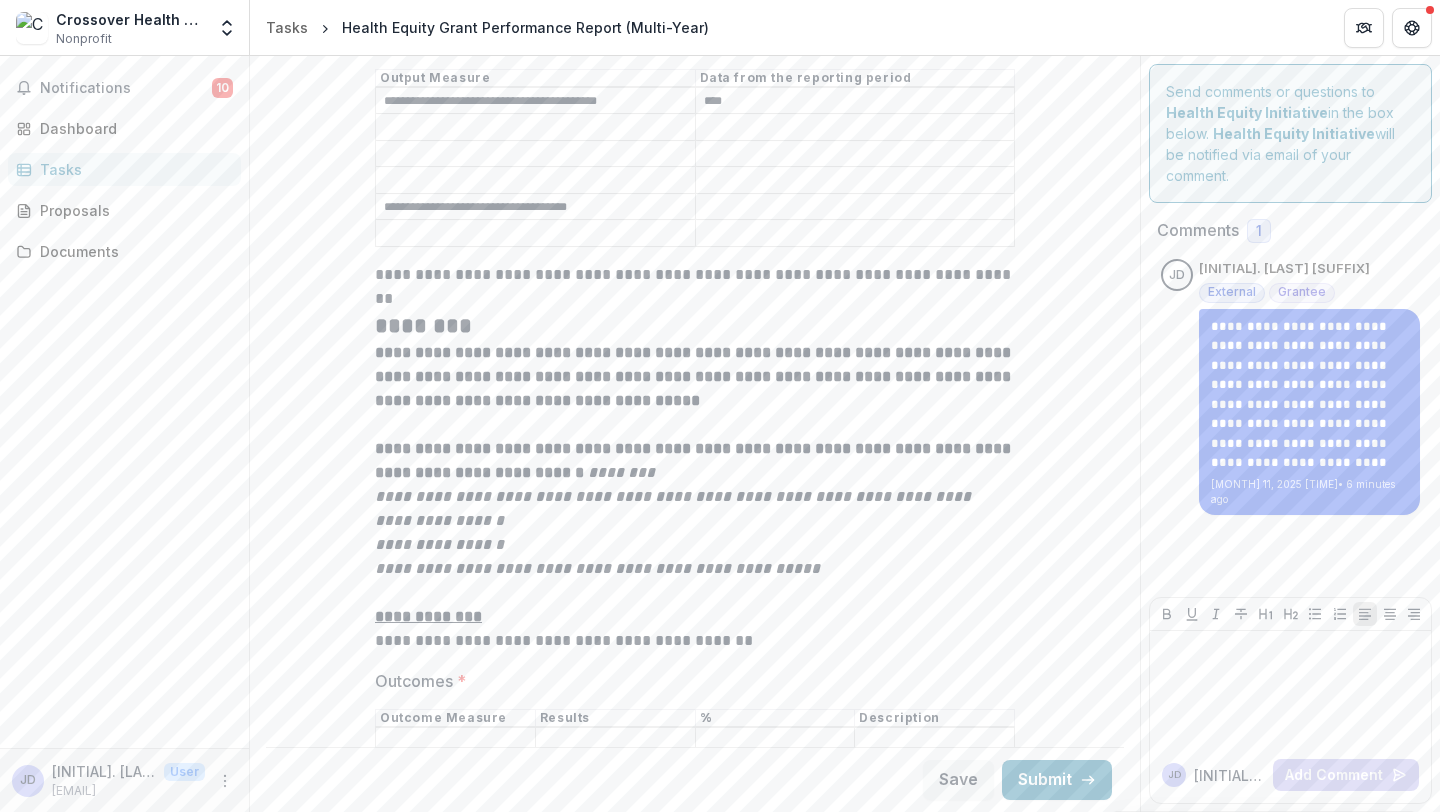 type on "**********" 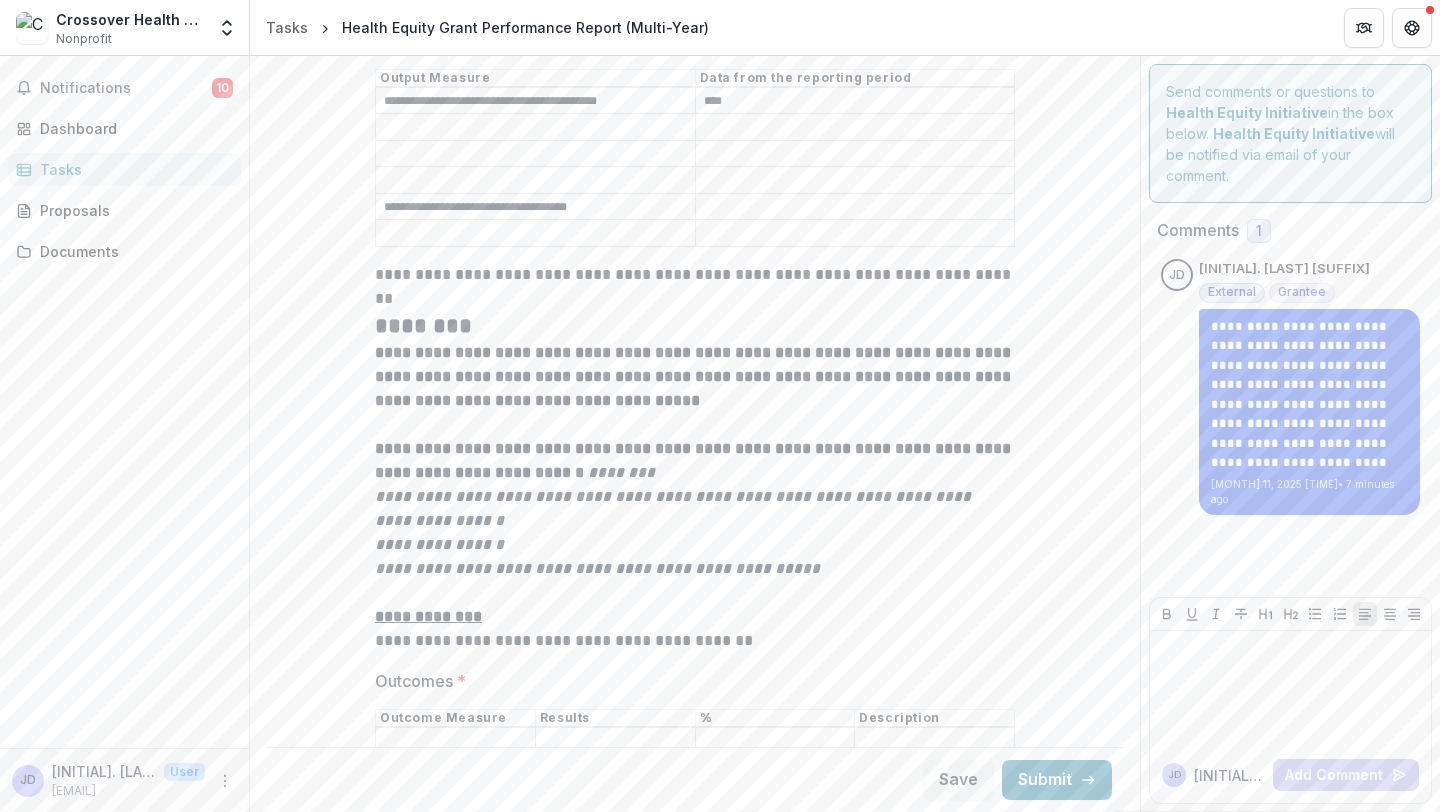 click on "Outputs *" at bounding box center (535, 128) 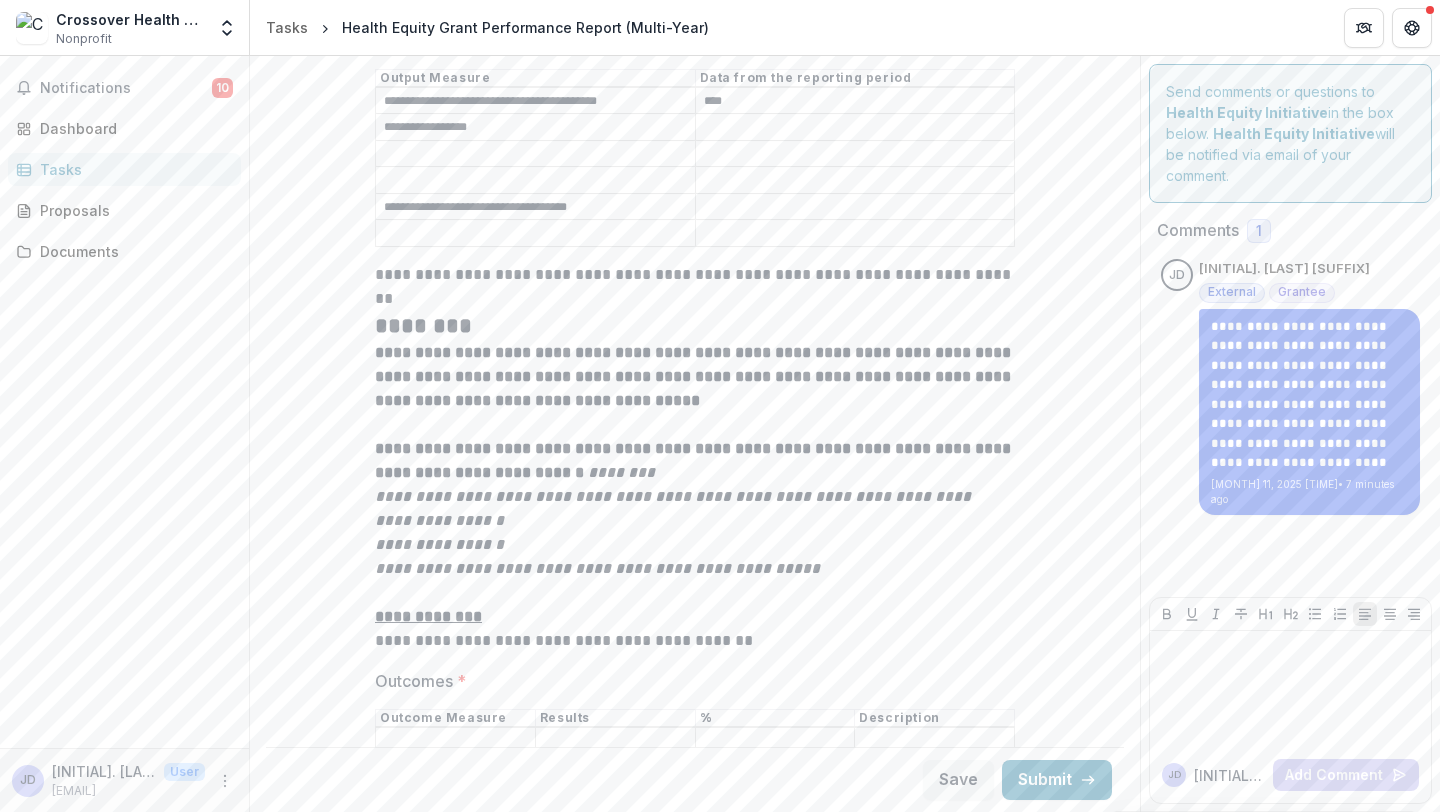 type on "**********" 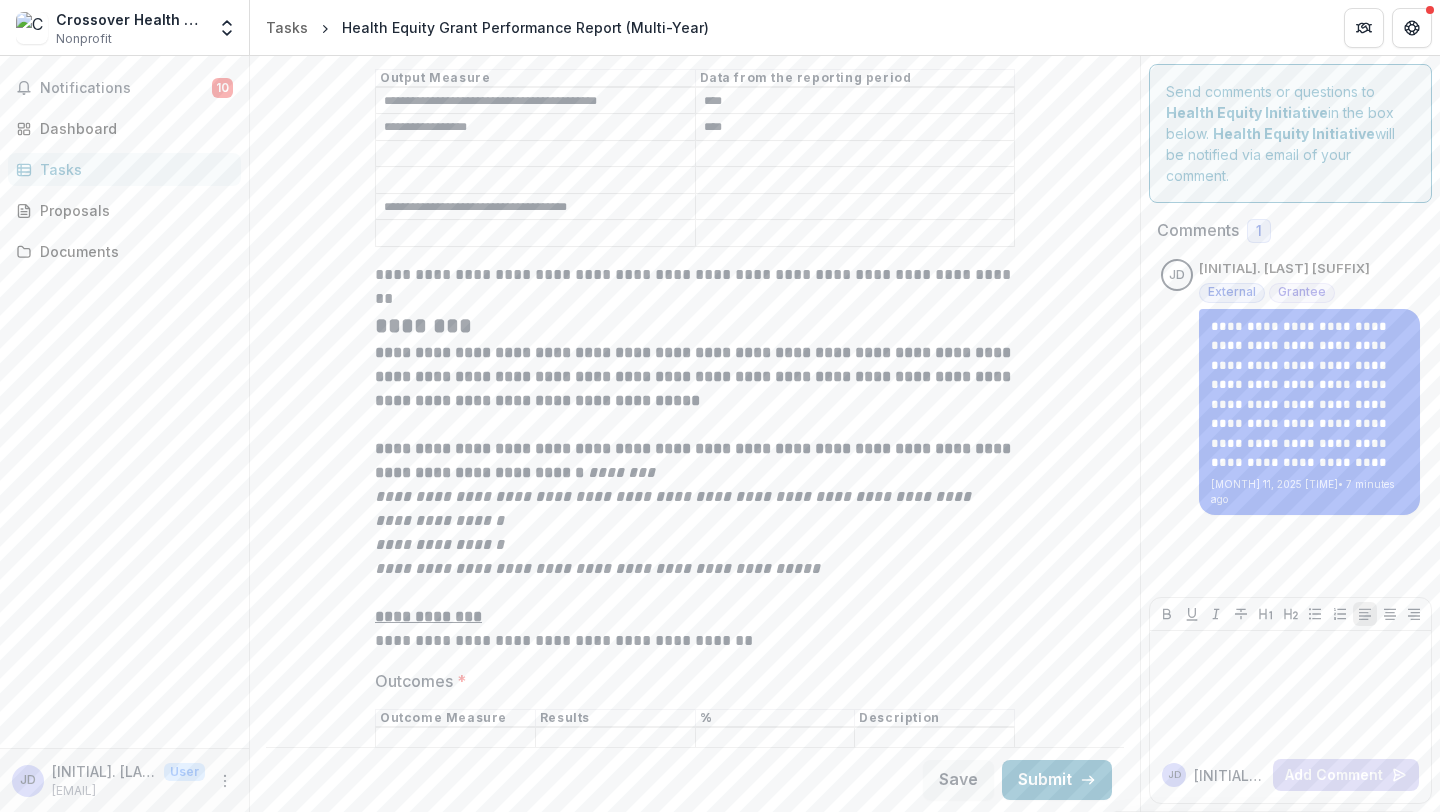 type on "****" 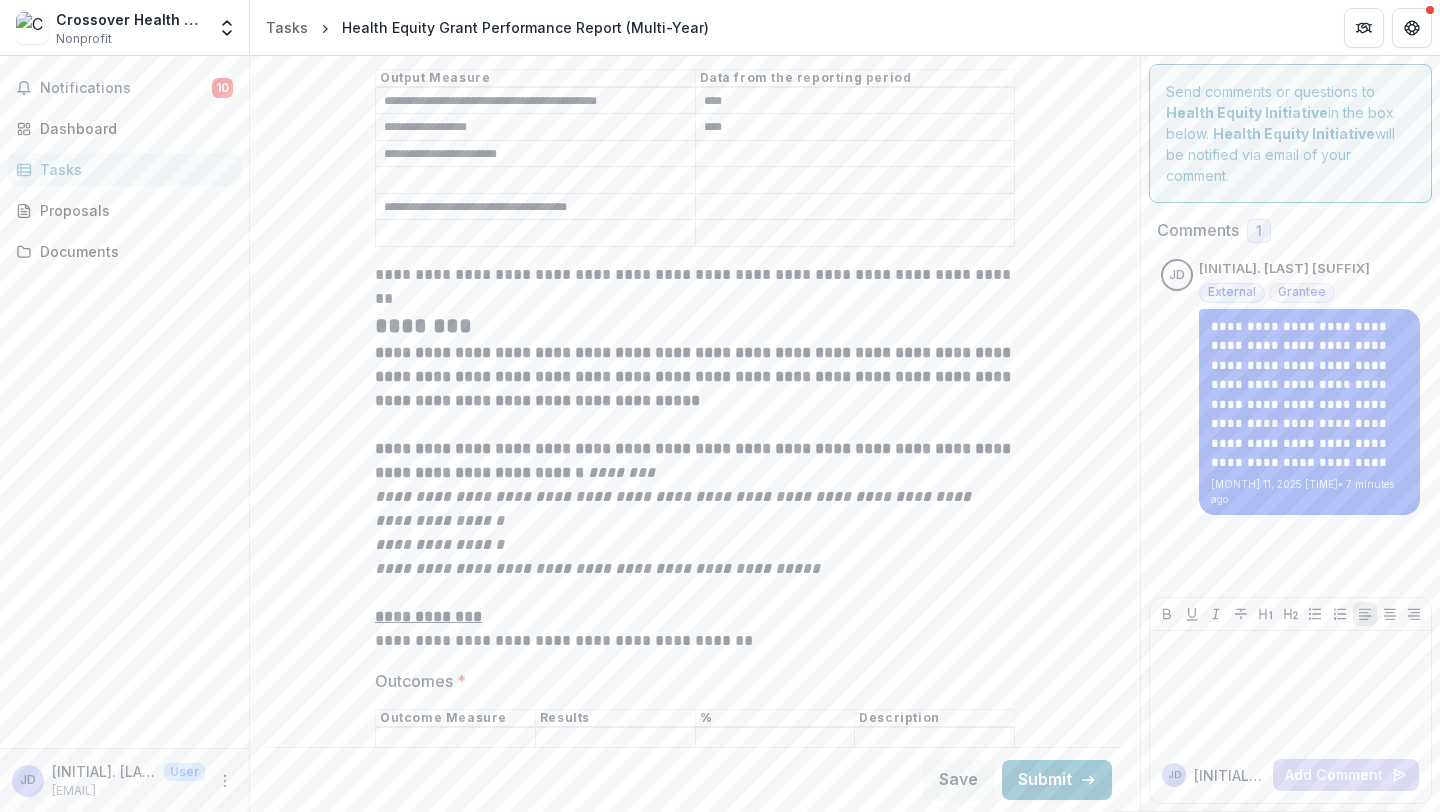 type on "**********" 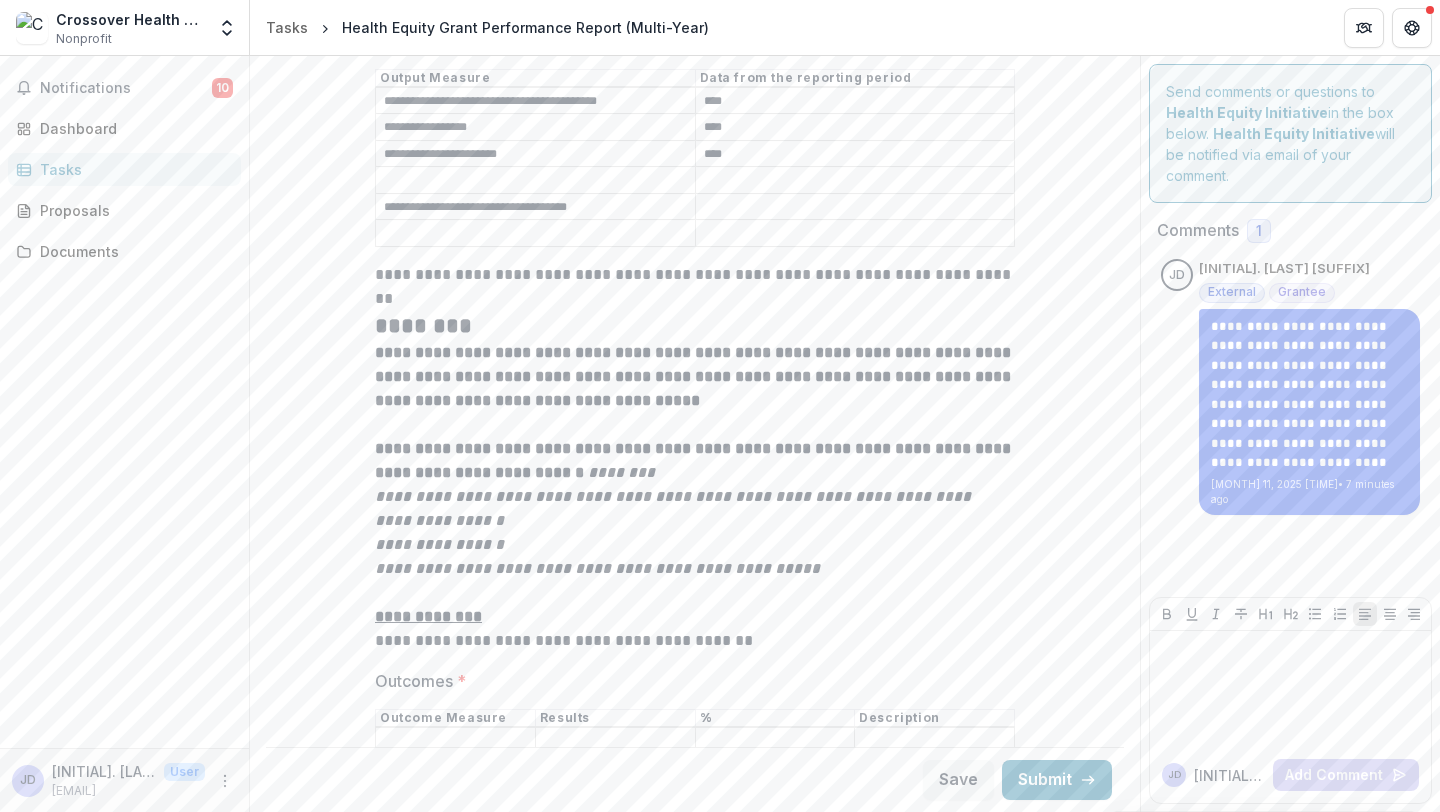 type on "****" 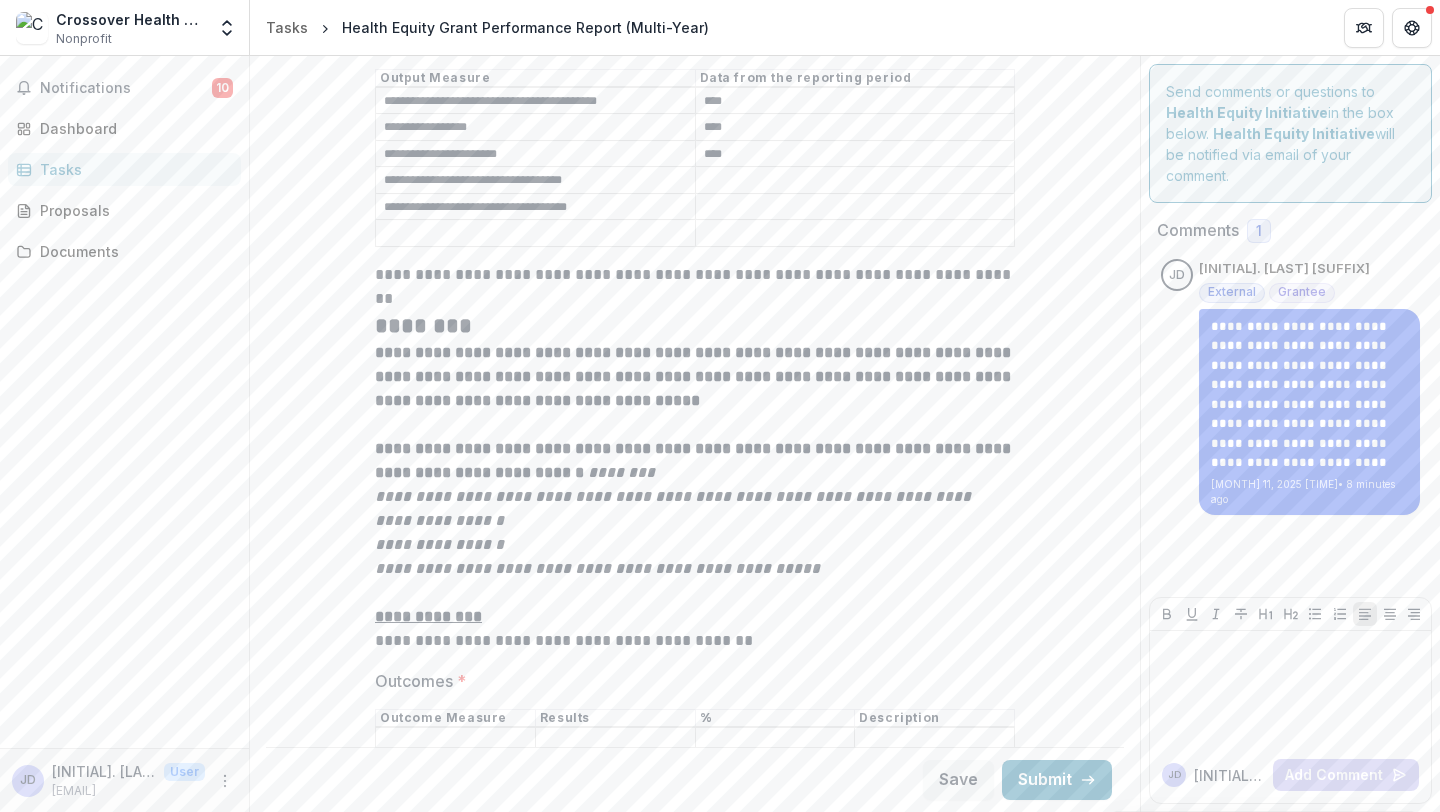type on "**********" 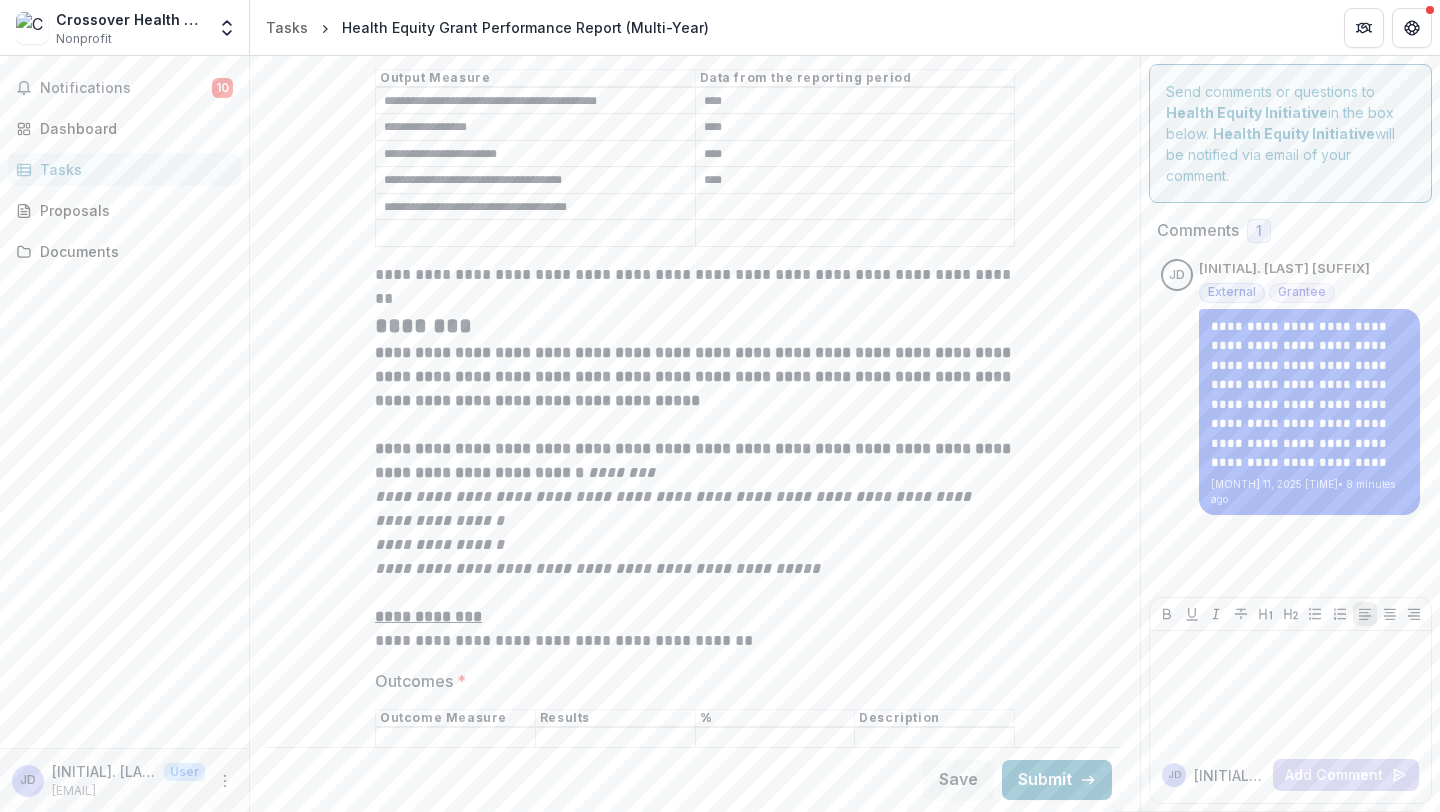 type on "****" 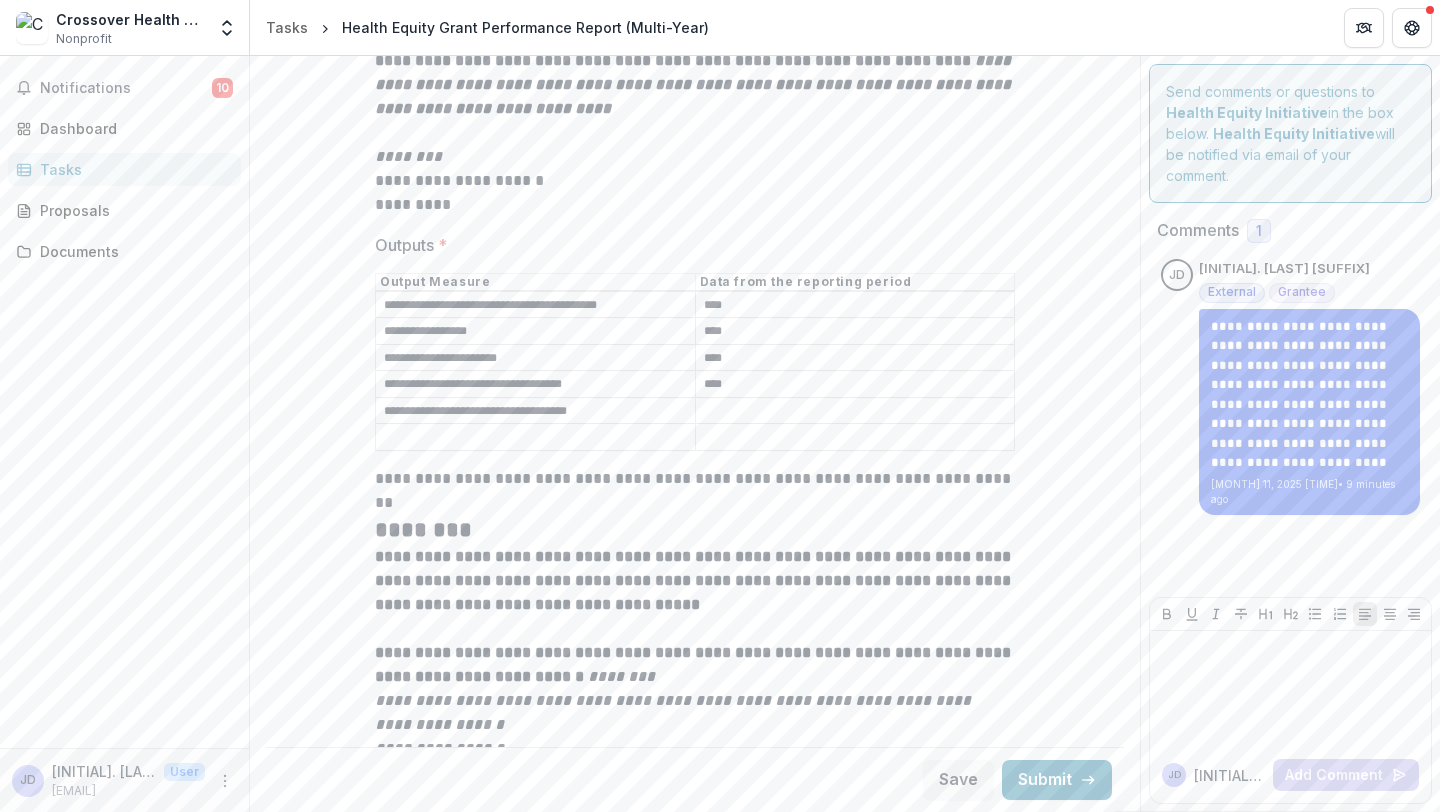 scroll, scrollTop: 3230, scrollLeft: 0, axis: vertical 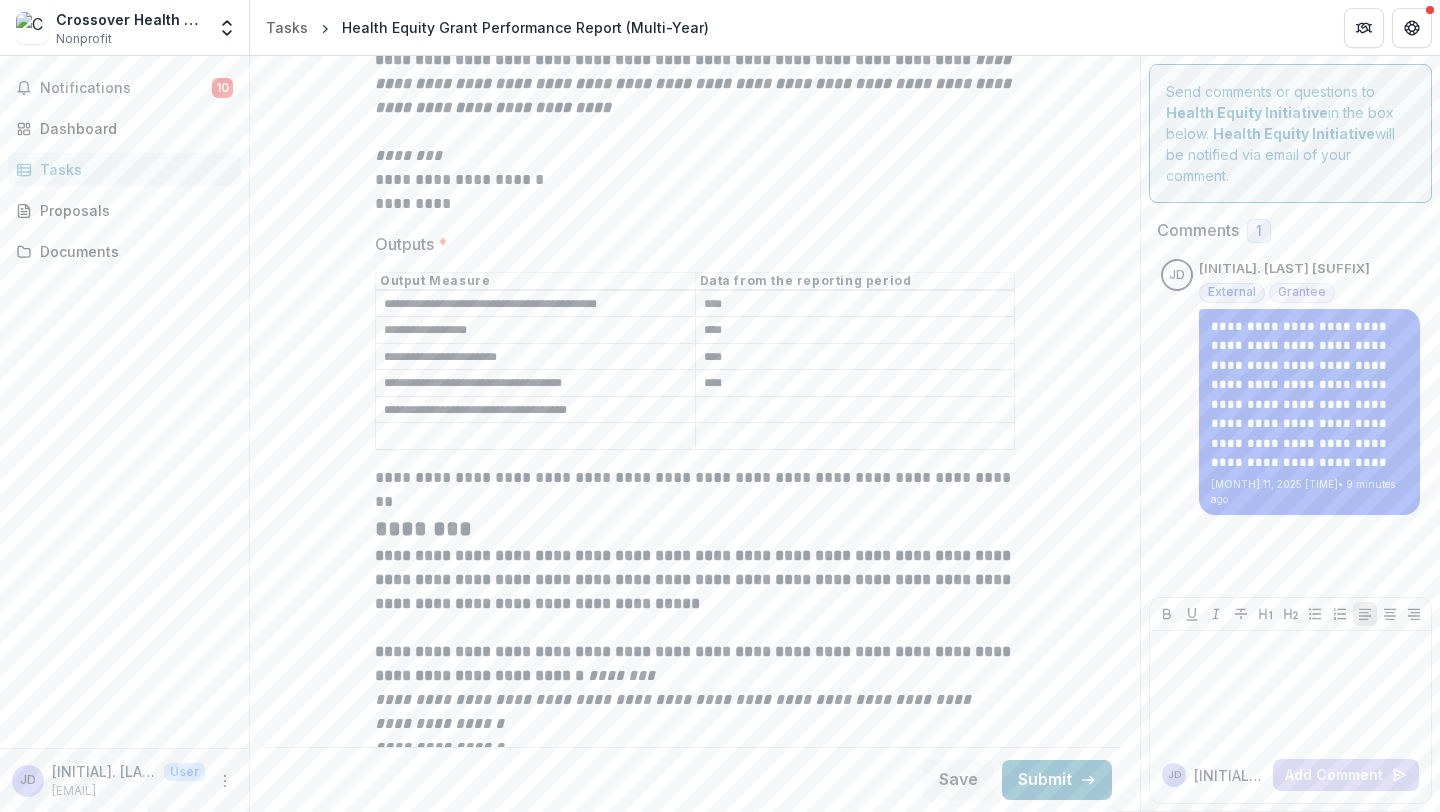 click on "**********" at bounding box center [535, 410] 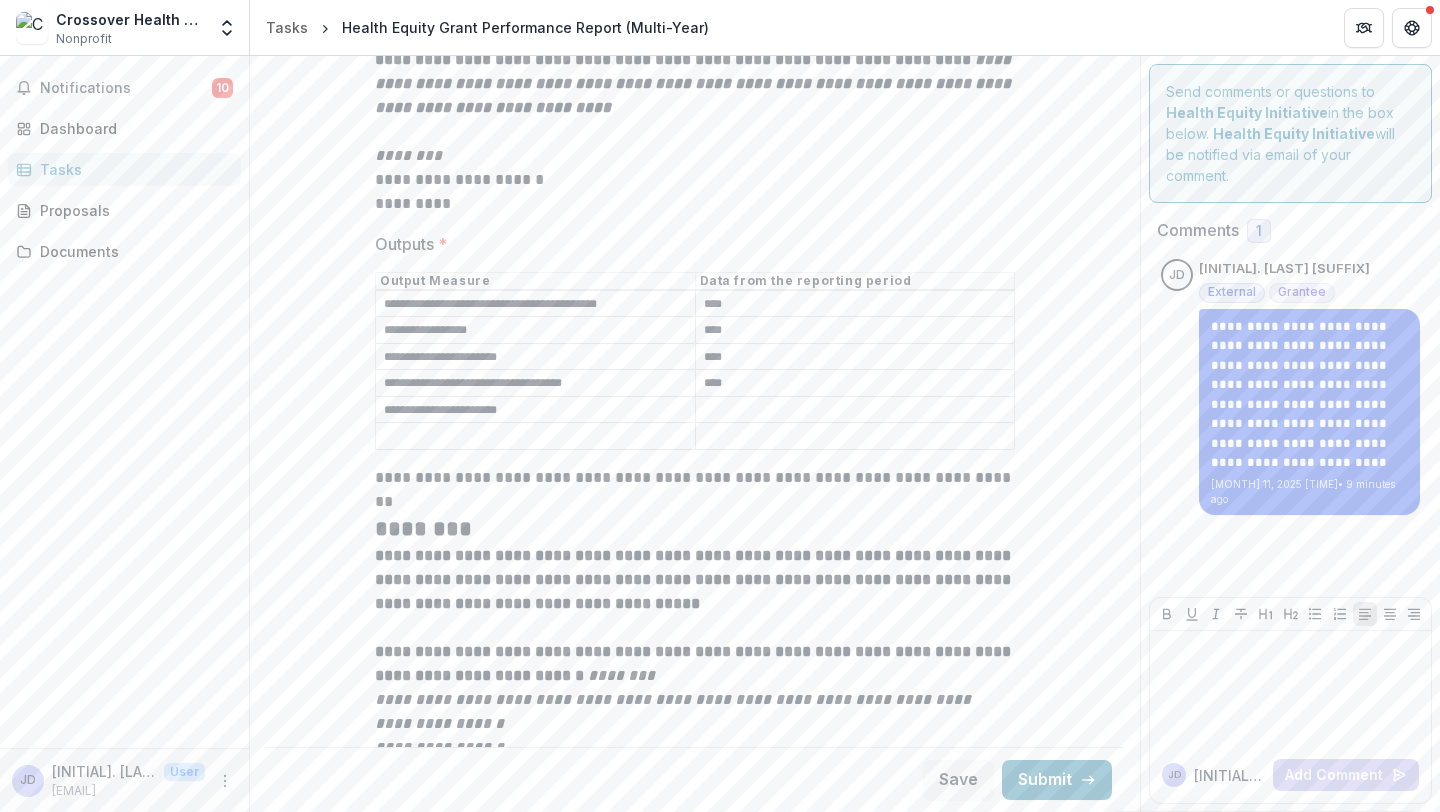 type on "**********" 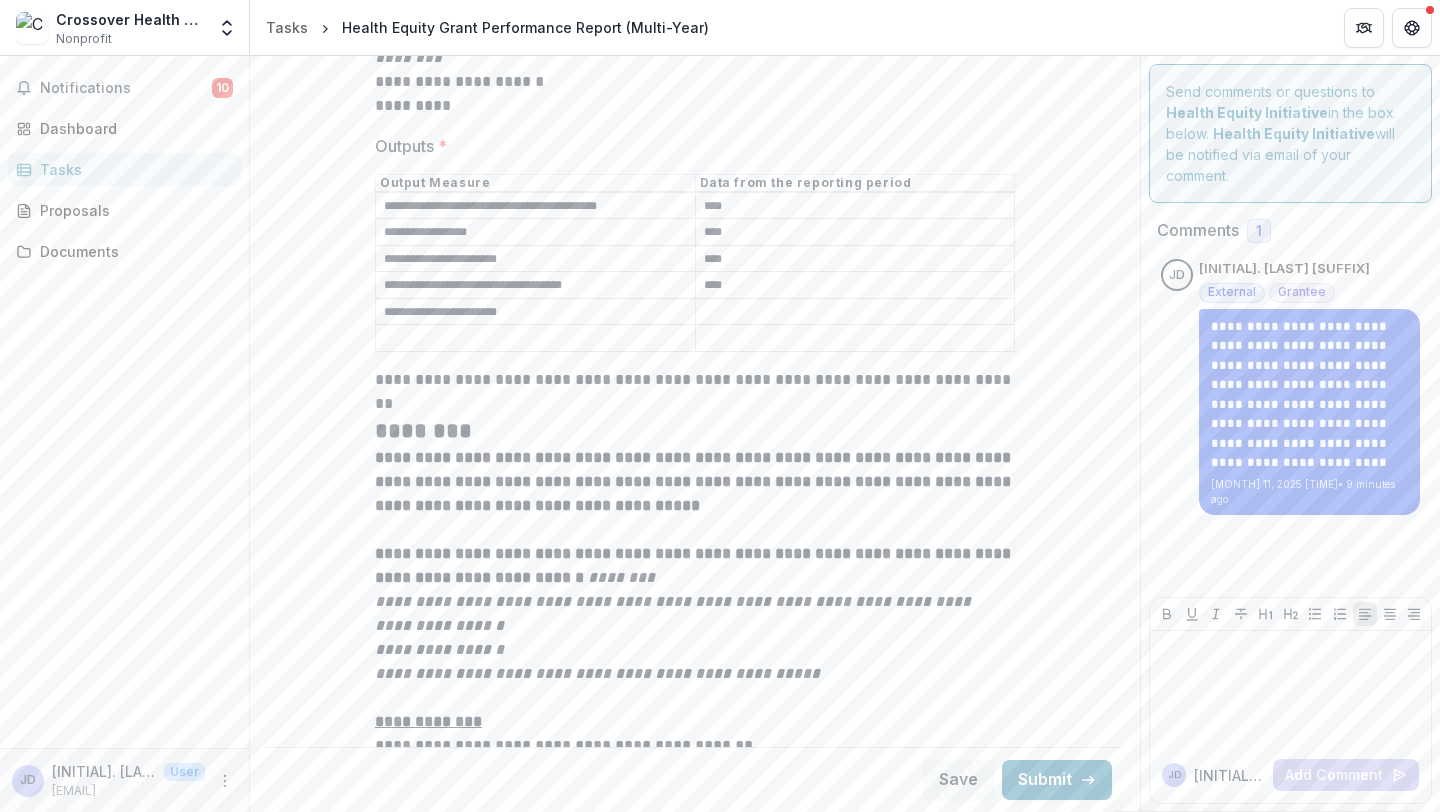 scroll, scrollTop: 3350, scrollLeft: 0, axis: vertical 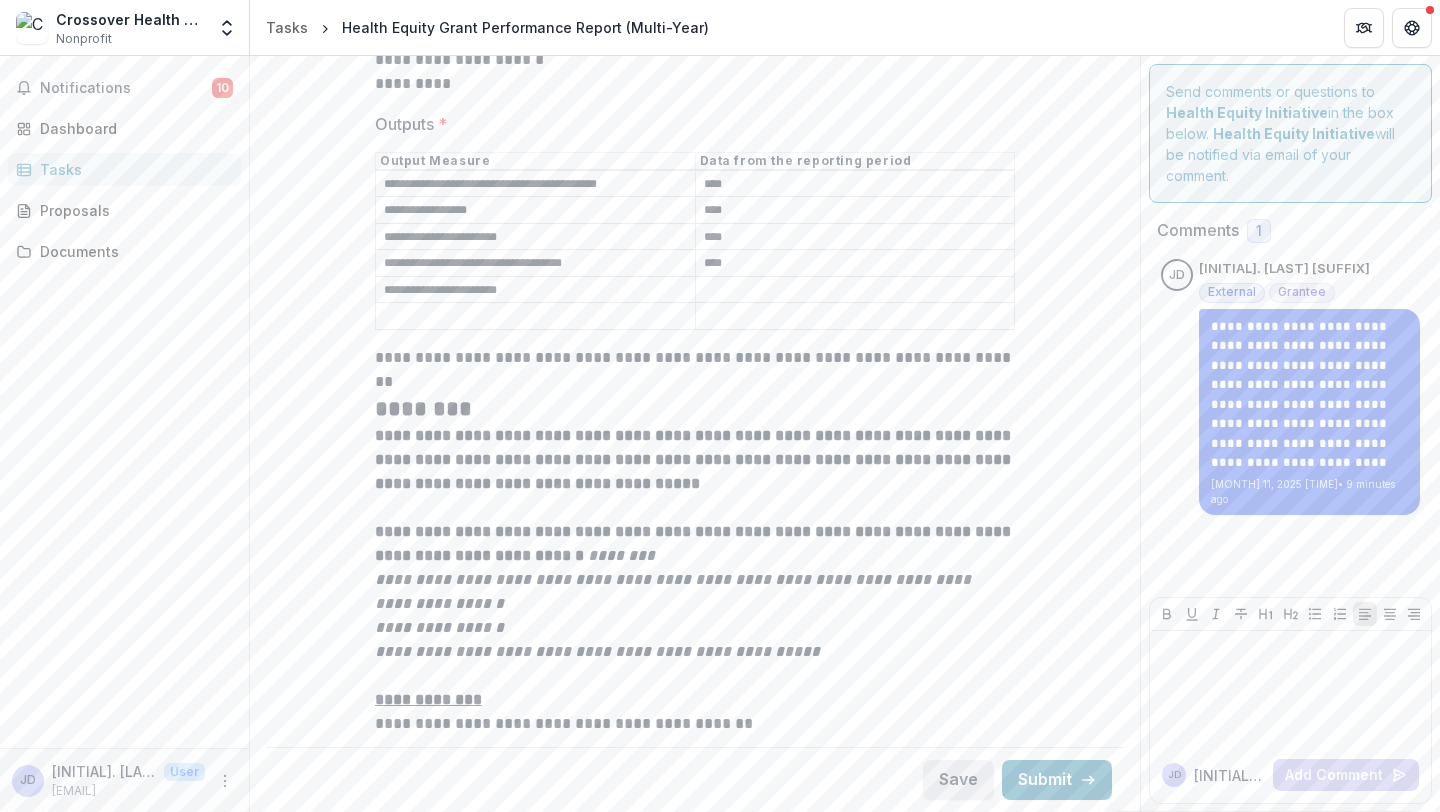 click on "Save" at bounding box center [958, 780] 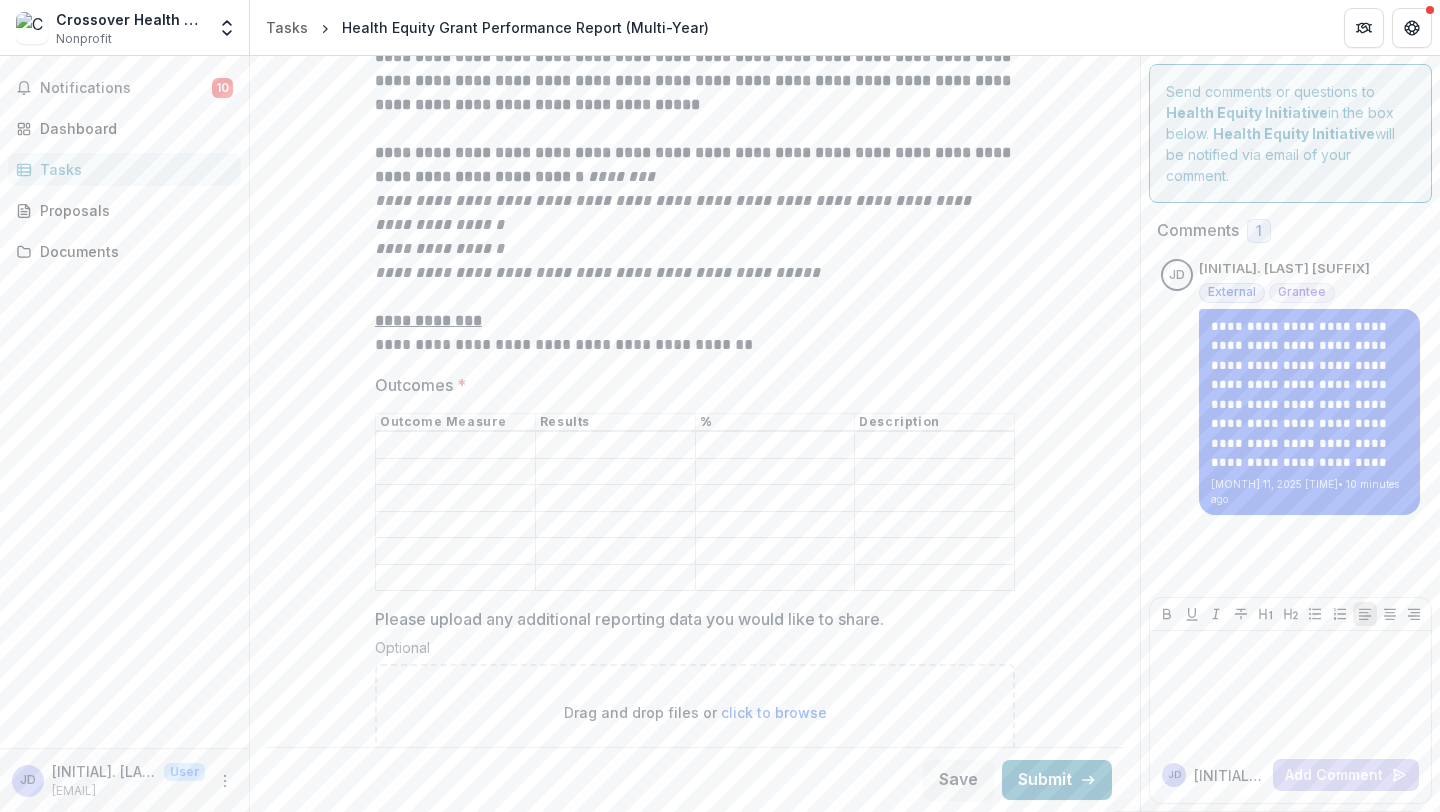scroll, scrollTop: 3745, scrollLeft: 0, axis: vertical 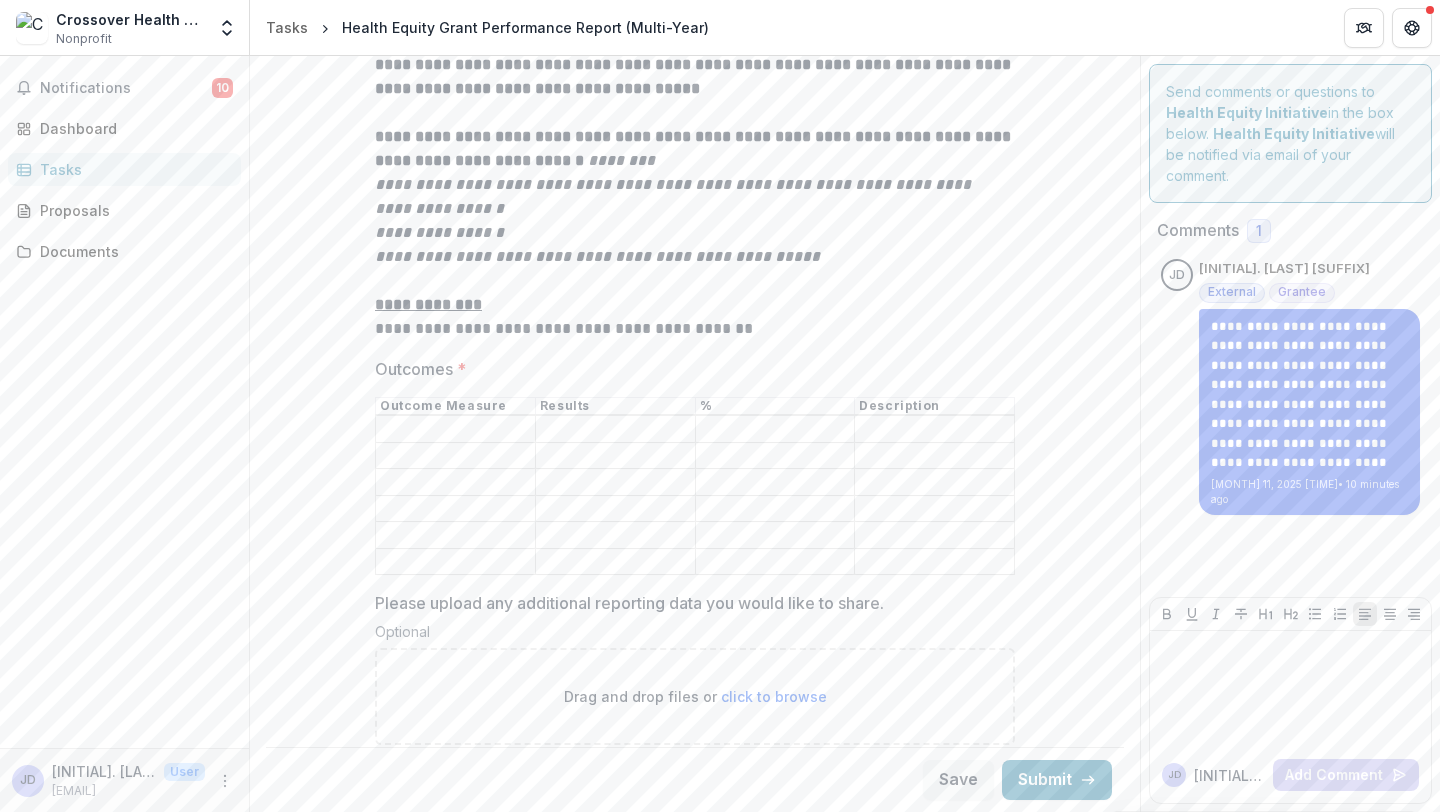 click on "Outcomes *" at bounding box center [455, 430] 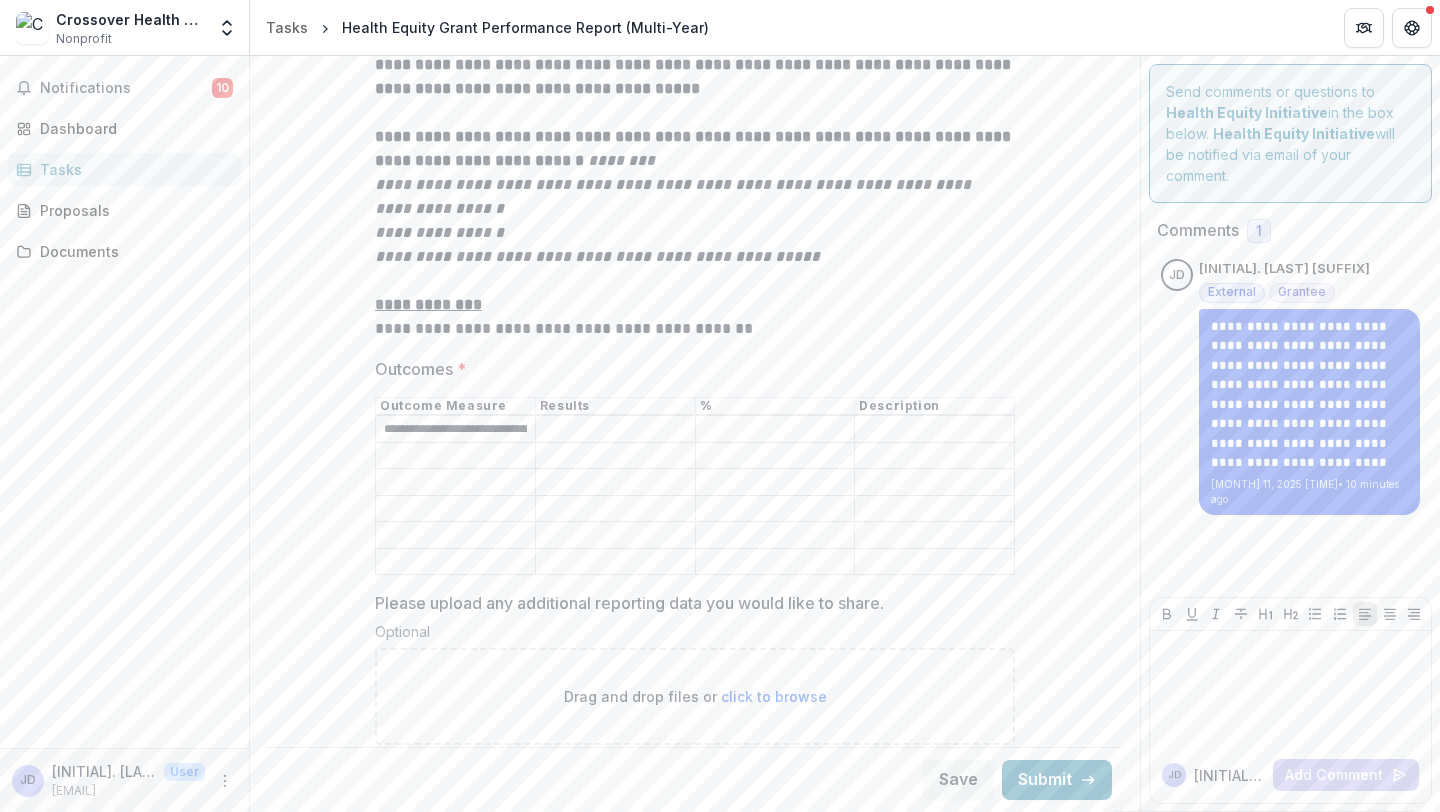 scroll, scrollTop: 0, scrollLeft: 253, axis: horizontal 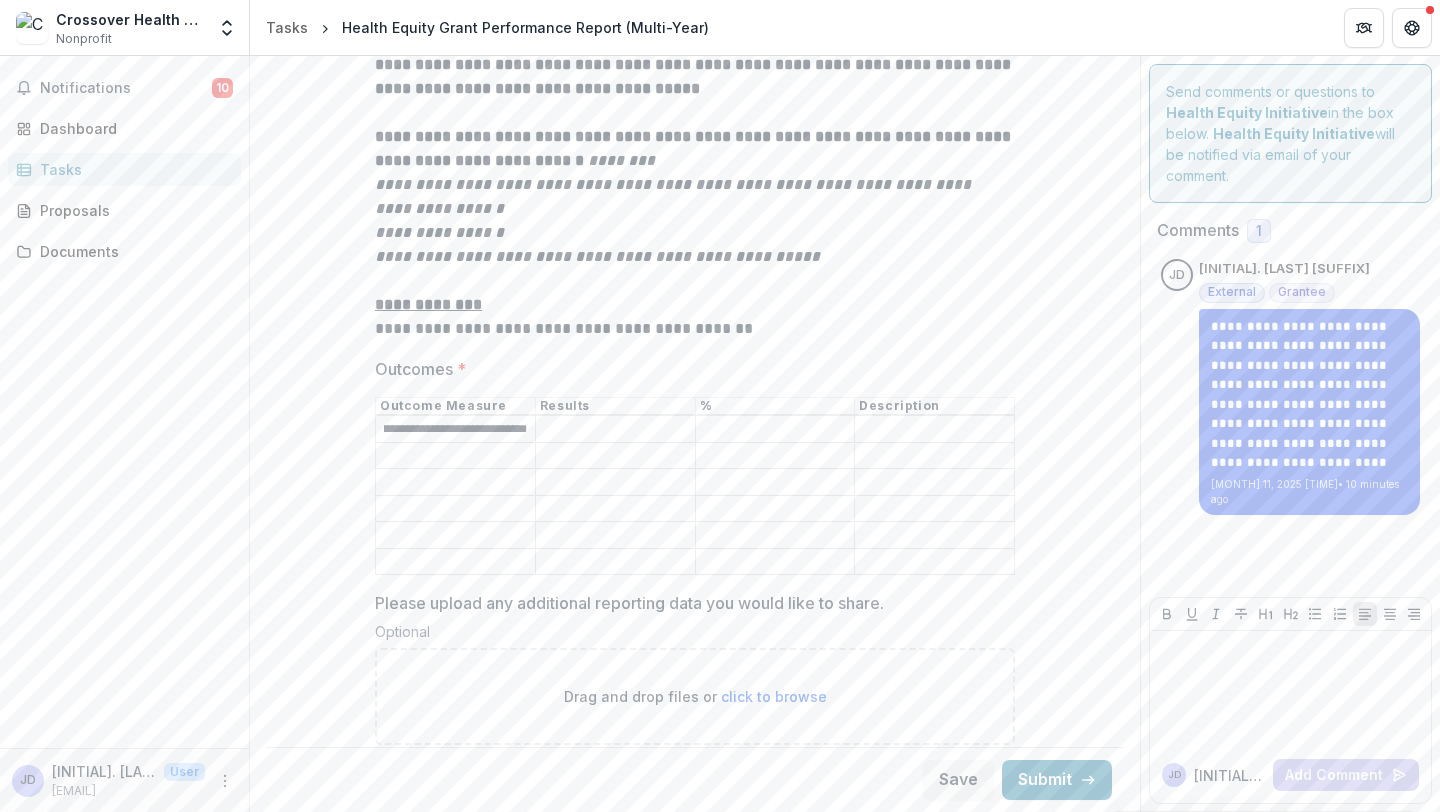 type on "**********" 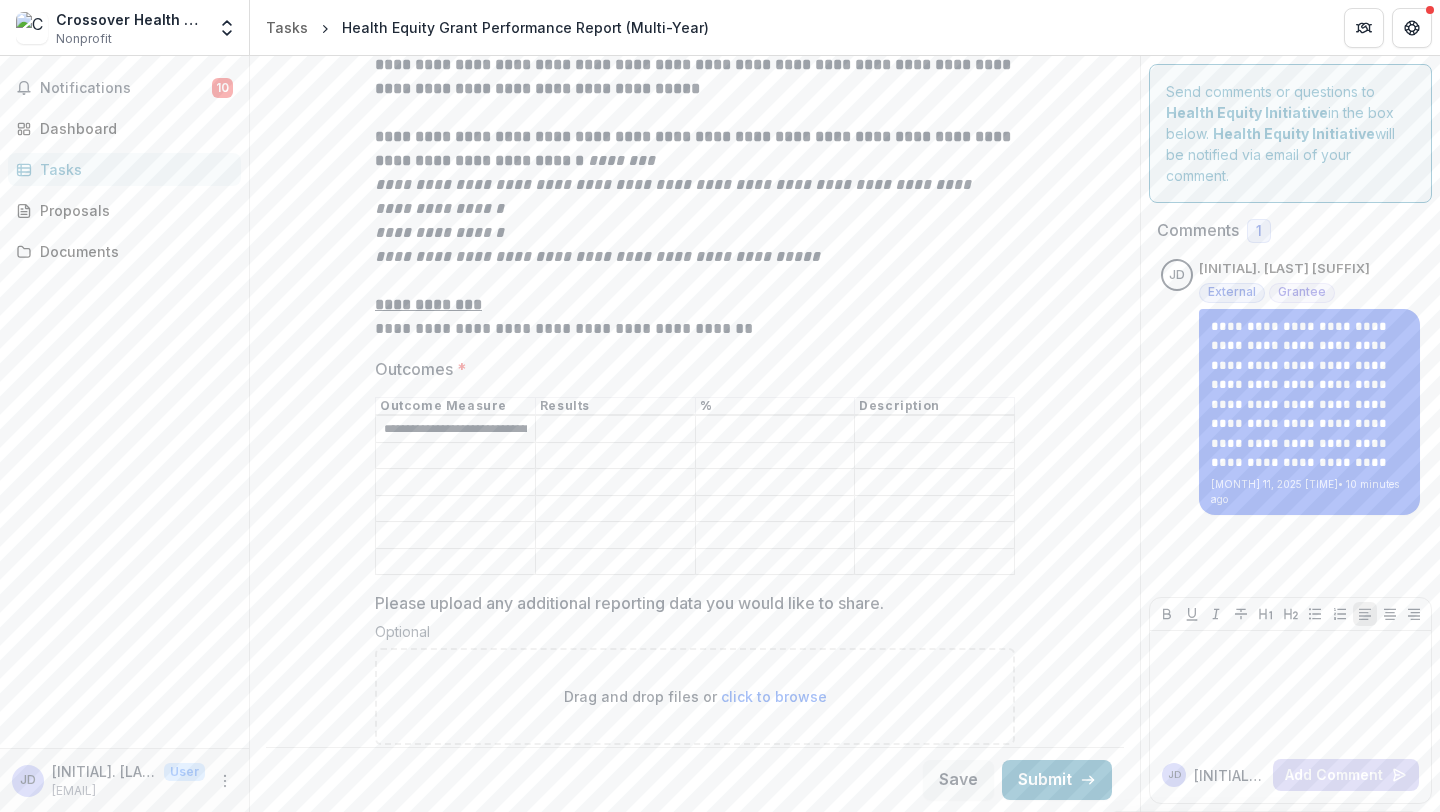 click on "Outcomes *" at bounding box center (775, 430) 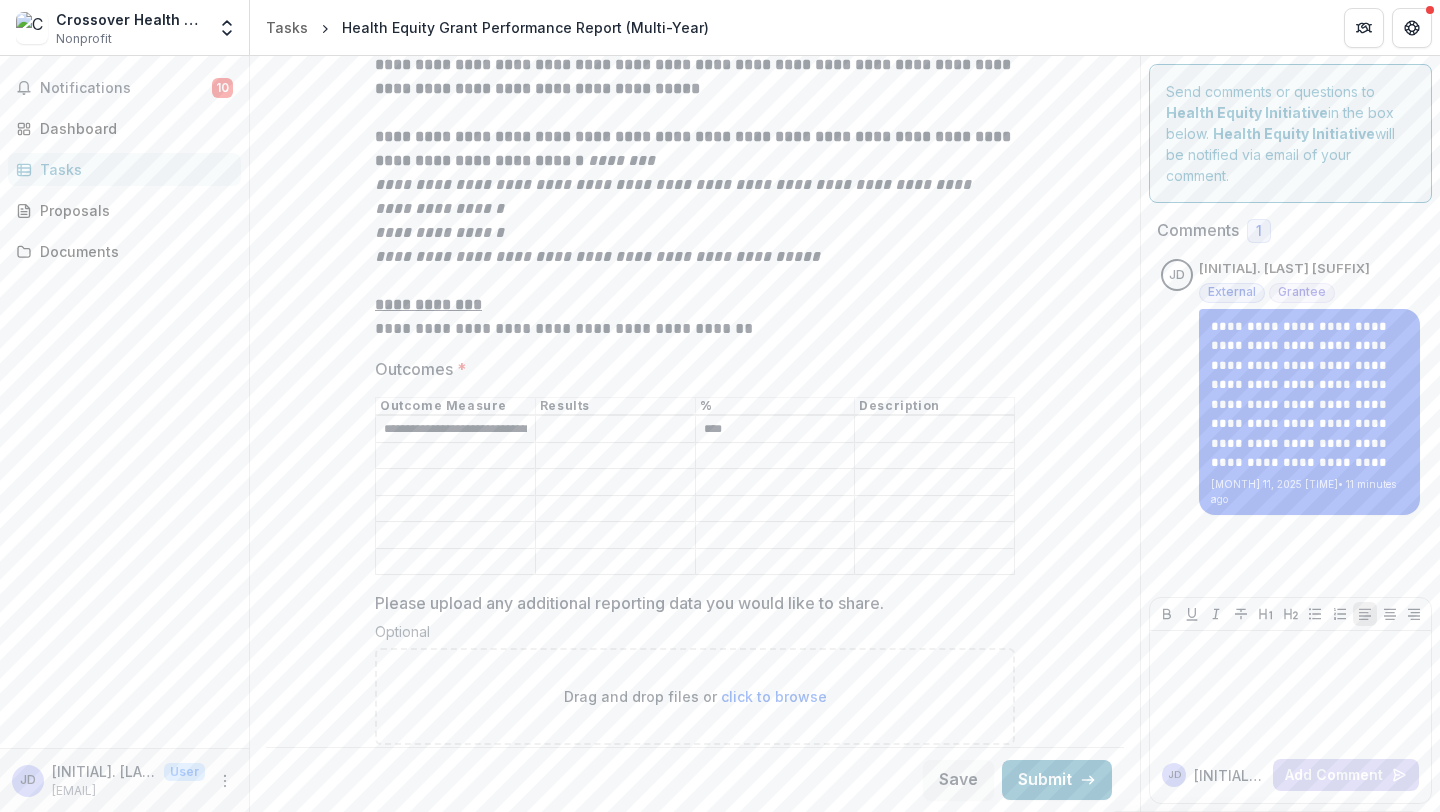 type on "****" 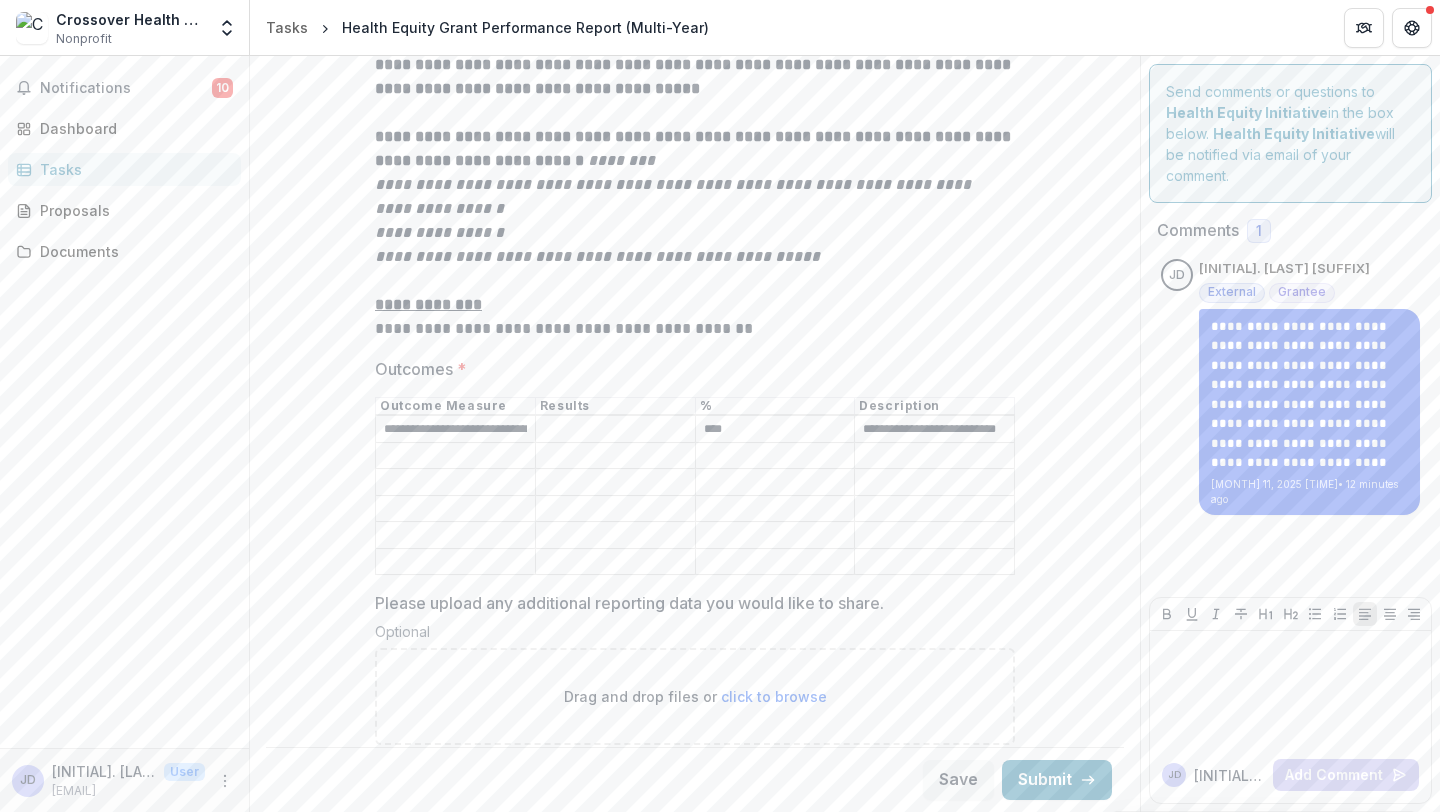 scroll, scrollTop: 0, scrollLeft: 14, axis: horizontal 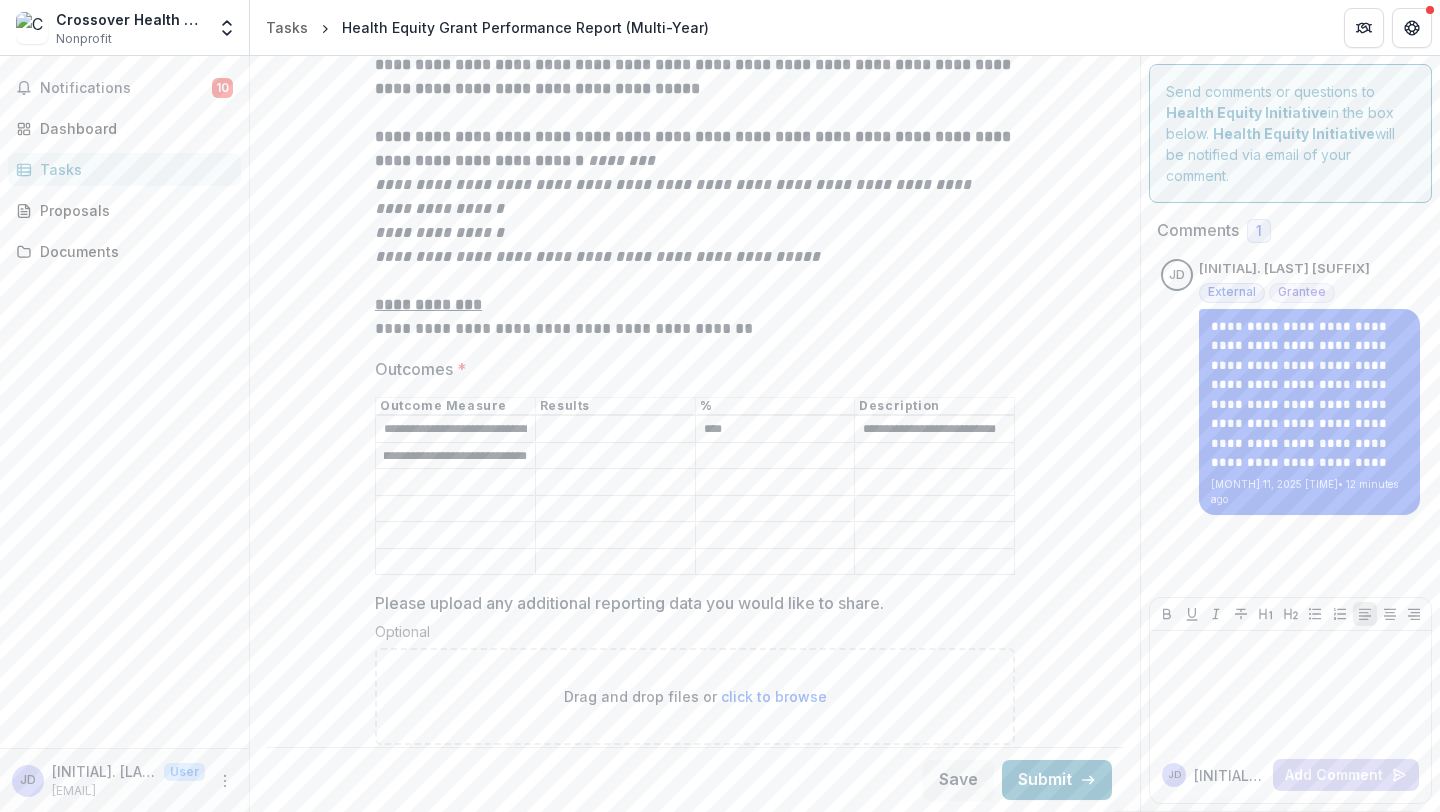 type on "**********" 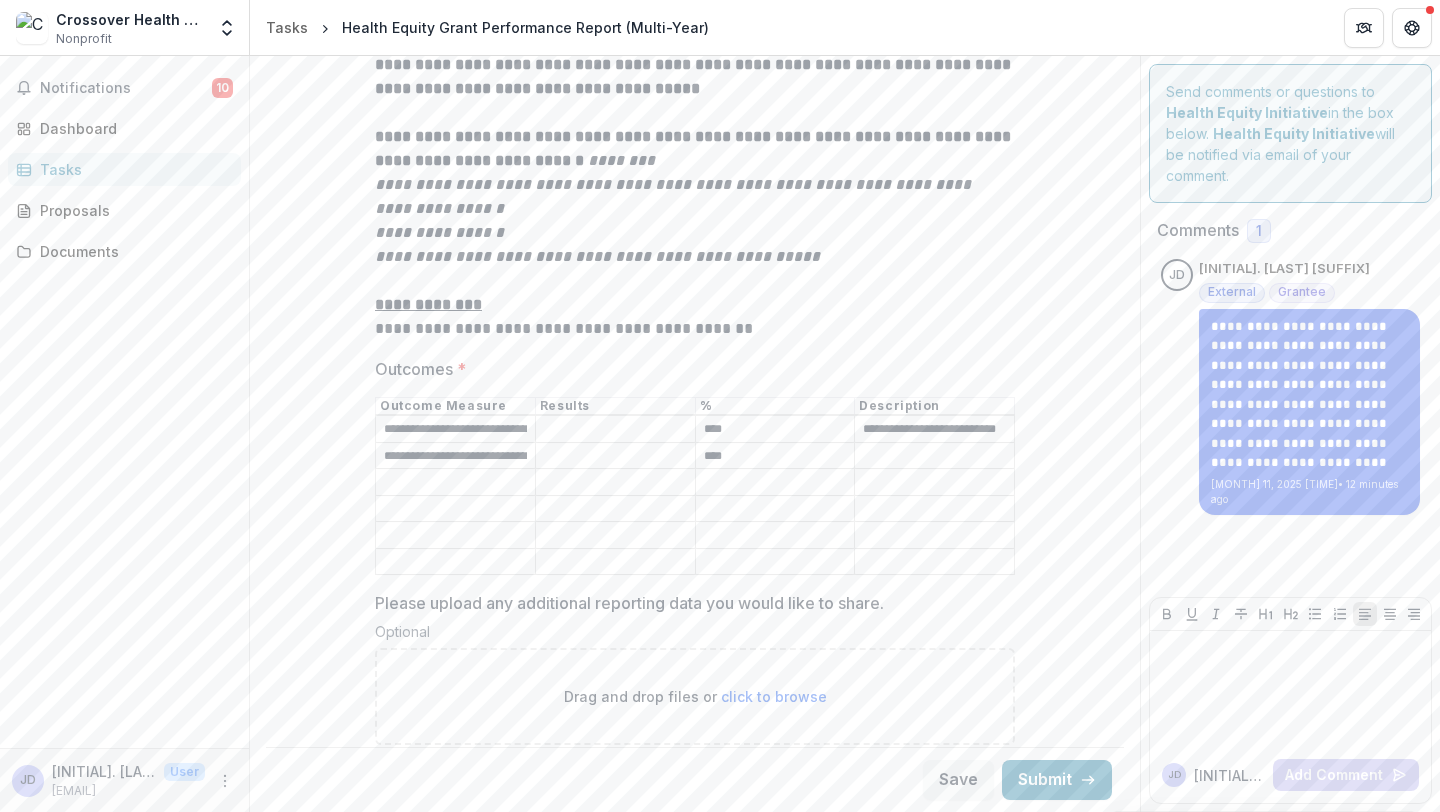 type on "****" 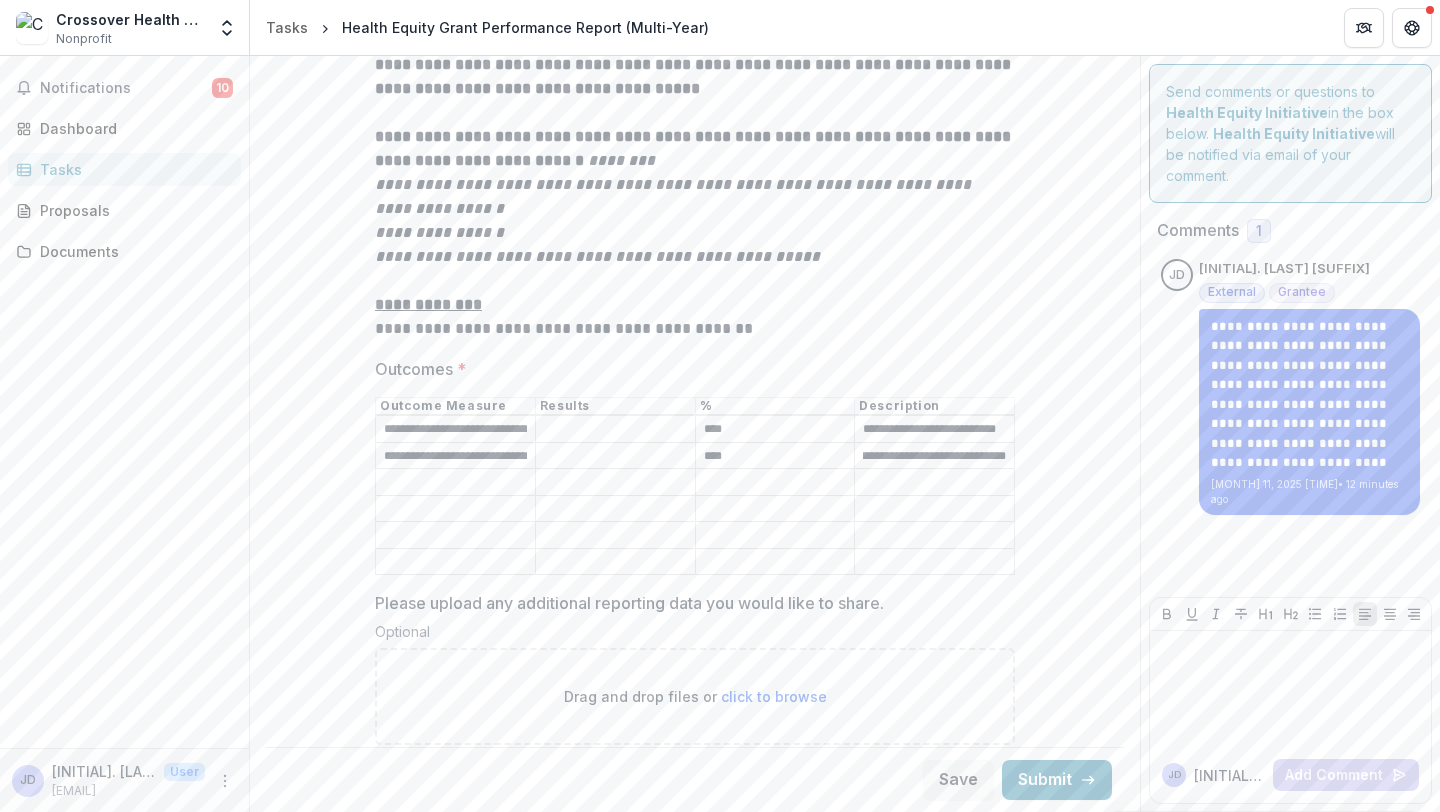 scroll, scrollTop: 0, scrollLeft: 63, axis: horizontal 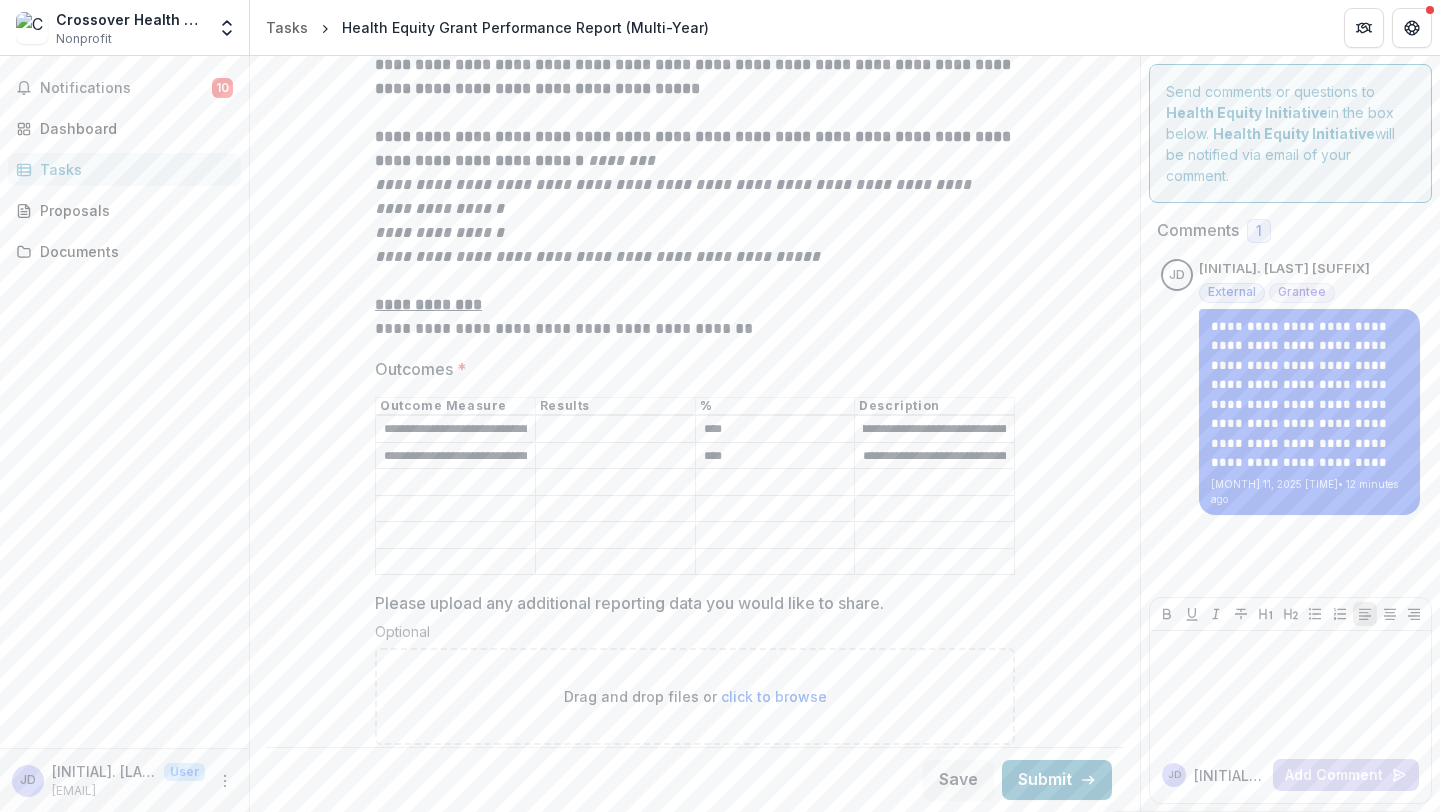 type on "**********" 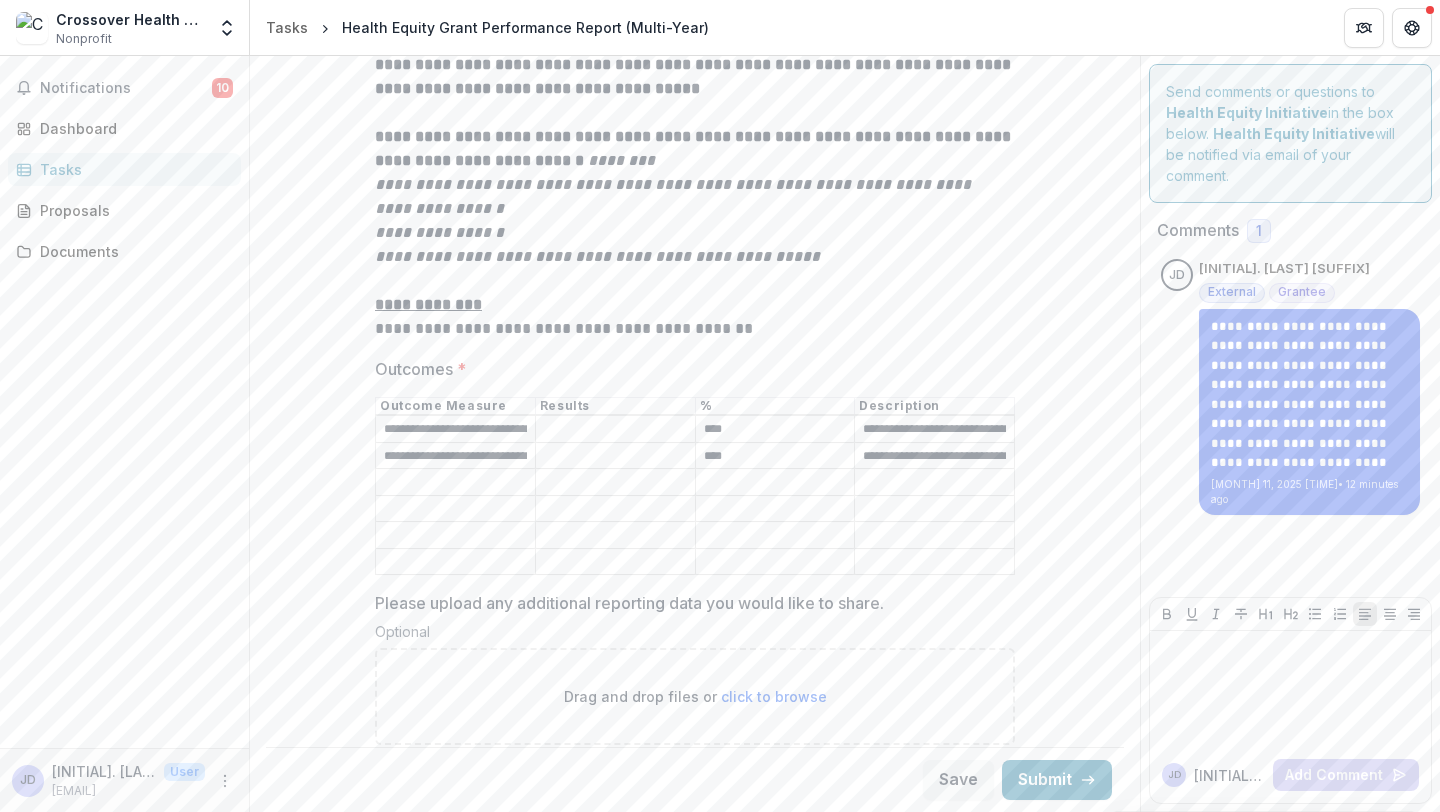 paste on "**********" 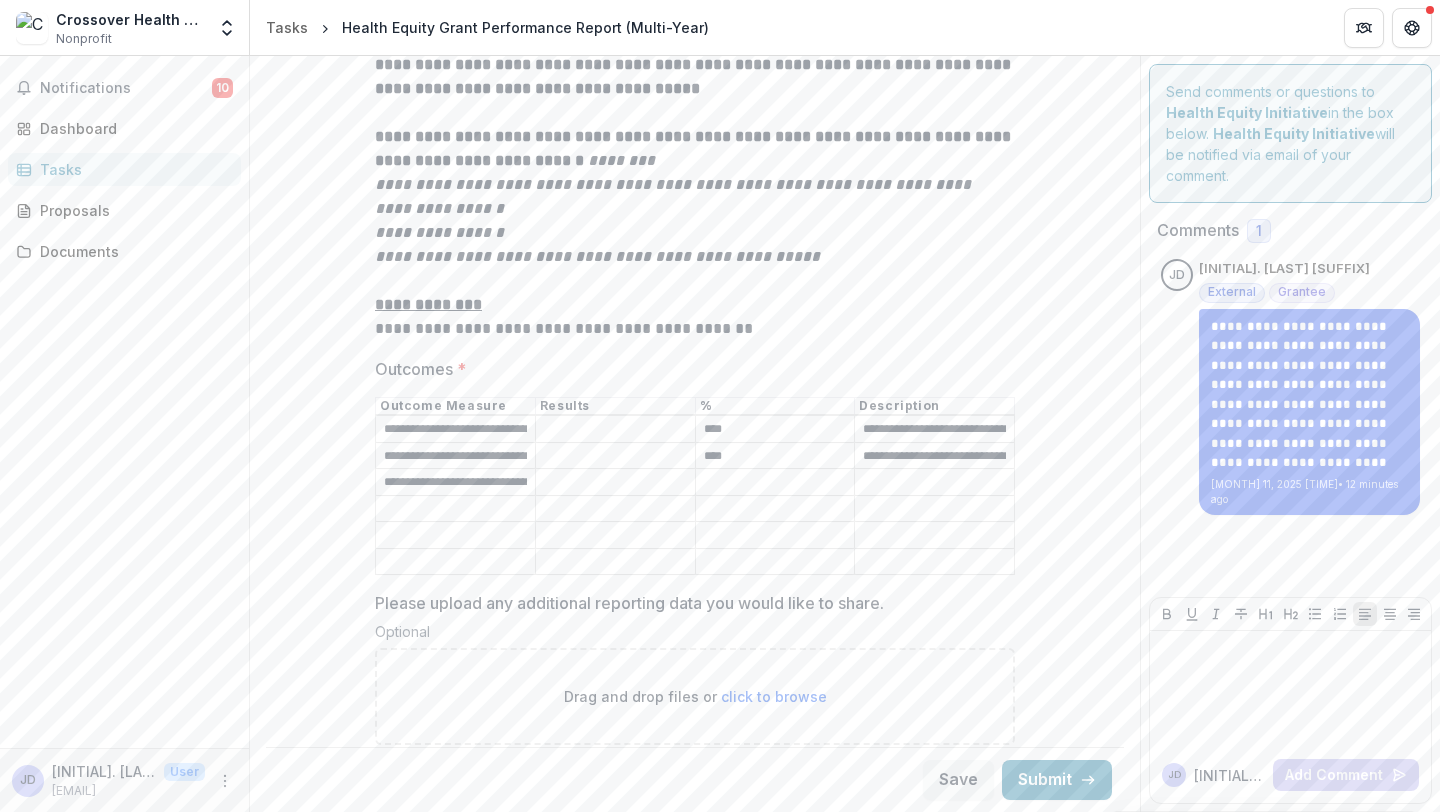 scroll, scrollTop: 0, scrollLeft: 198, axis: horizontal 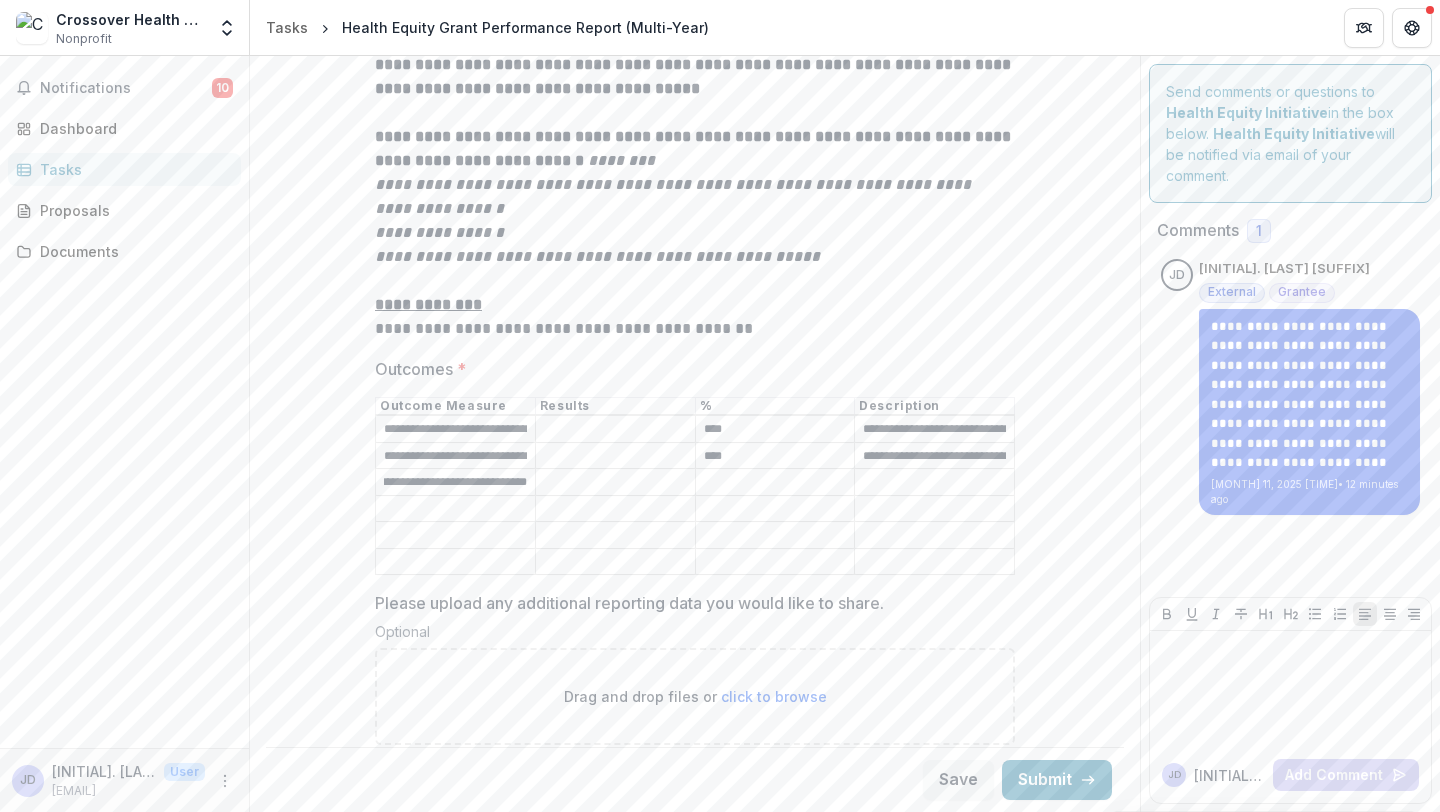 type on "**********" 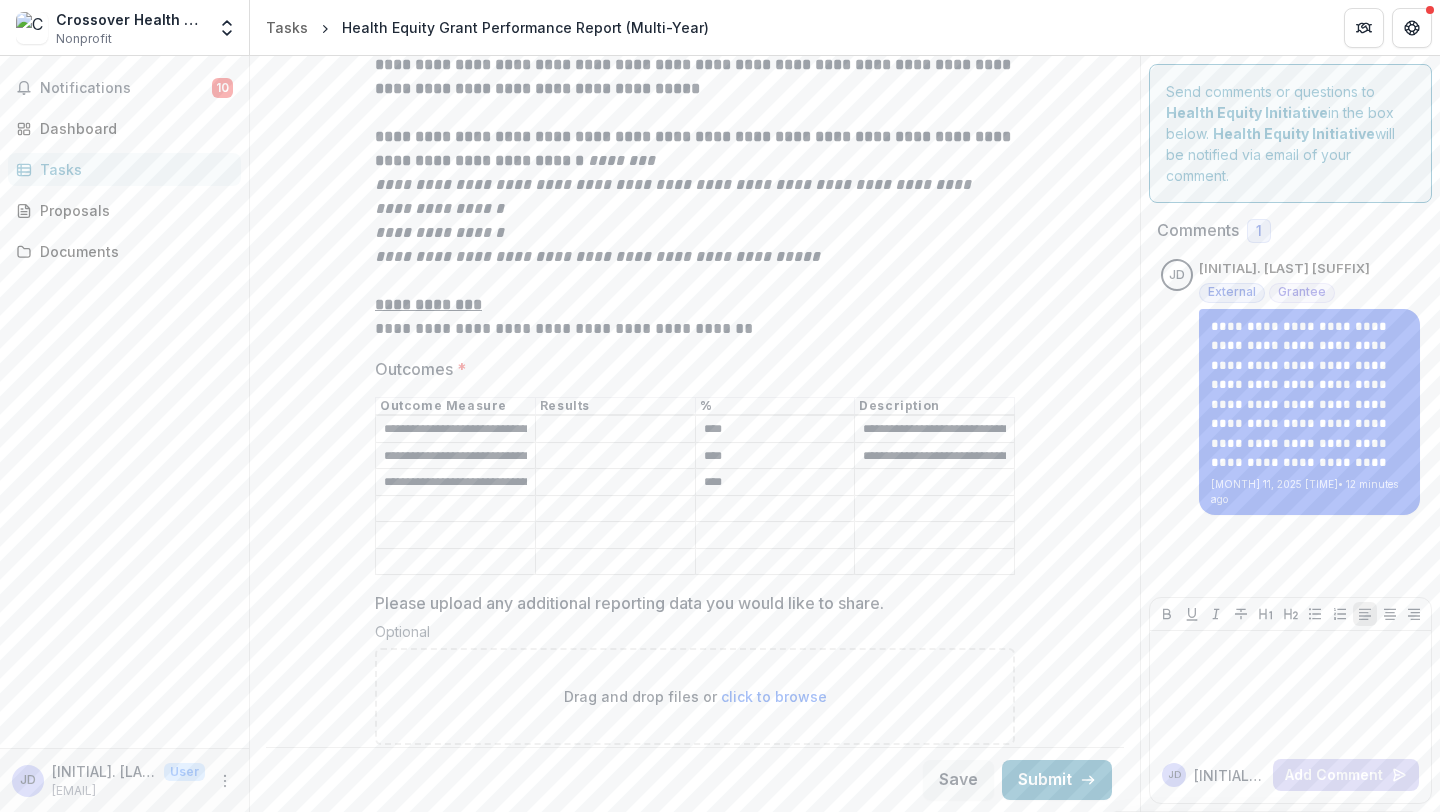 type on "****" 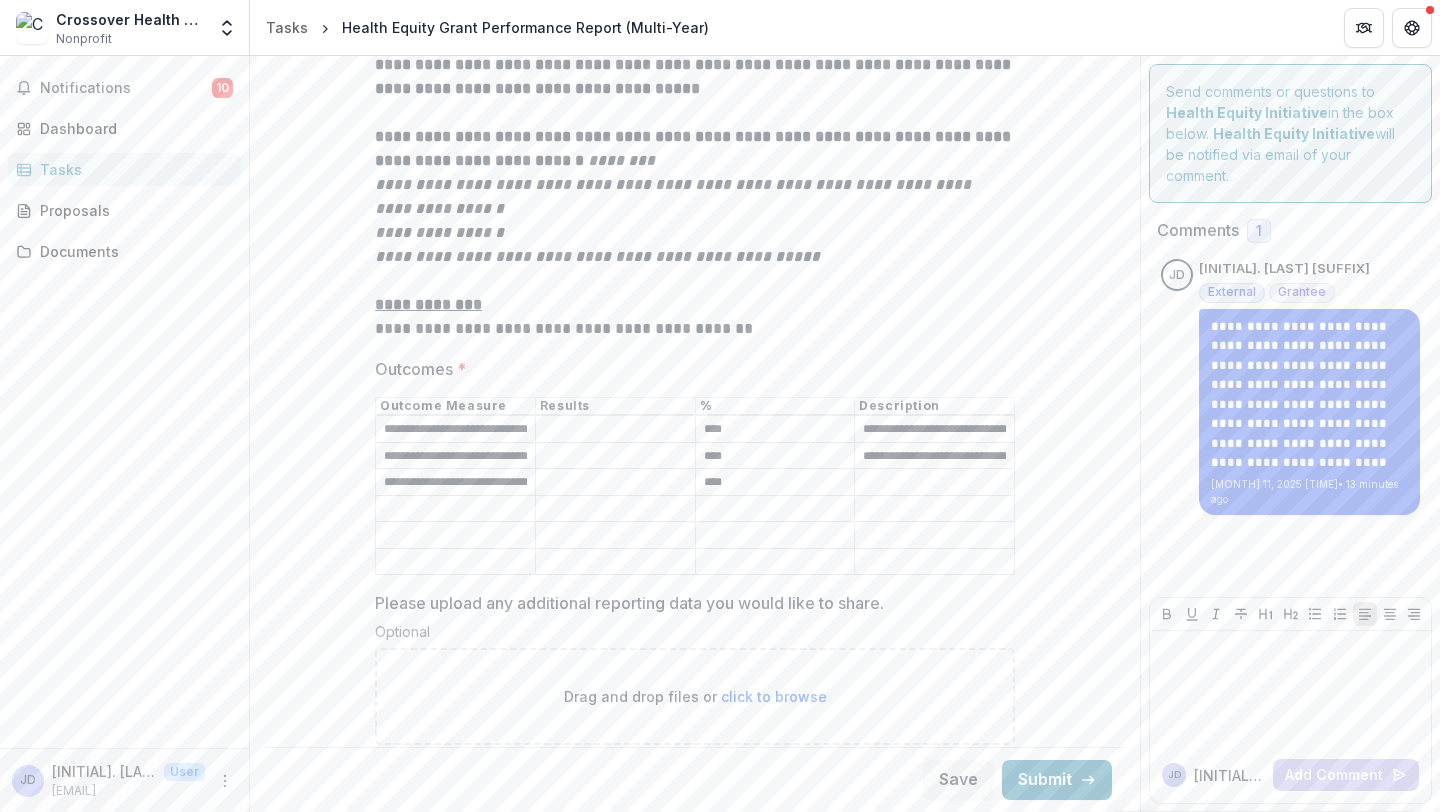 click on "**********" at bounding box center (934, 456) 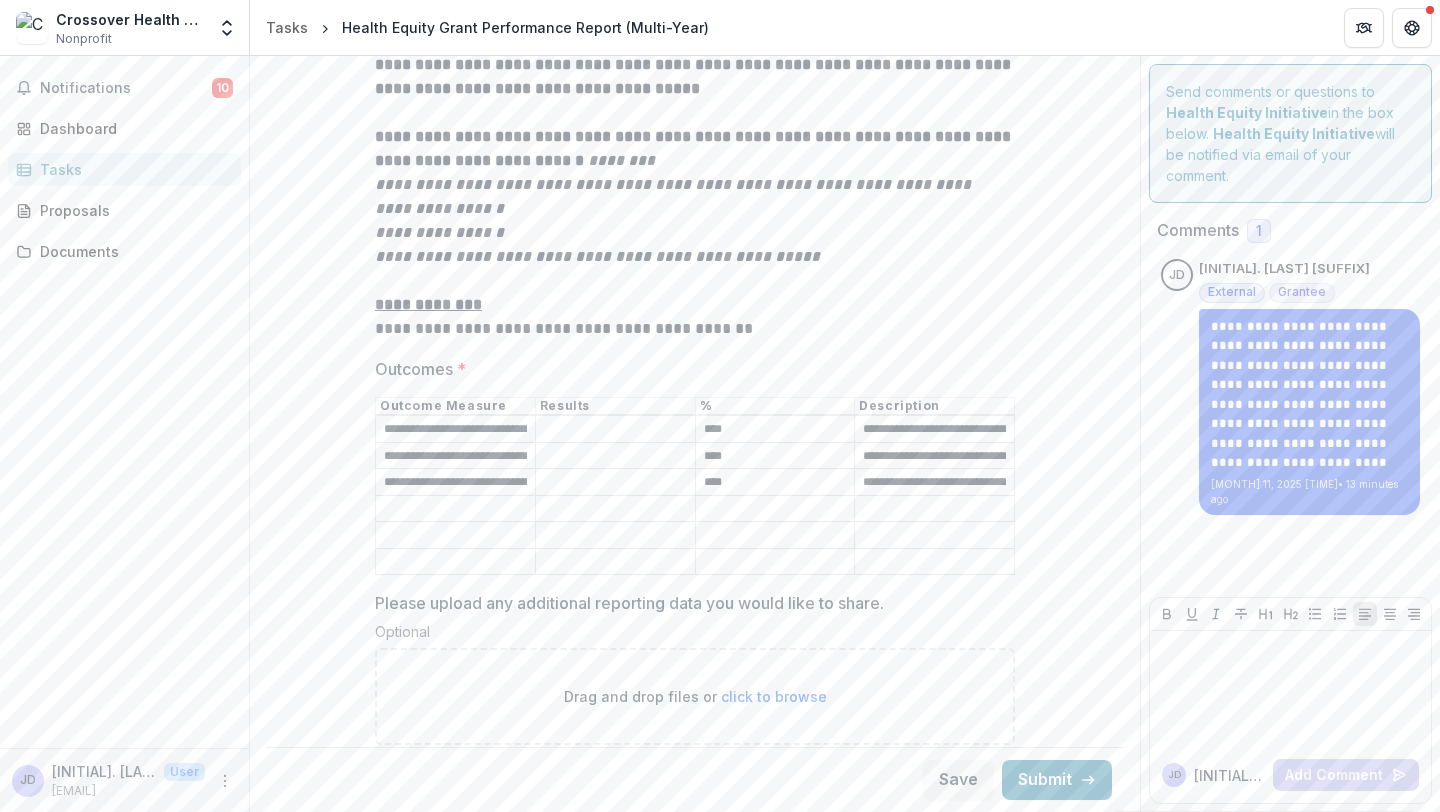 scroll, scrollTop: 0, scrollLeft: 198, axis: horizontal 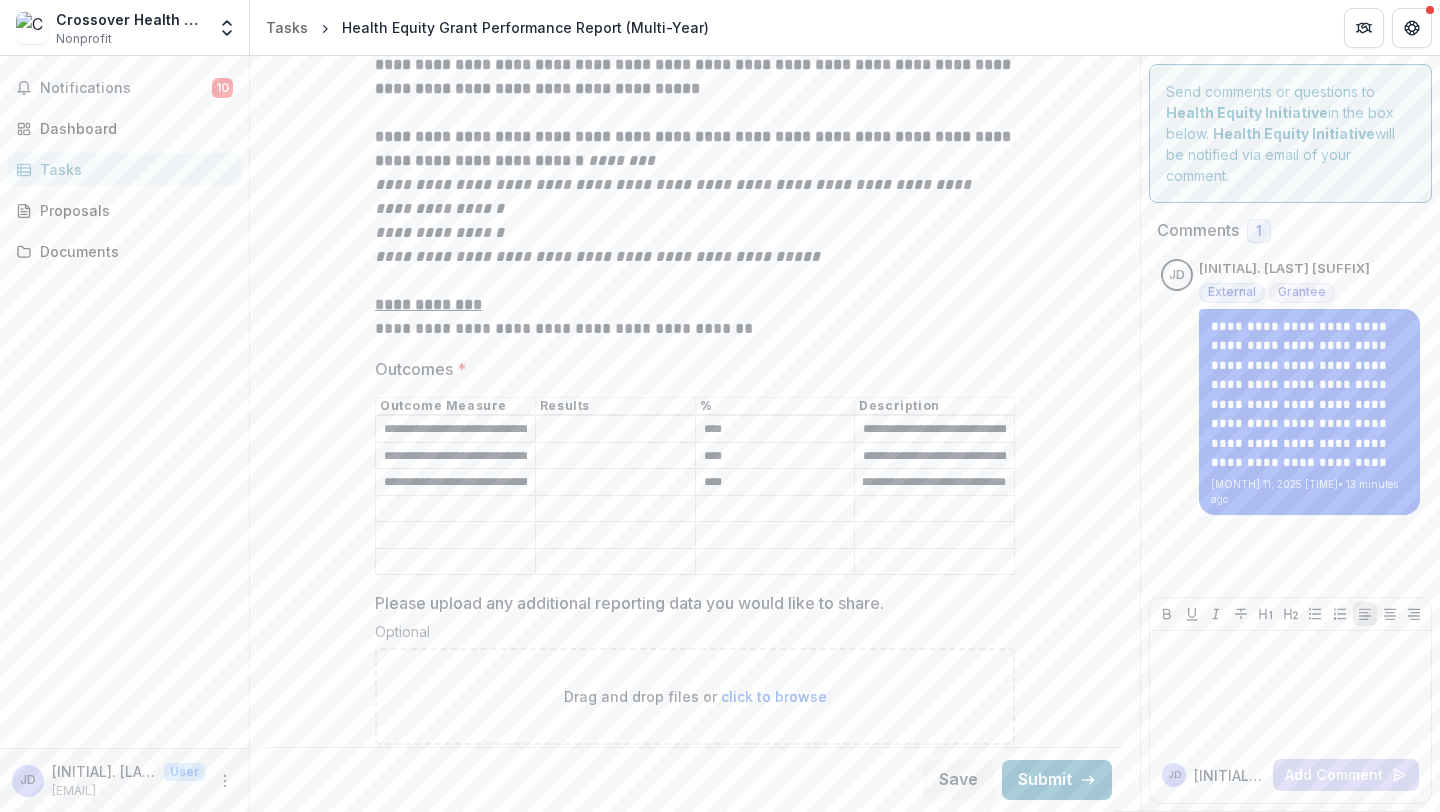 click on "Outcomes *" at bounding box center [934, 509] 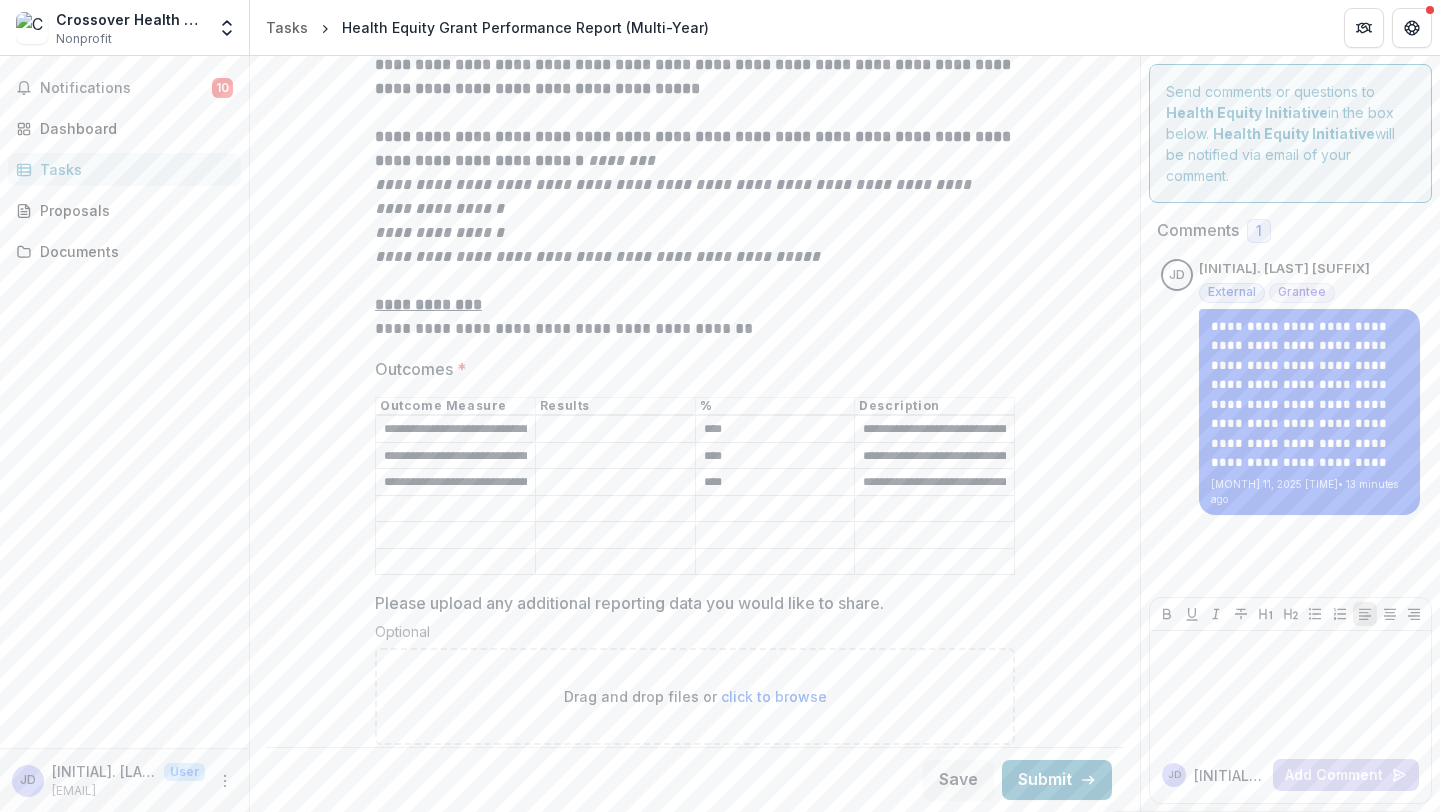 click on "**********" at bounding box center (934, 483) 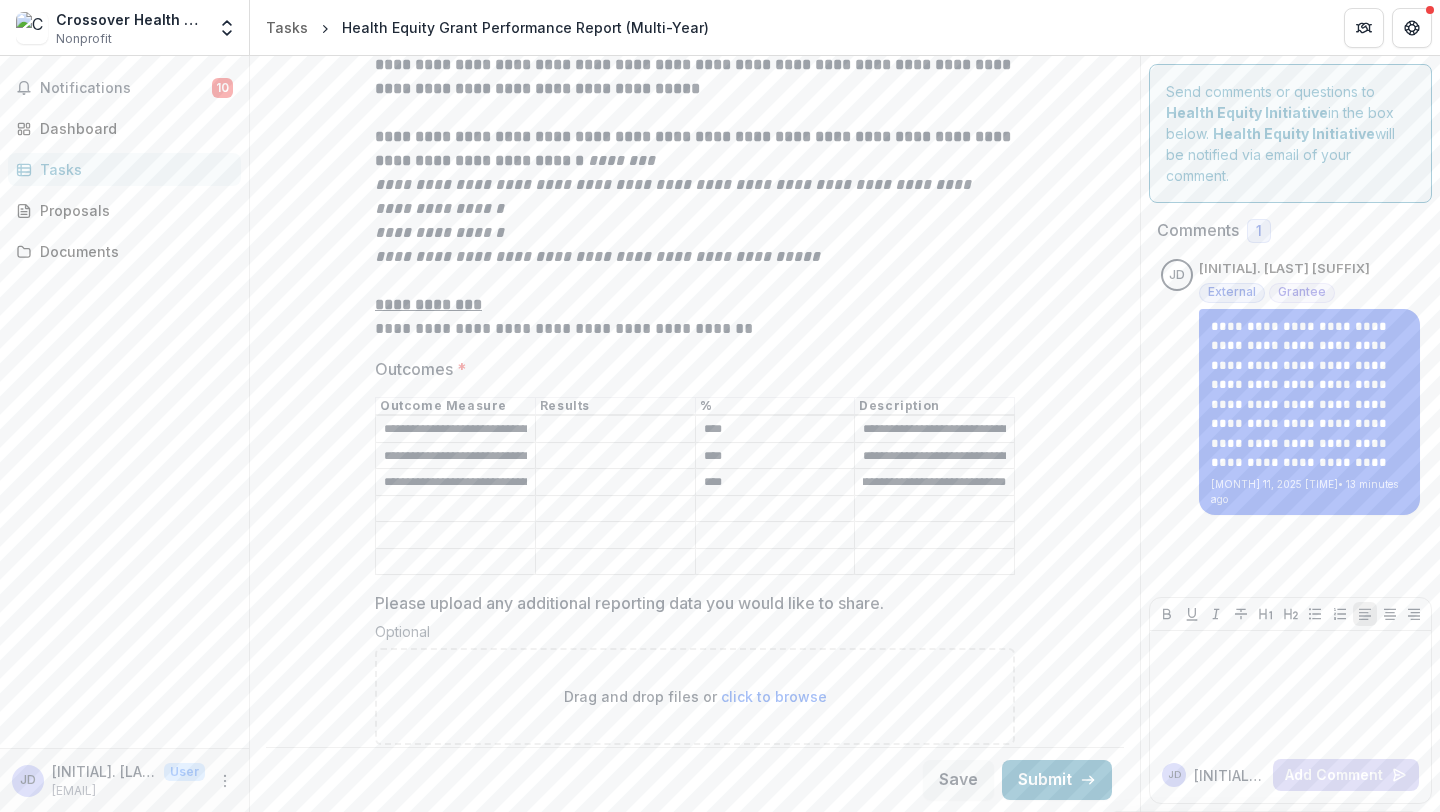 click on "**********" at bounding box center [934, 483] 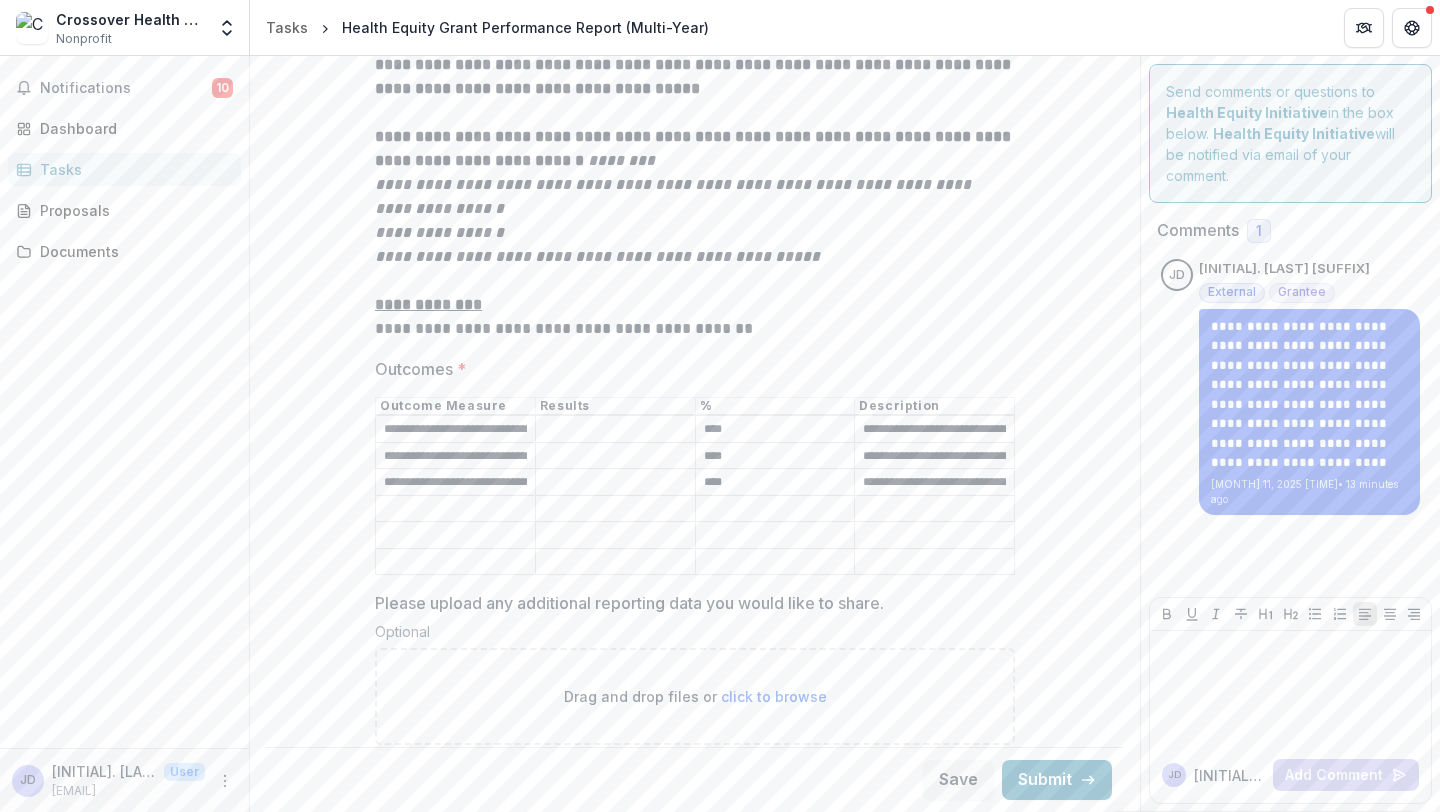 click on "**********" at bounding box center (934, 430) 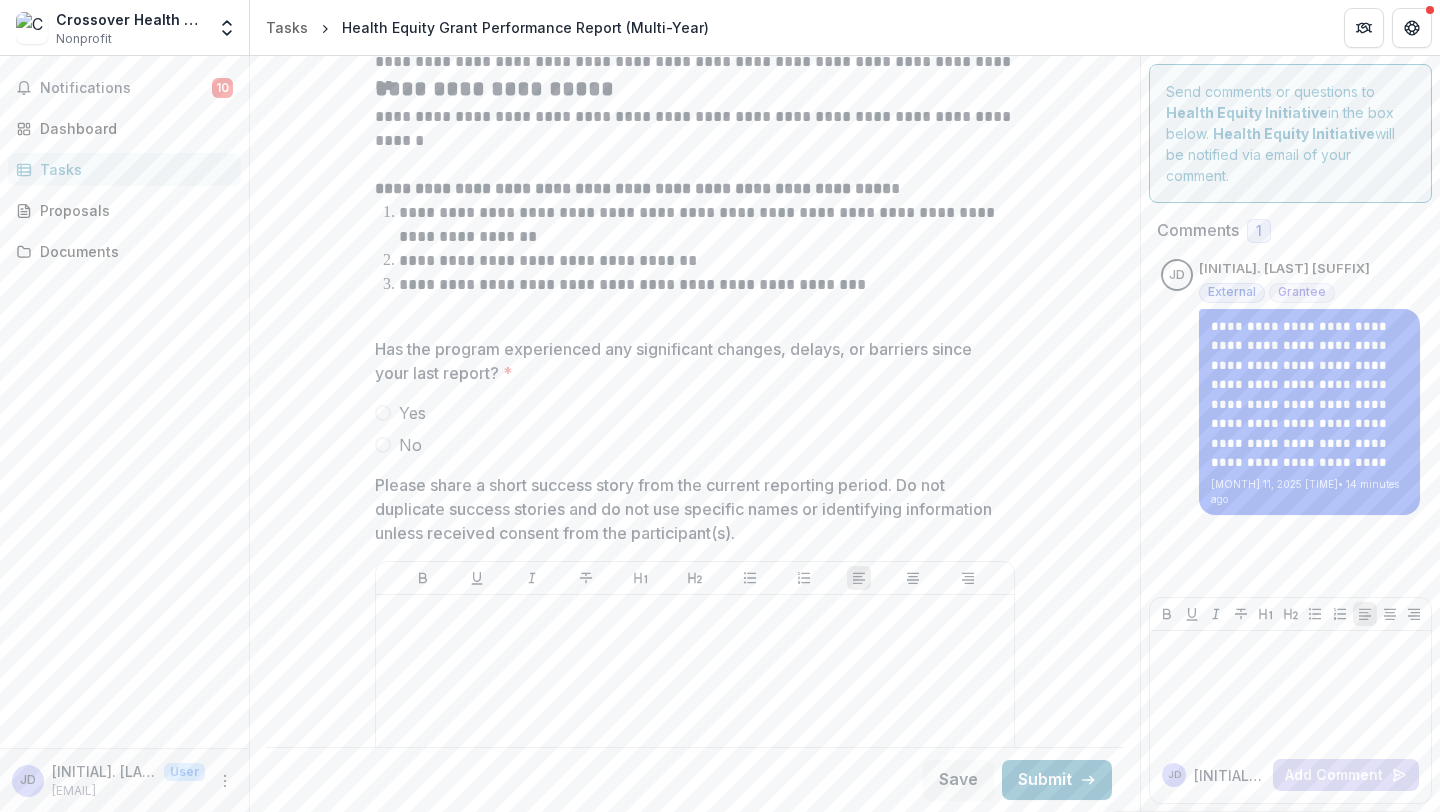 scroll, scrollTop: 4463, scrollLeft: 0, axis: vertical 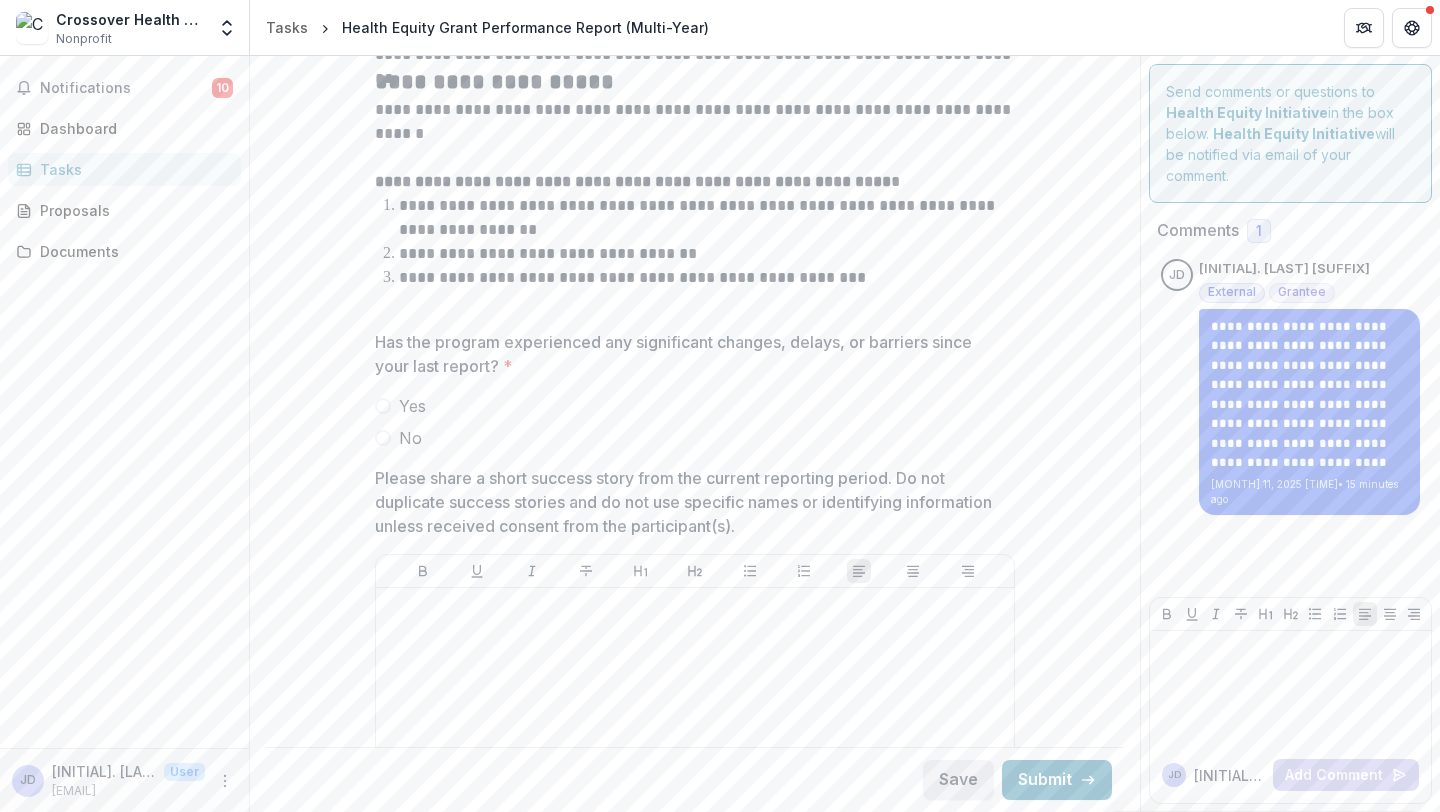 click on "Save" at bounding box center [958, 780] 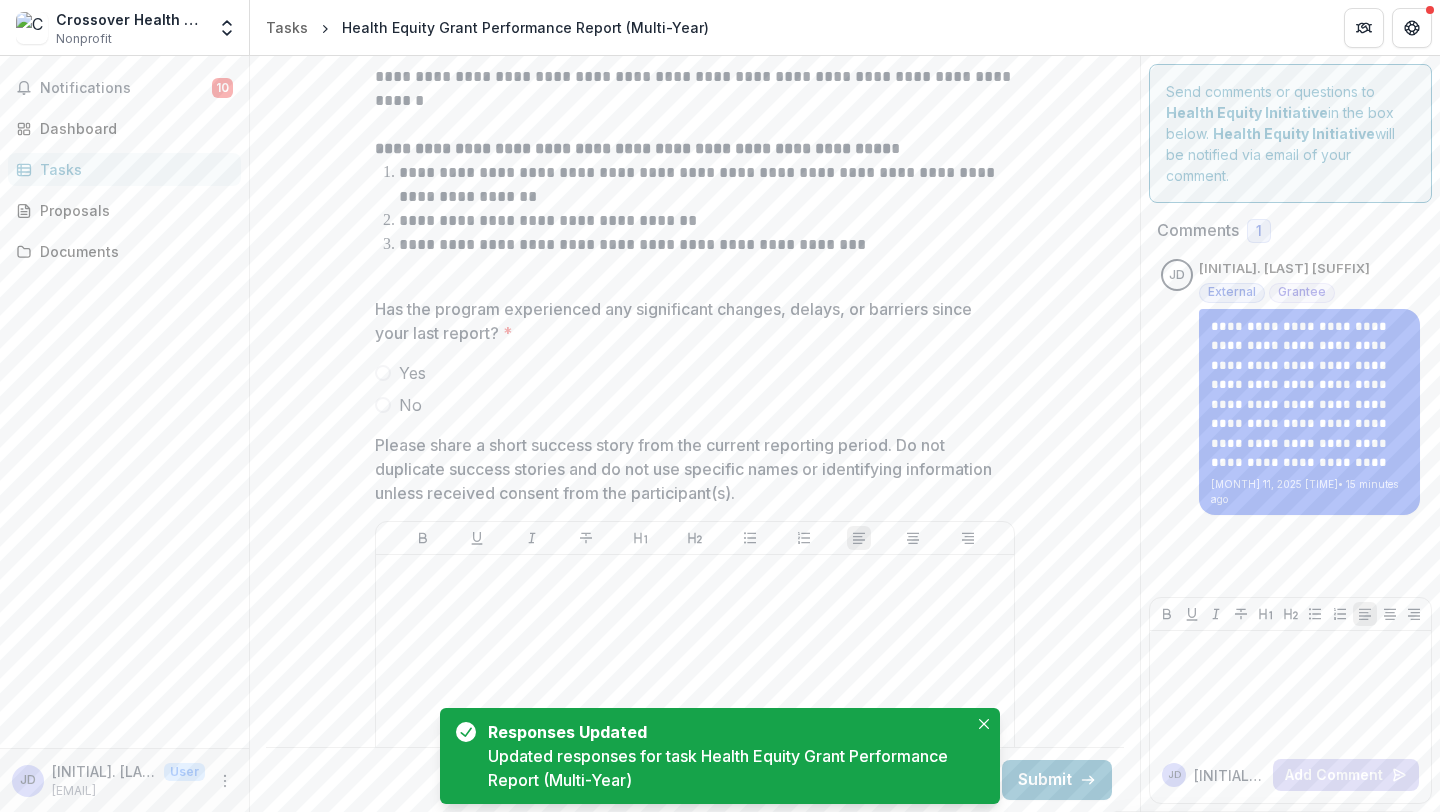 scroll, scrollTop: 4497, scrollLeft: 0, axis: vertical 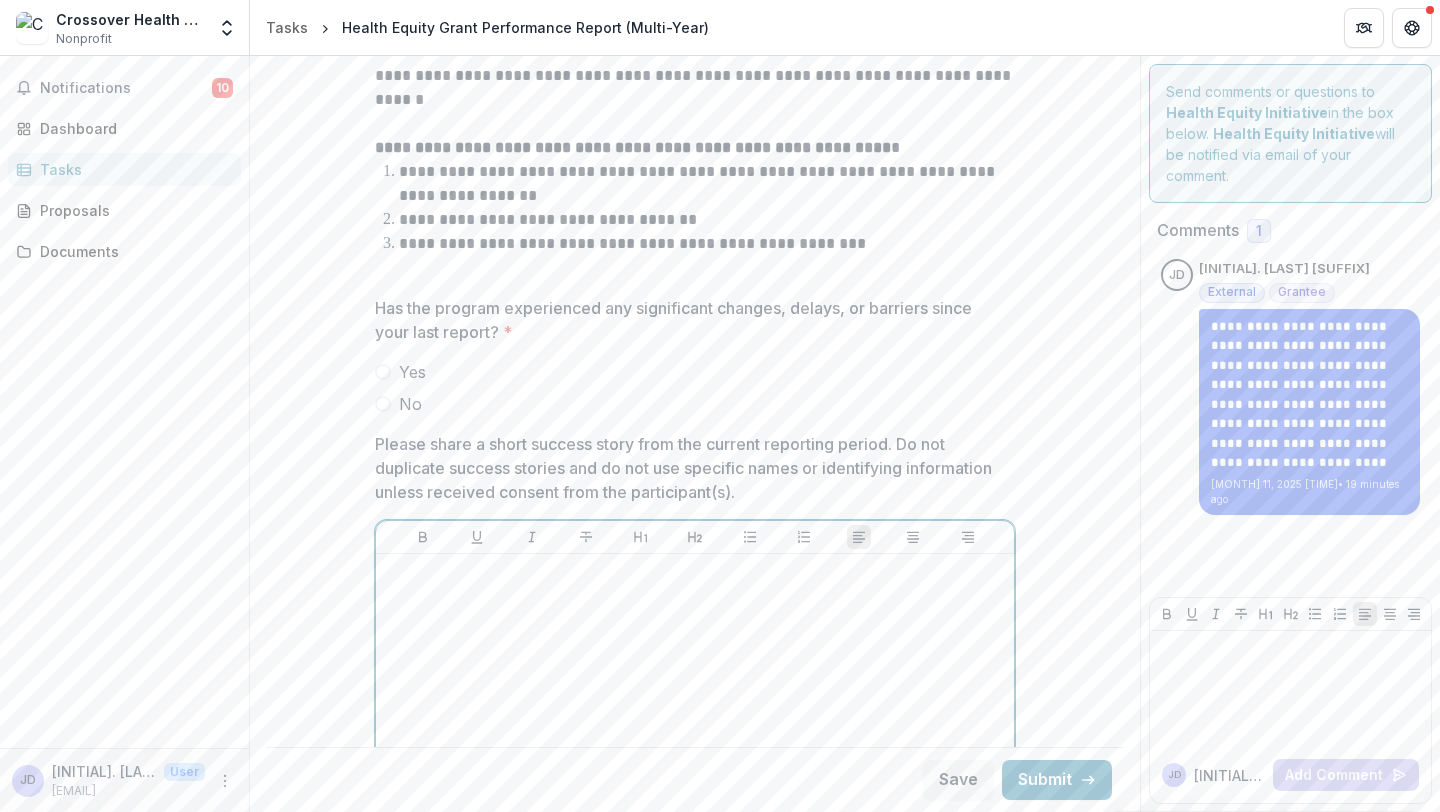click at bounding box center [695, 712] 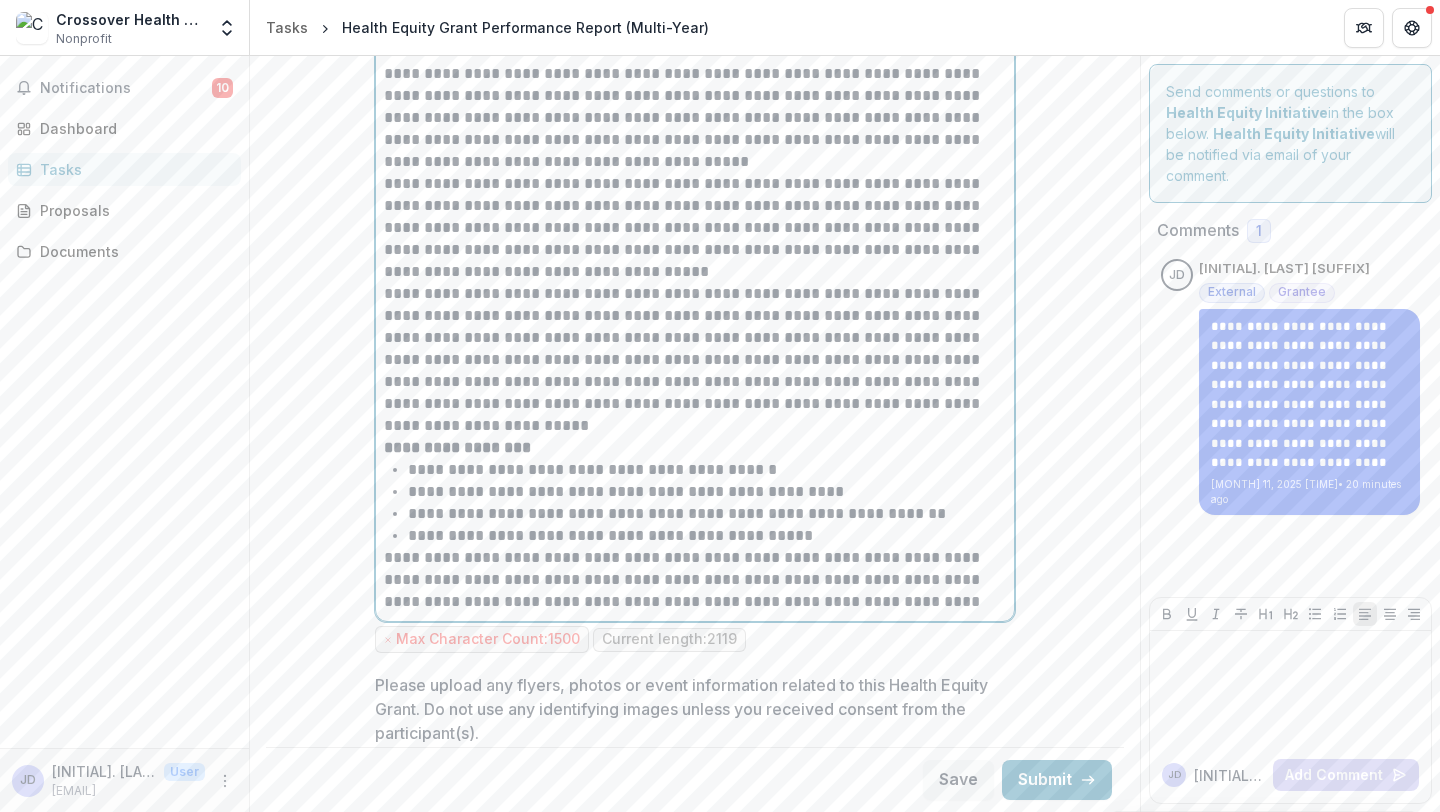 scroll, scrollTop: 5103, scrollLeft: 0, axis: vertical 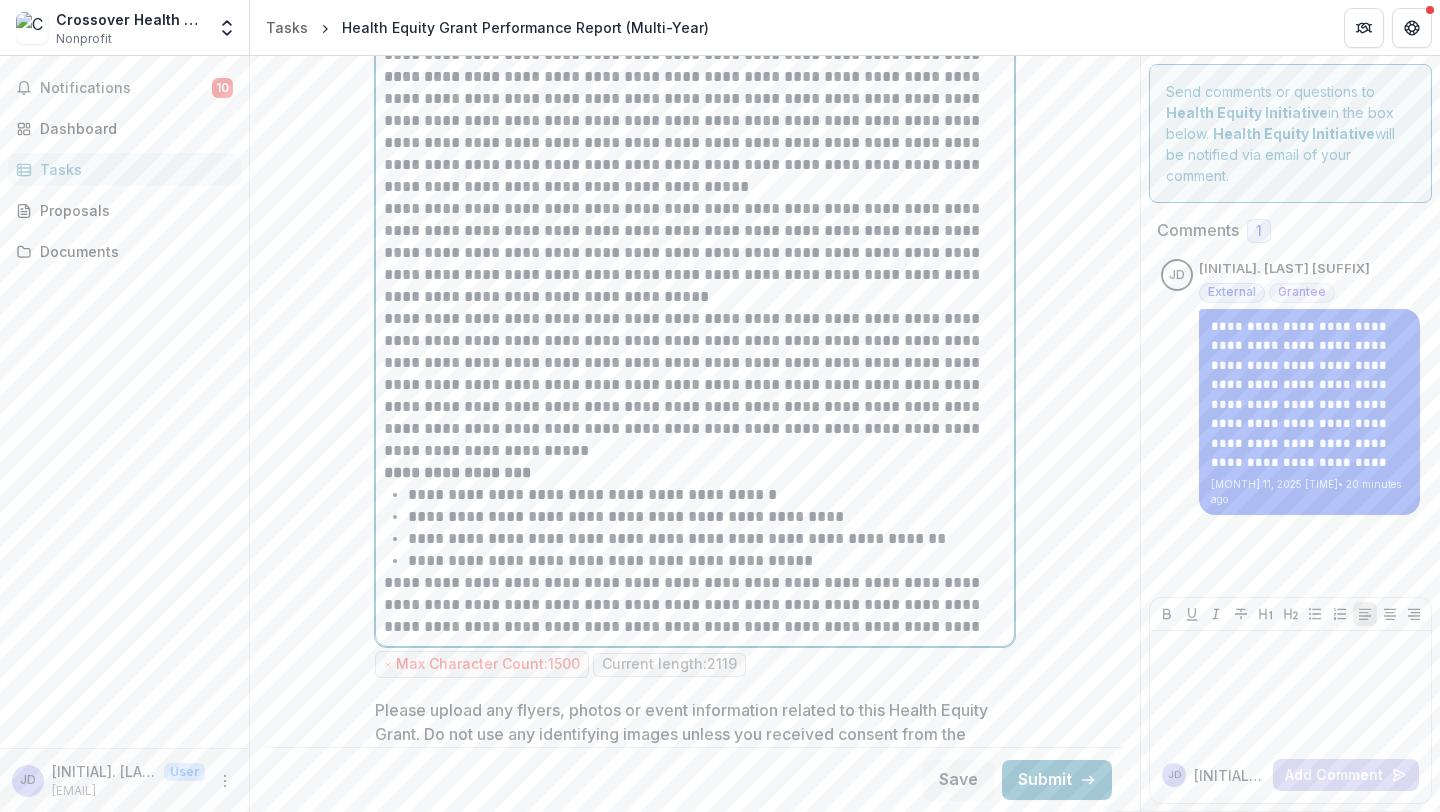 click on "**********" at bounding box center [695, 385] 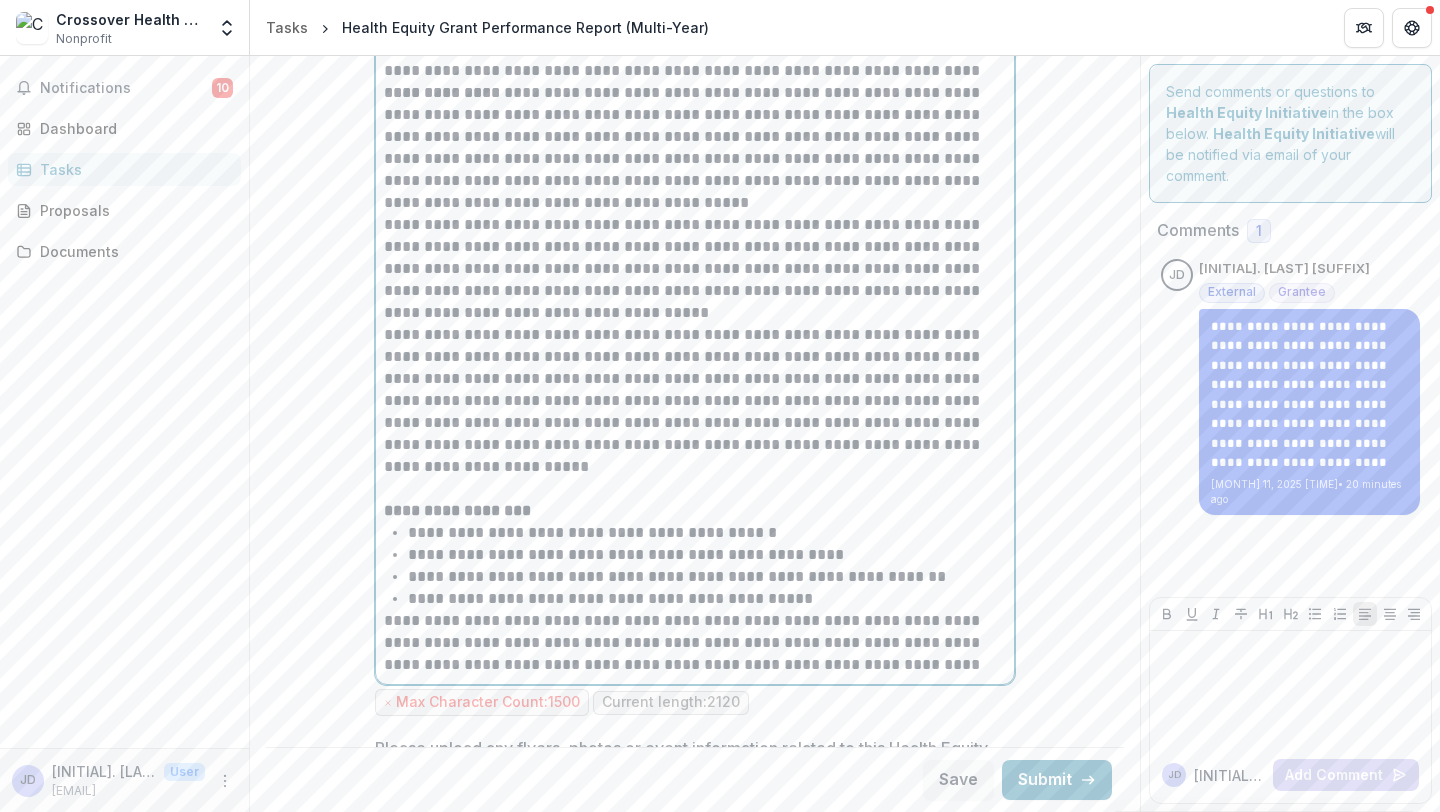 scroll, scrollTop: 5077, scrollLeft: 0, axis: vertical 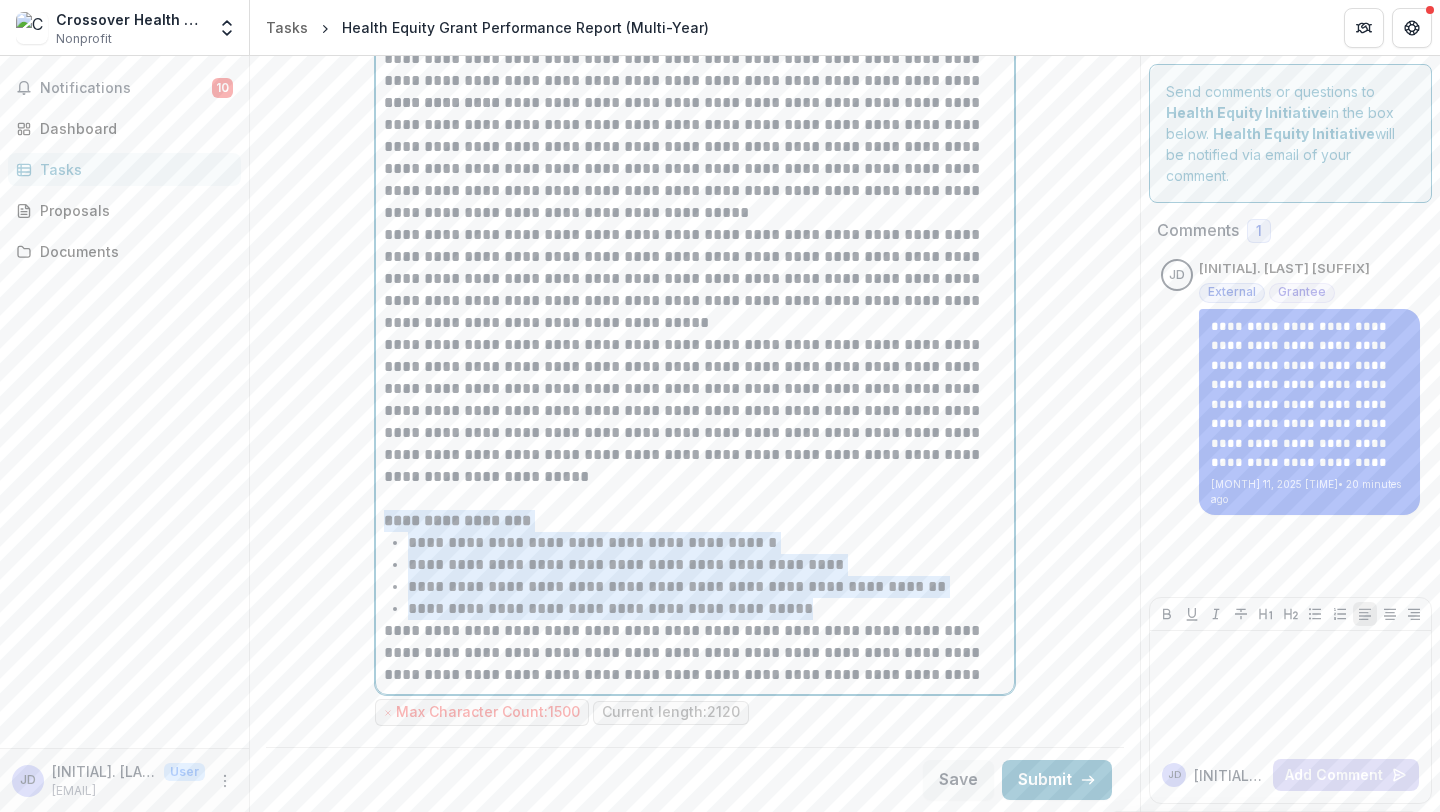 drag, startPoint x: 835, startPoint y: 601, endPoint x: 372, endPoint y: 518, distance: 470.3807 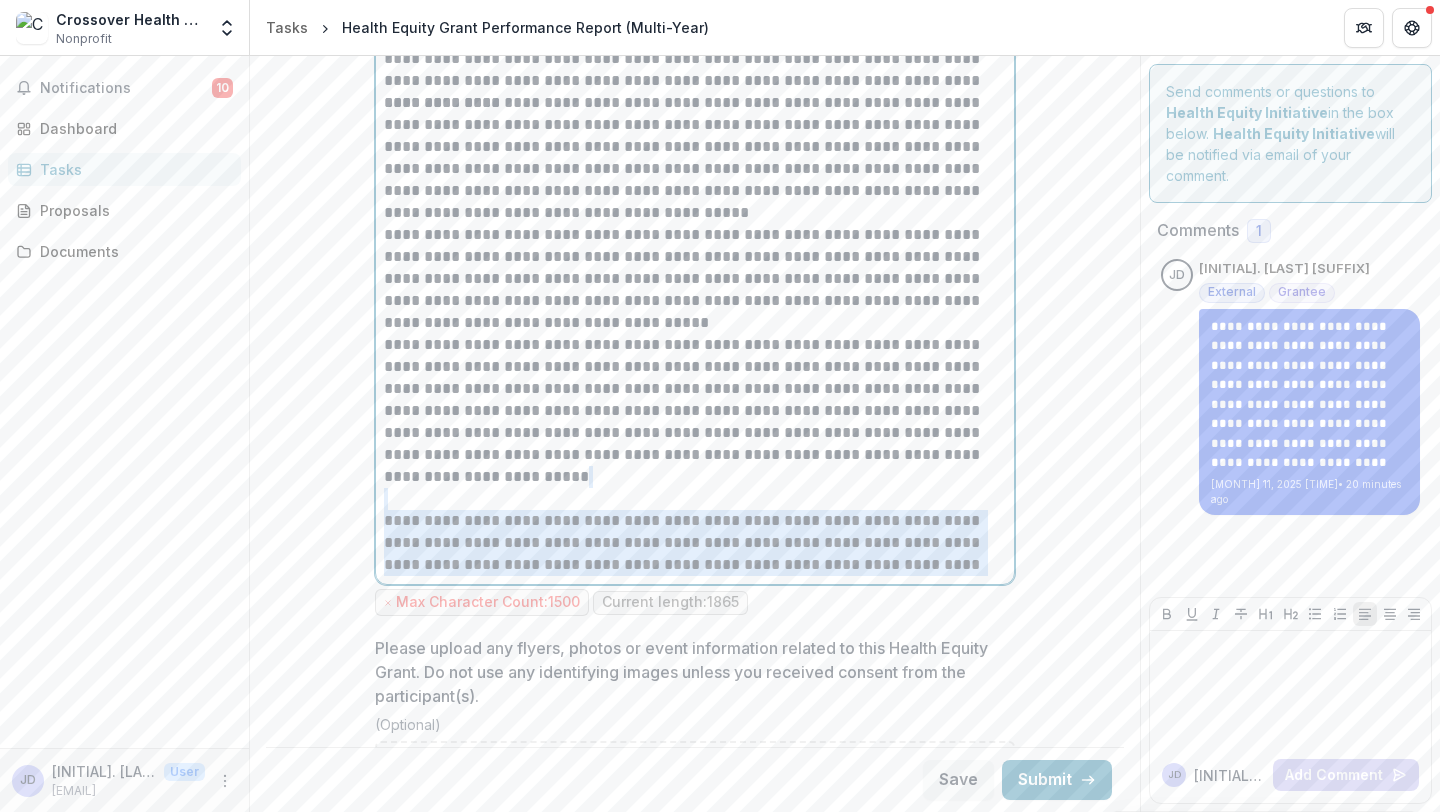 drag, startPoint x: 986, startPoint y: 557, endPoint x: 959, endPoint y: 494, distance: 68.54196 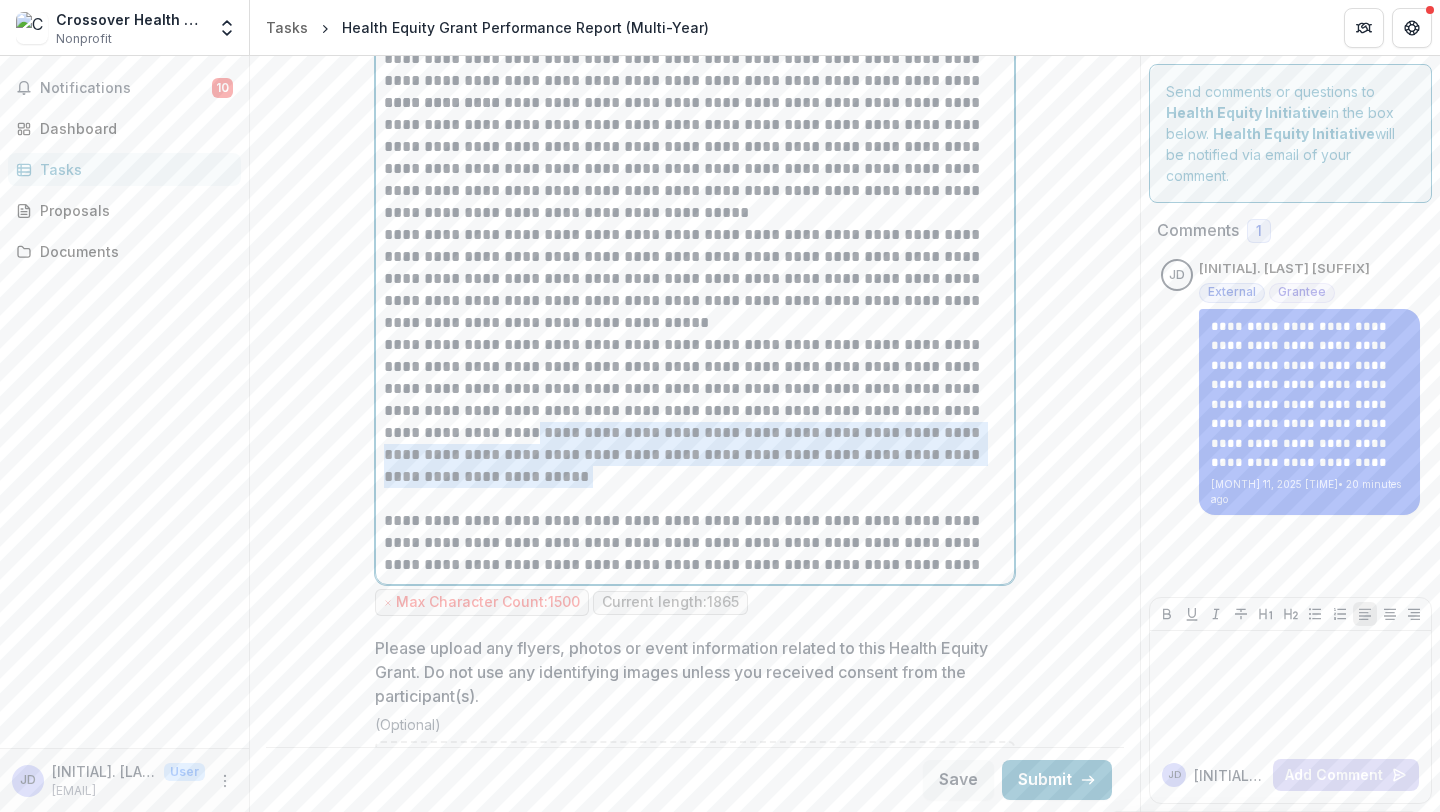 drag, startPoint x: 796, startPoint y: 484, endPoint x: 650, endPoint y: 434, distance: 154.32434 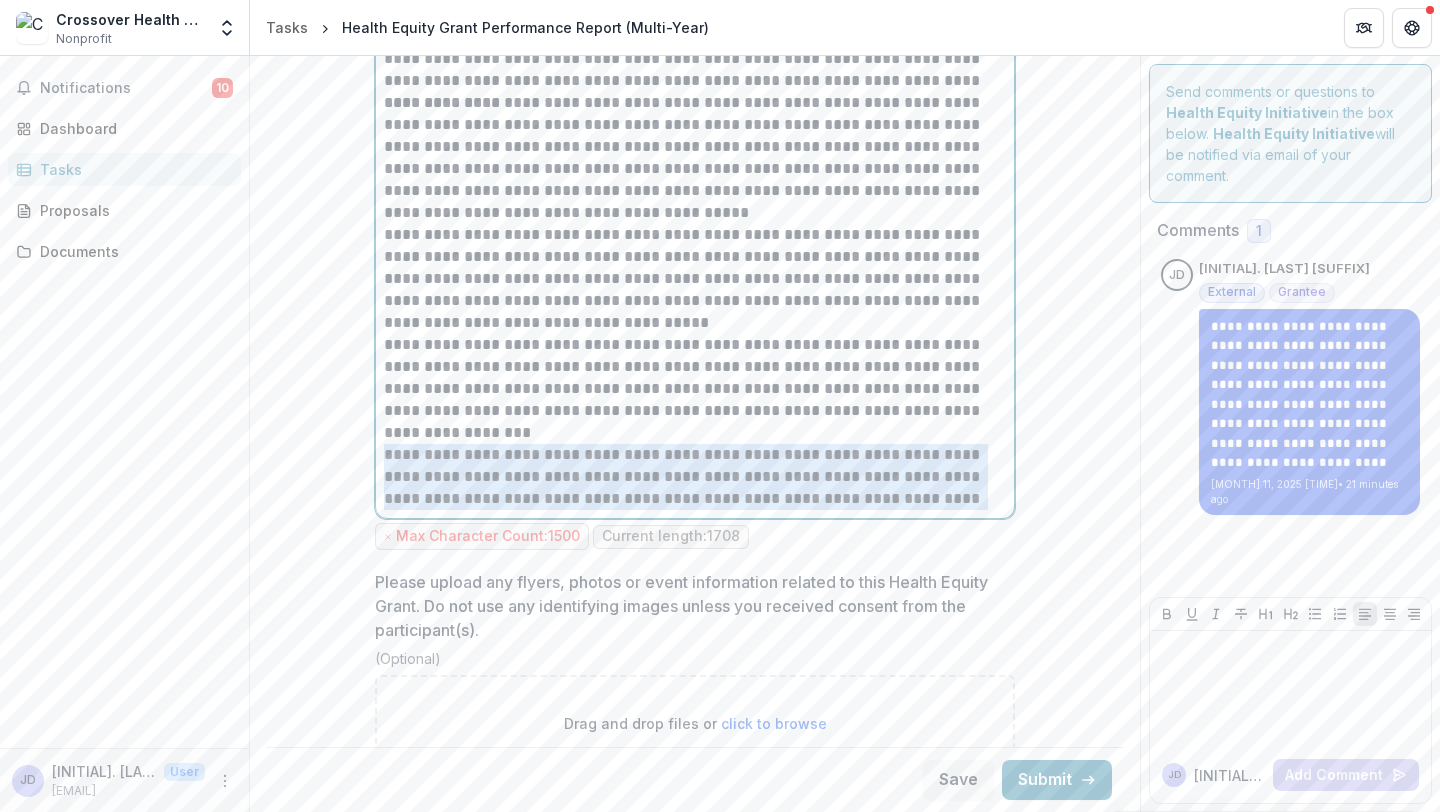 drag, startPoint x: 994, startPoint y: 495, endPoint x: 953, endPoint y: 434, distance: 73.4983 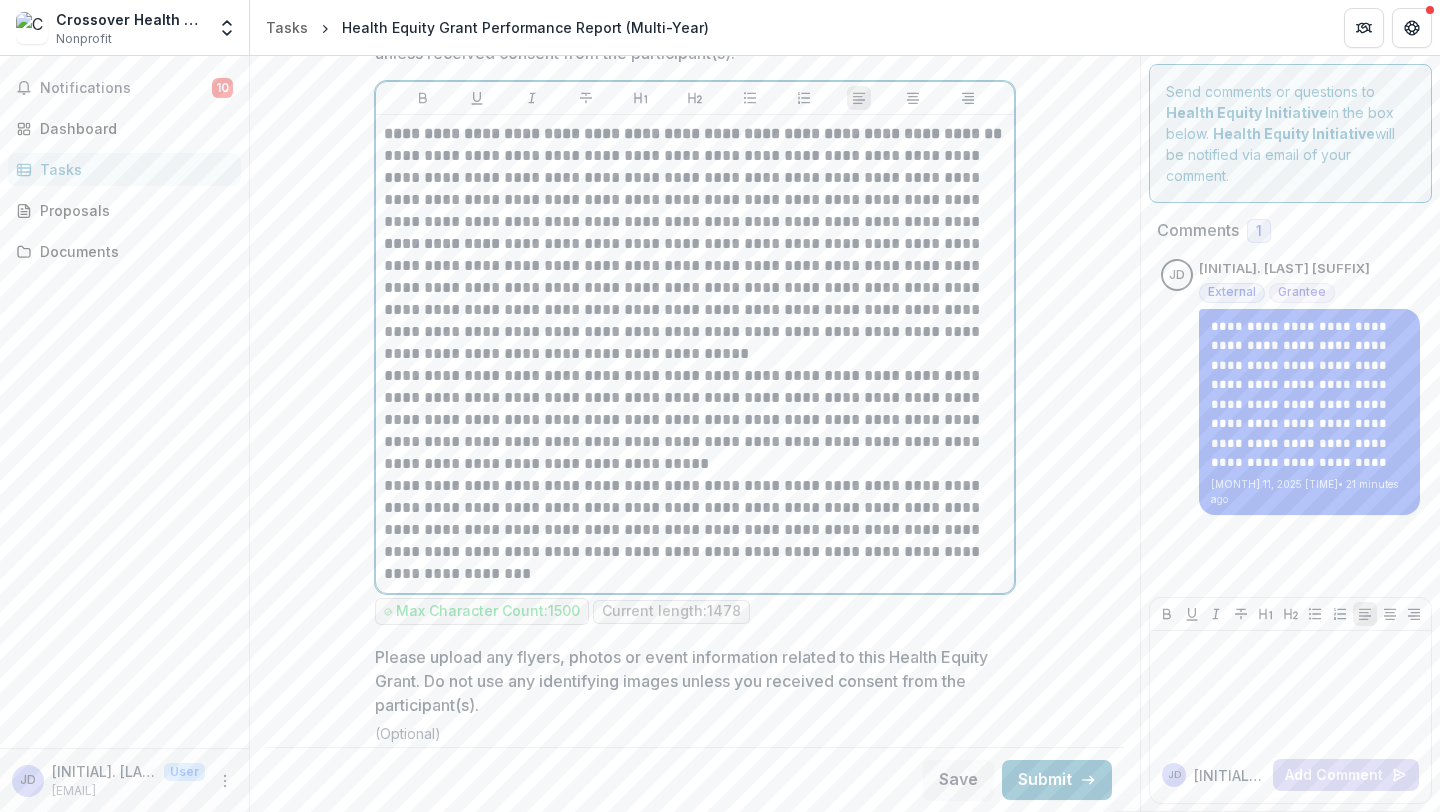scroll, scrollTop: 4915, scrollLeft: 0, axis: vertical 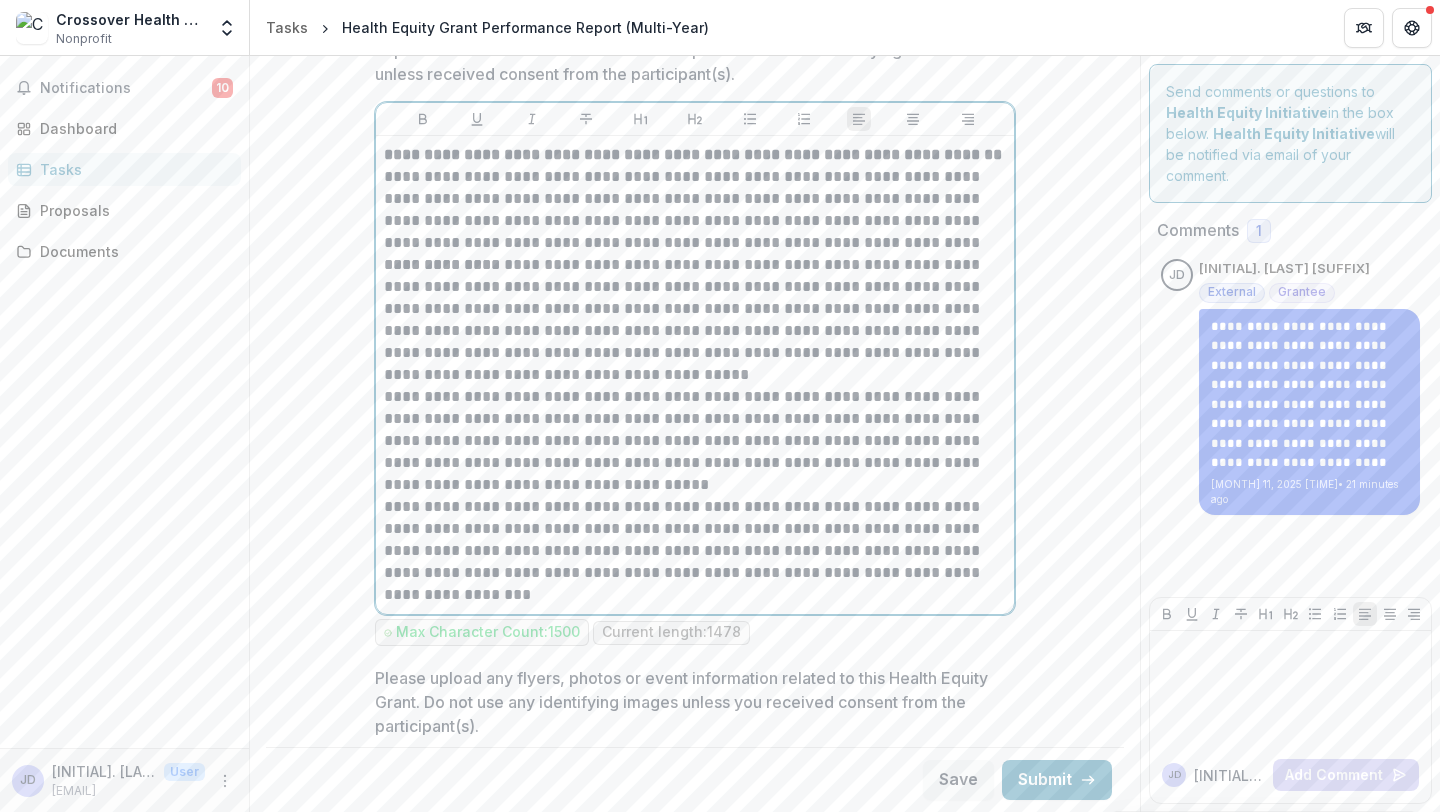 click on "**********" at bounding box center (695, 210) 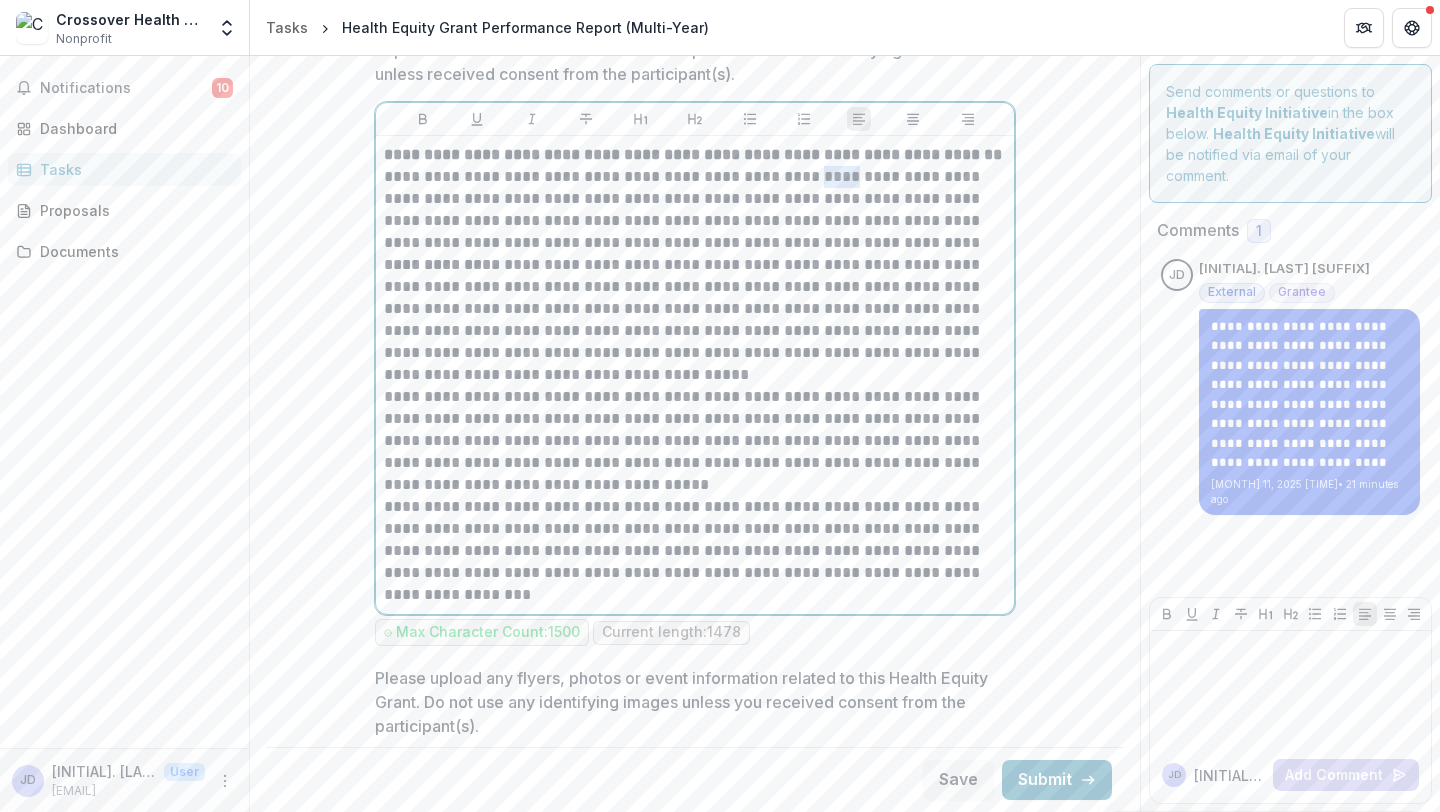 click on "**********" at bounding box center [695, 210] 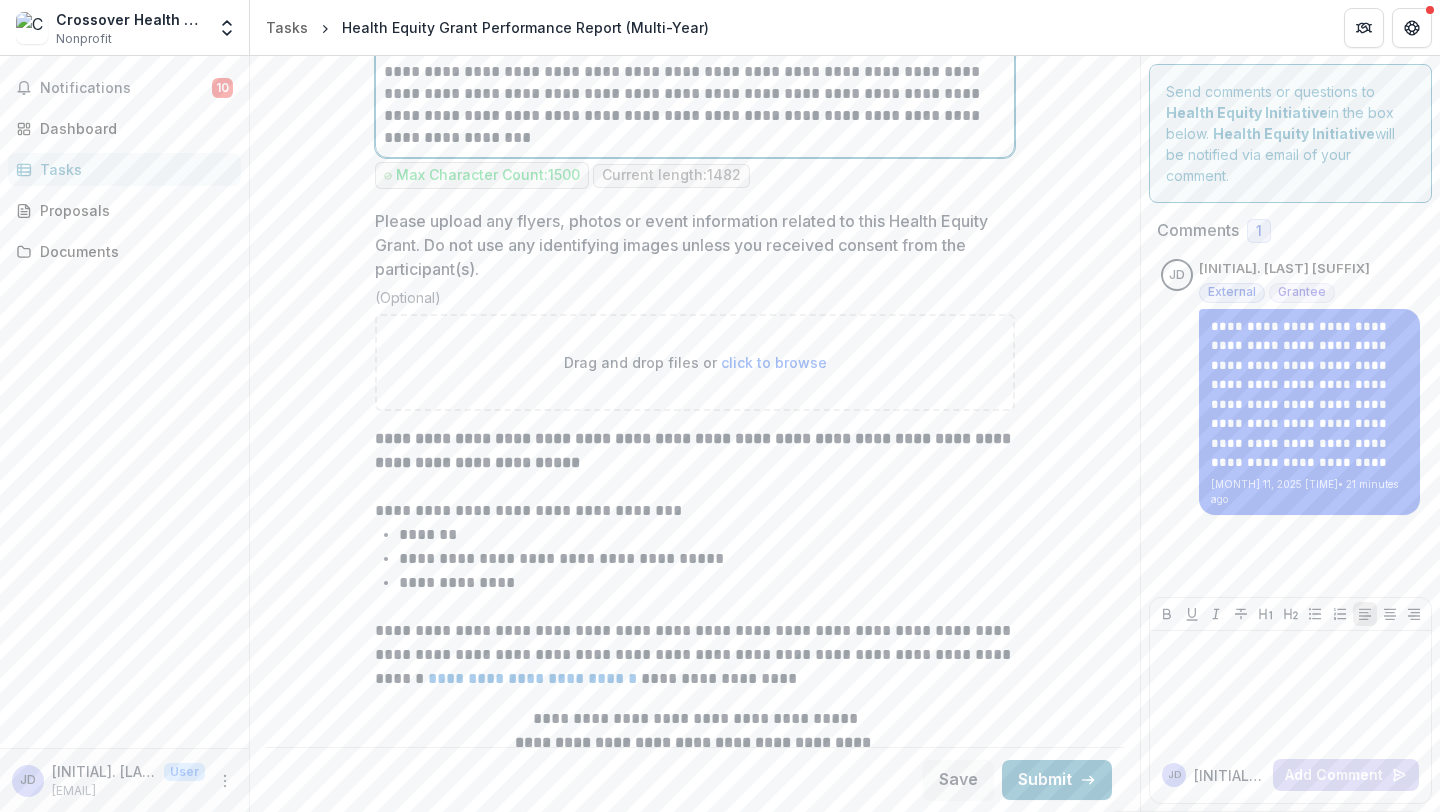 scroll, scrollTop: 5370, scrollLeft: 0, axis: vertical 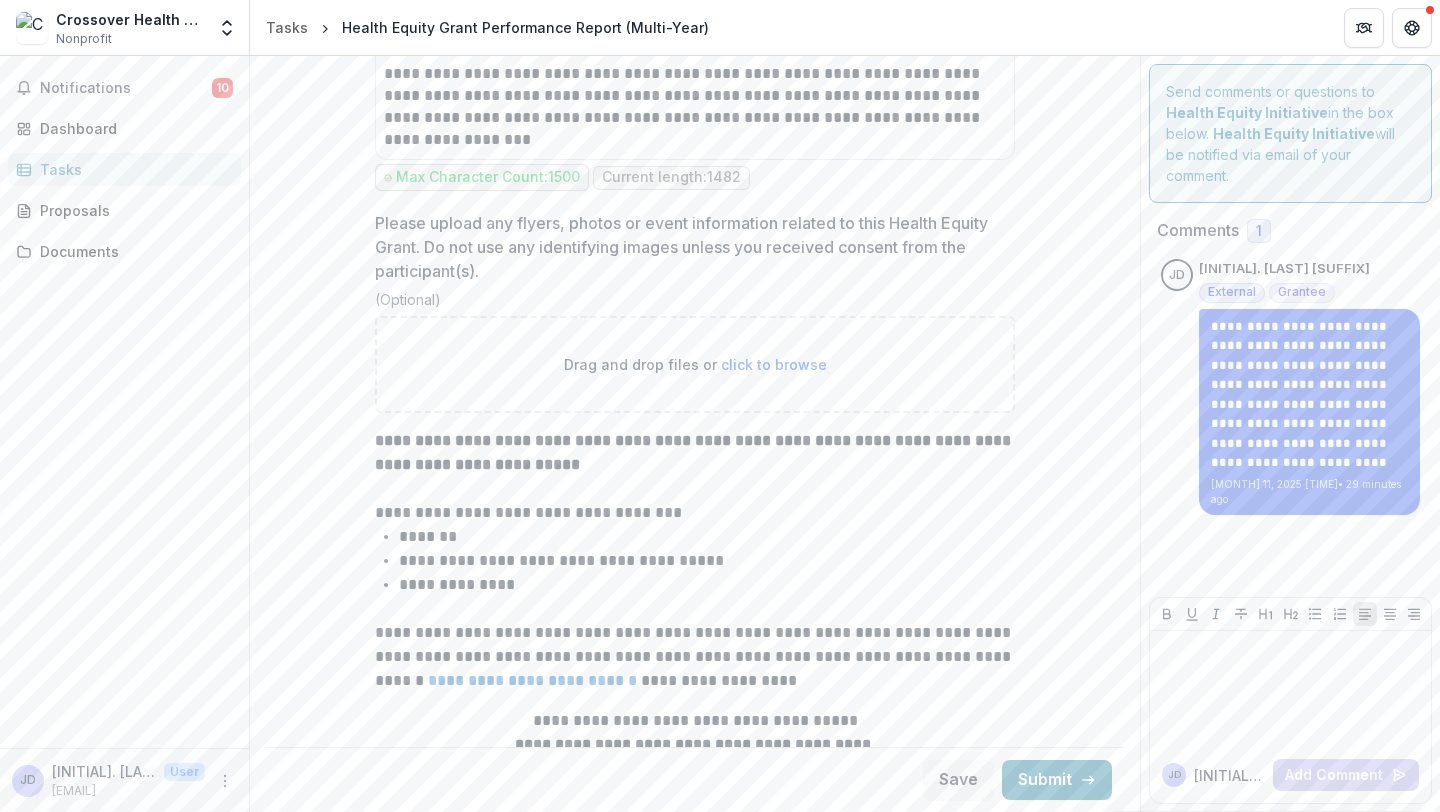 click on "click to browse" at bounding box center [774, 364] 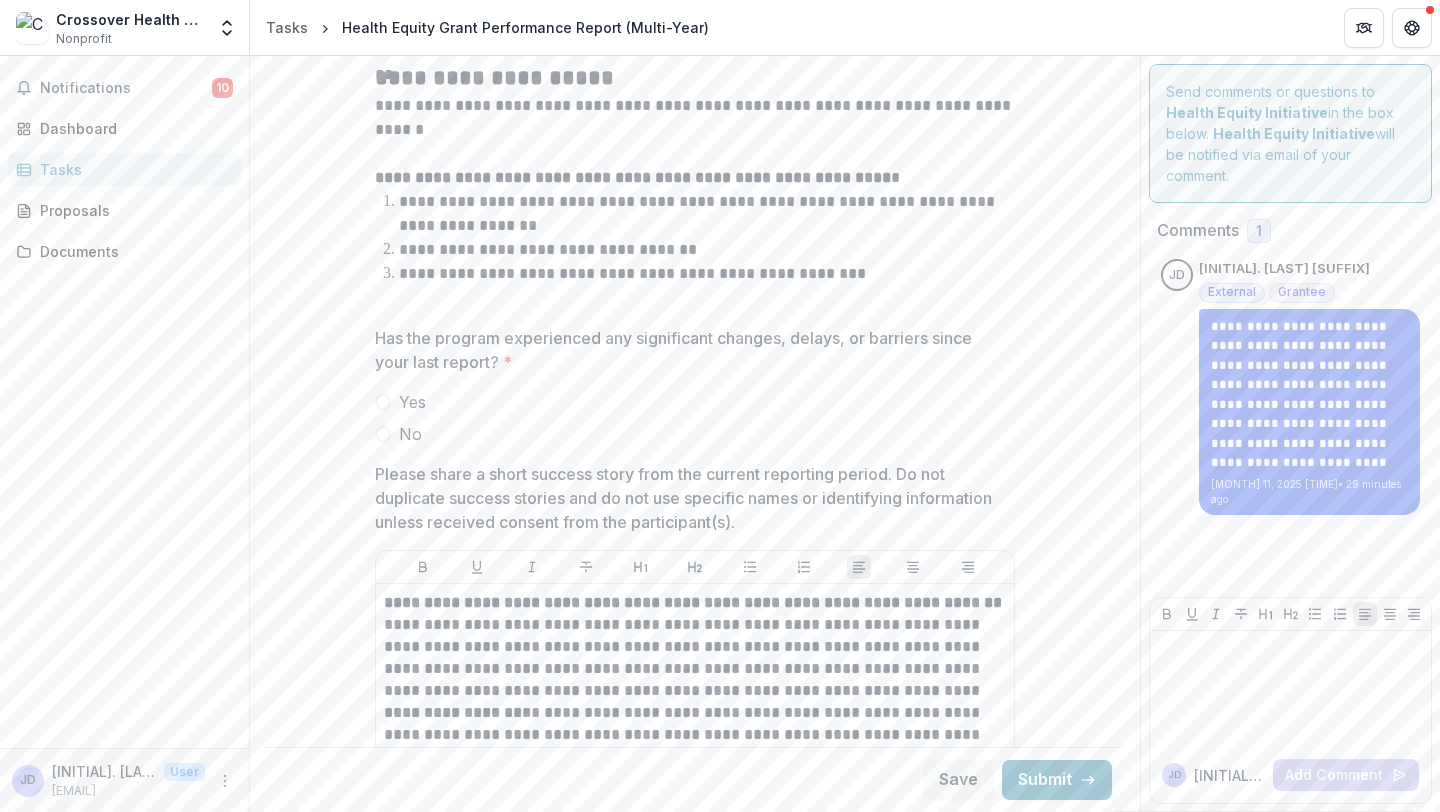 scroll, scrollTop: 4428, scrollLeft: 0, axis: vertical 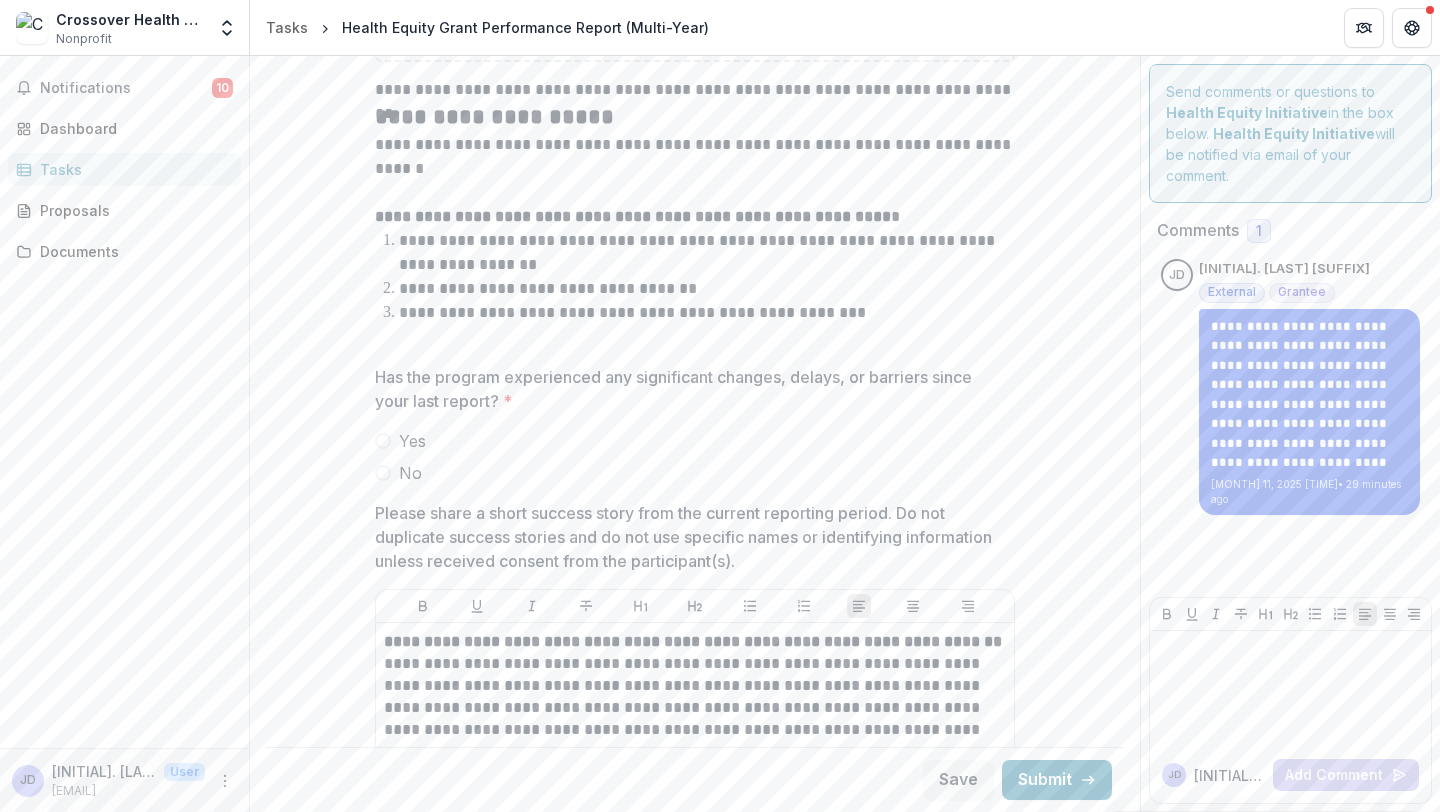 click at bounding box center (383, 441) 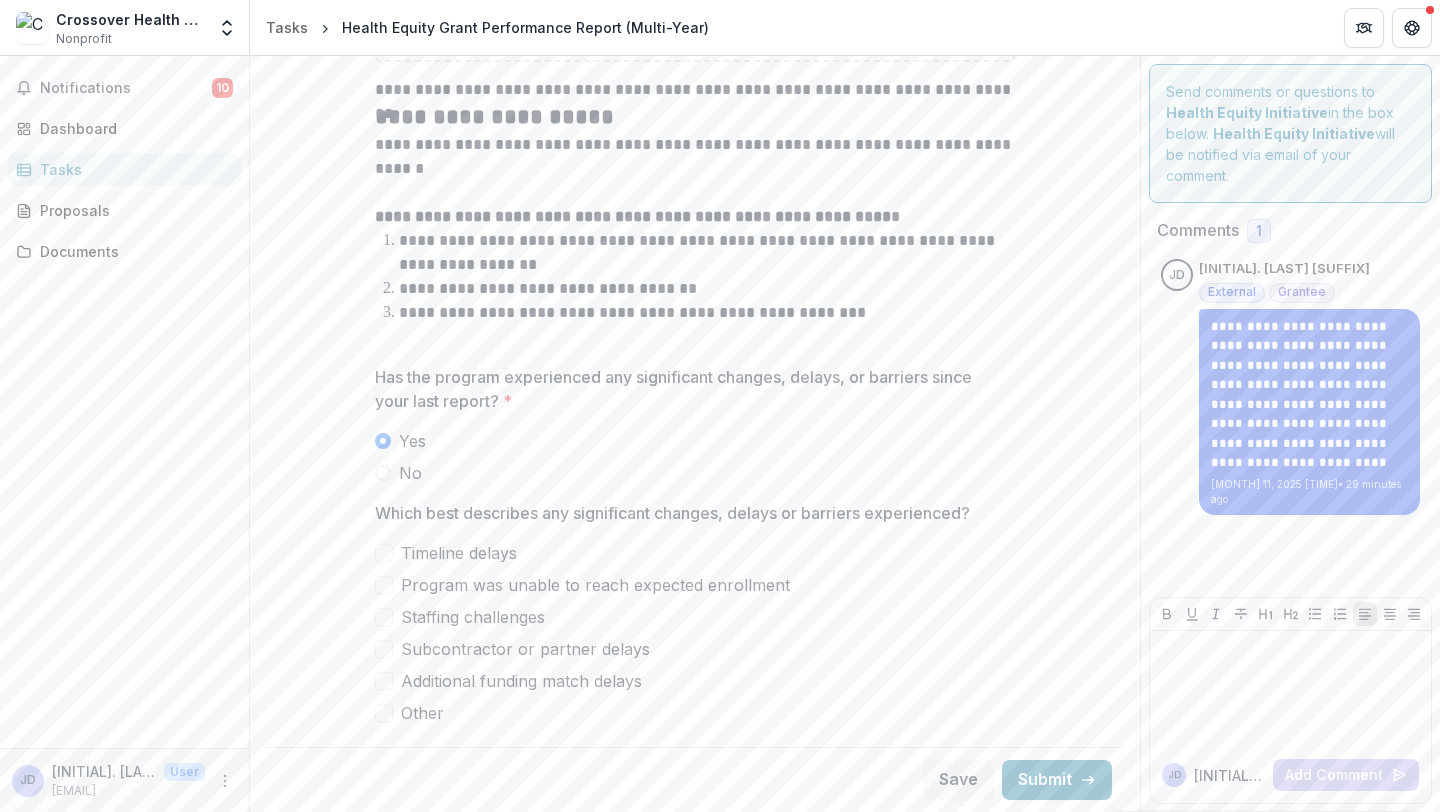 click at bounding box center (384, 553) 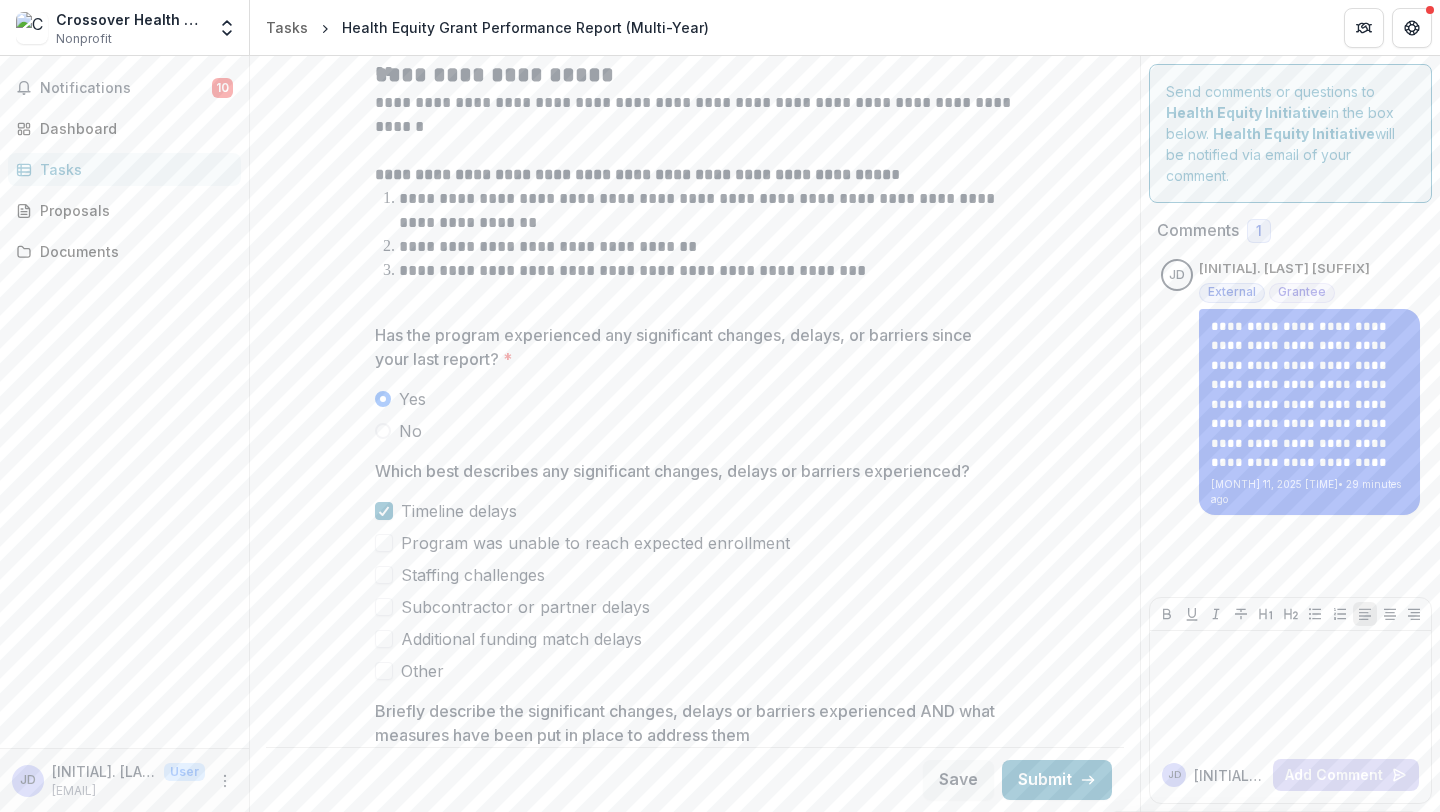 scroll, scrollTop: 4478, scrollLeft: 0, axis: vertical 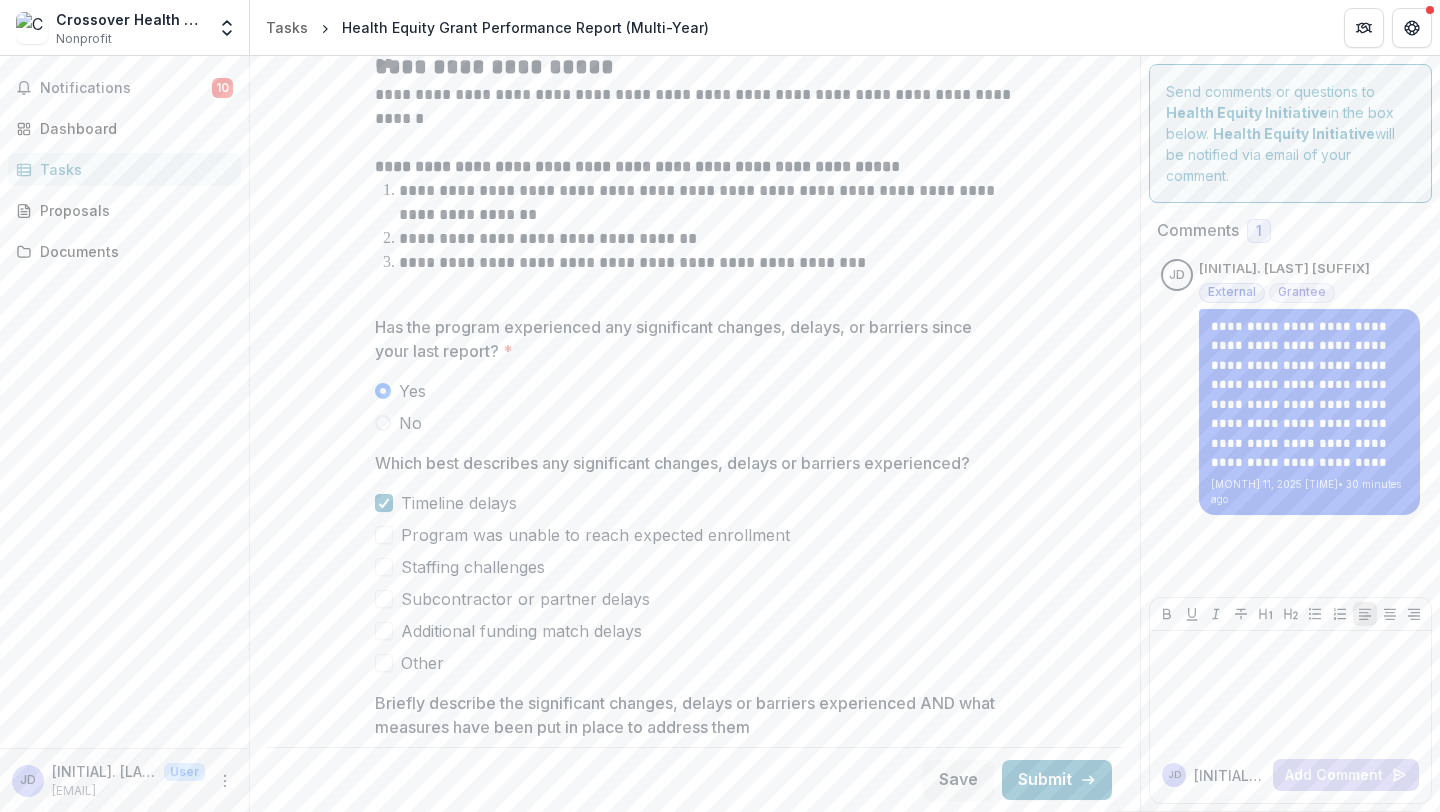 click at bounding box center (384, 599) 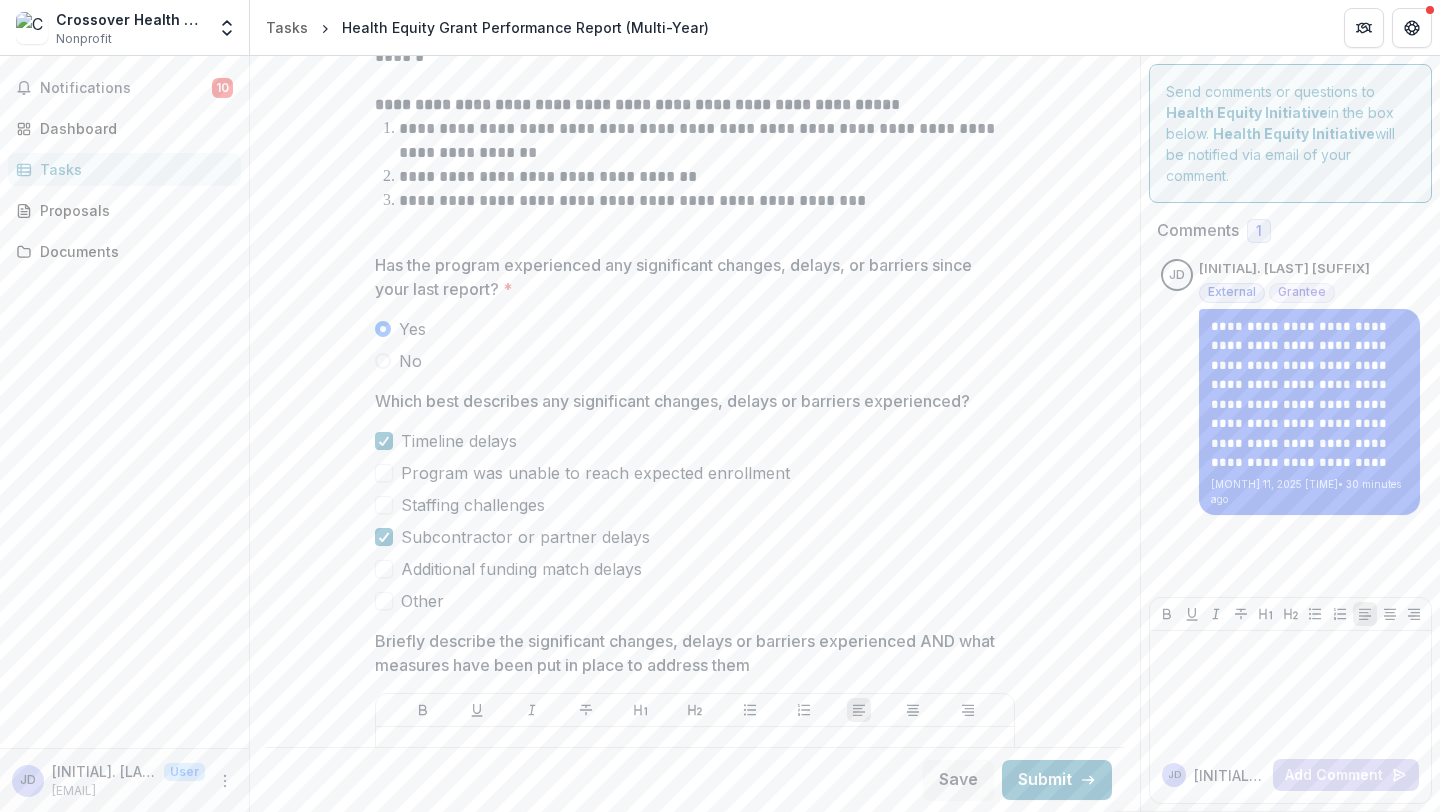 scroll, scrollTop: 4543, scrollLeft: 0, axis: vertical 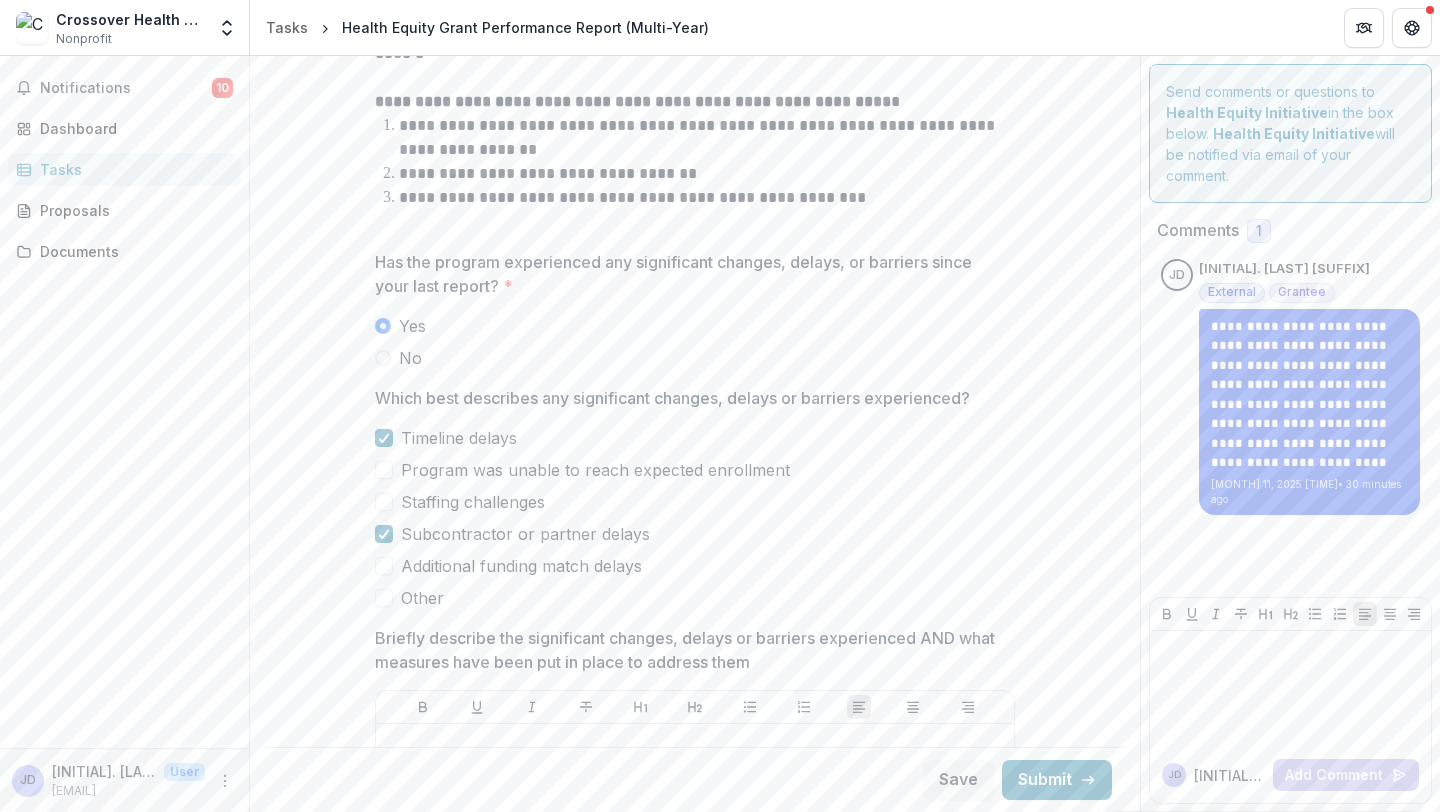click at bounding box center [384, 566] 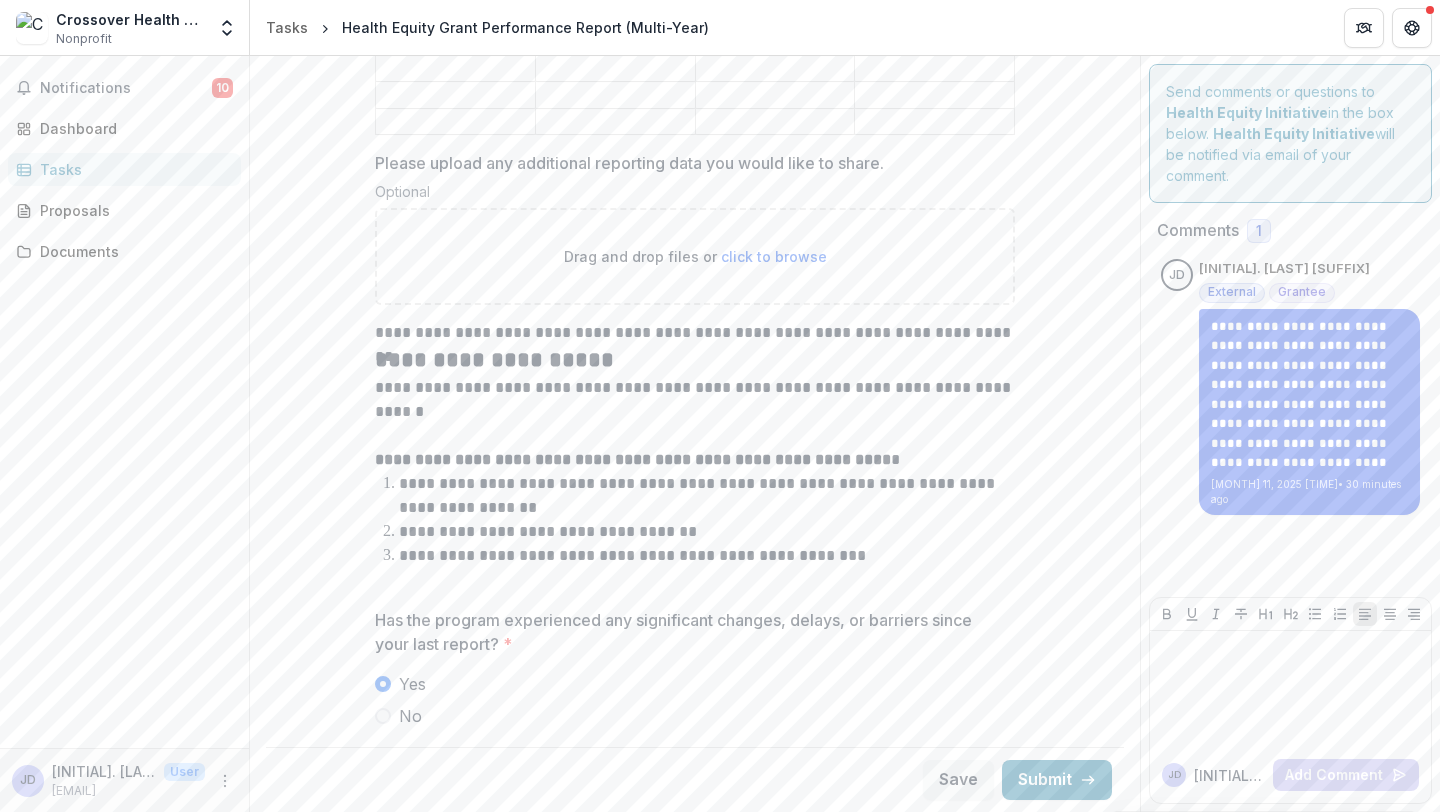 scroll, scrollTop: 3786, scrollLeft: 0, axis: vertical 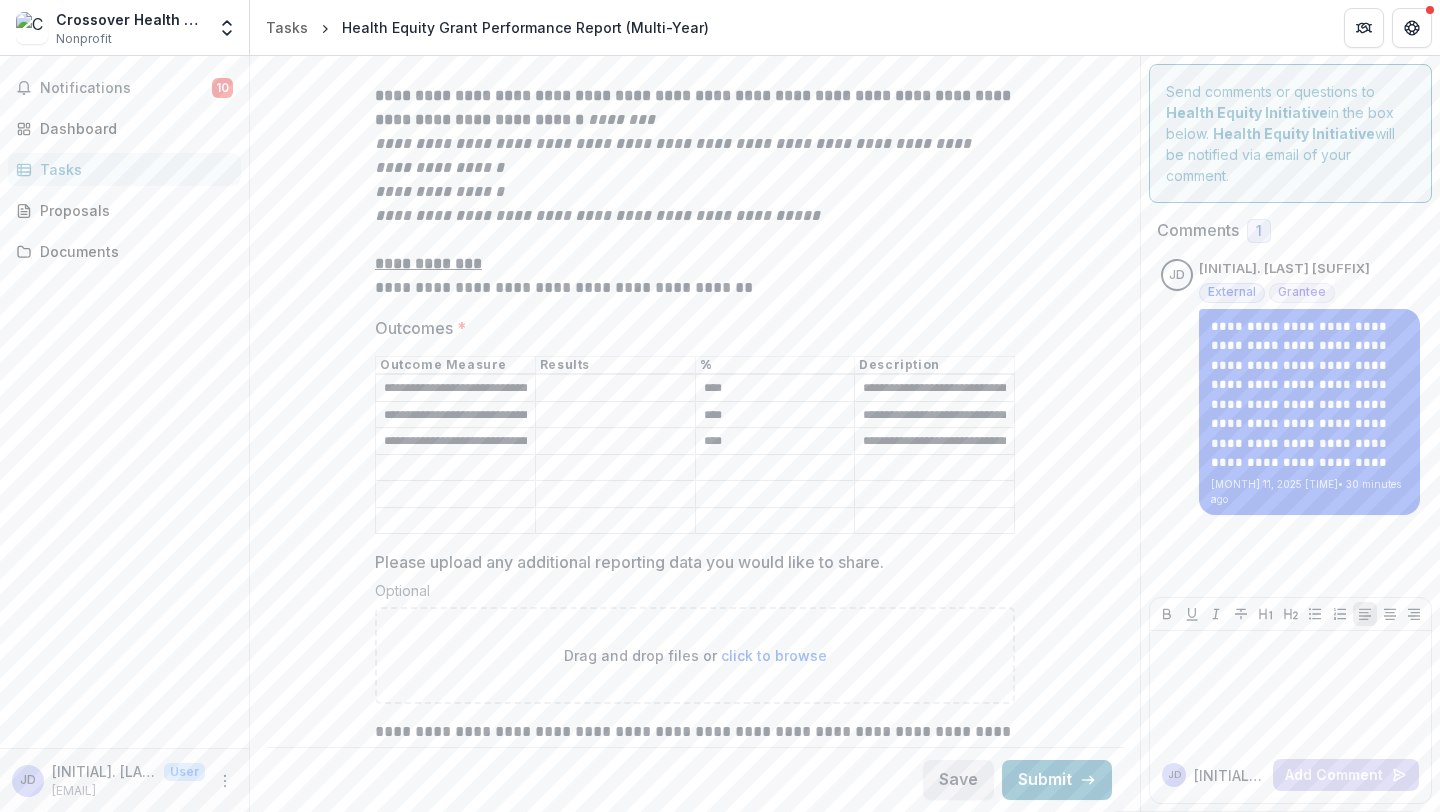 click on "Save" at bounding box center (958, 780) 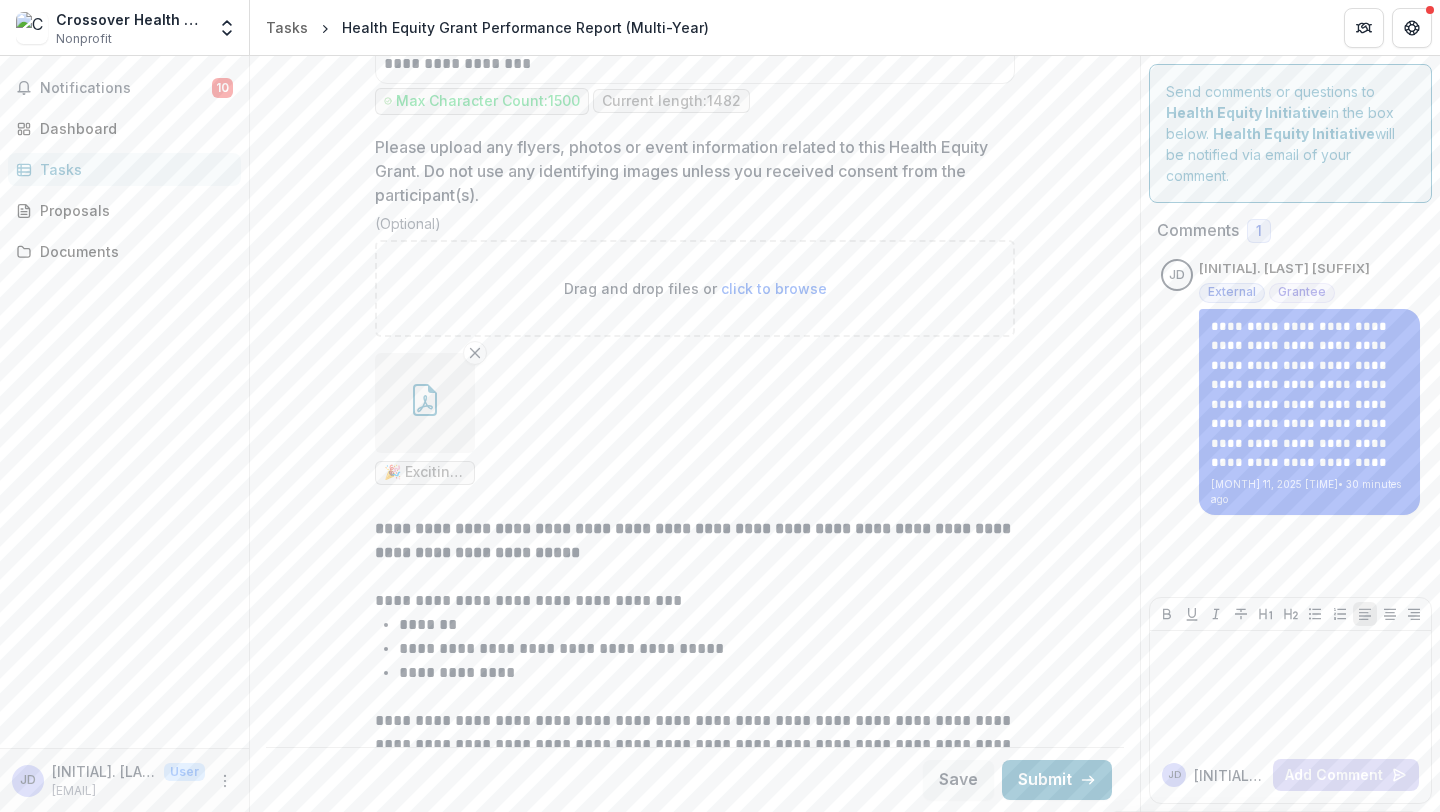scroll, scrollTop: 6285, scrollLeft: 0, axis: vertical 